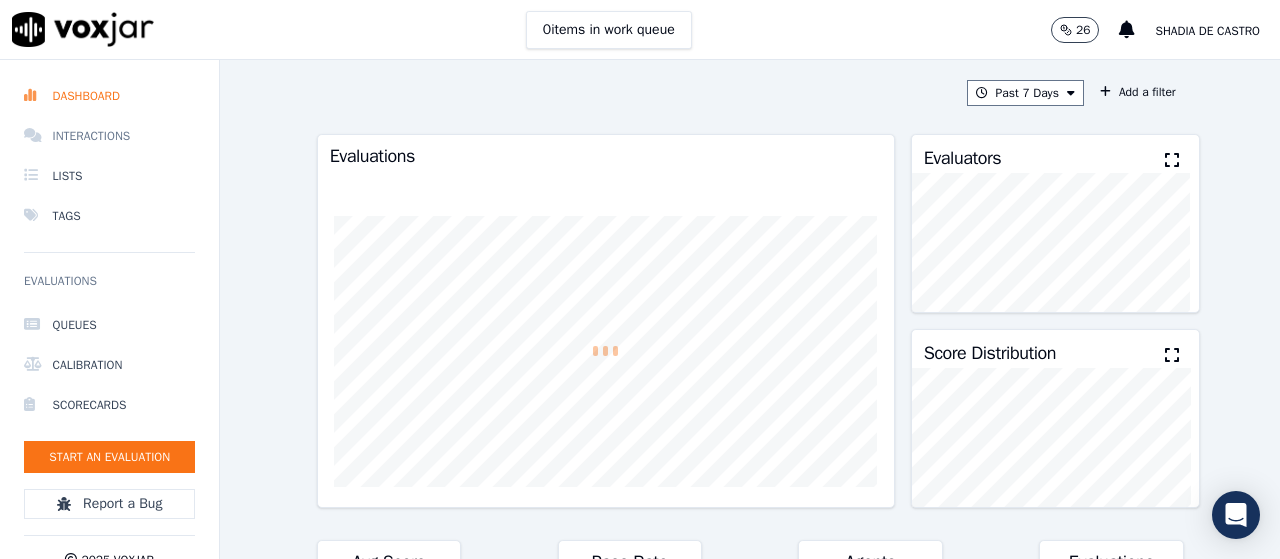 scroll, scrollTop: 0, scrollLeft: 0, axis: both 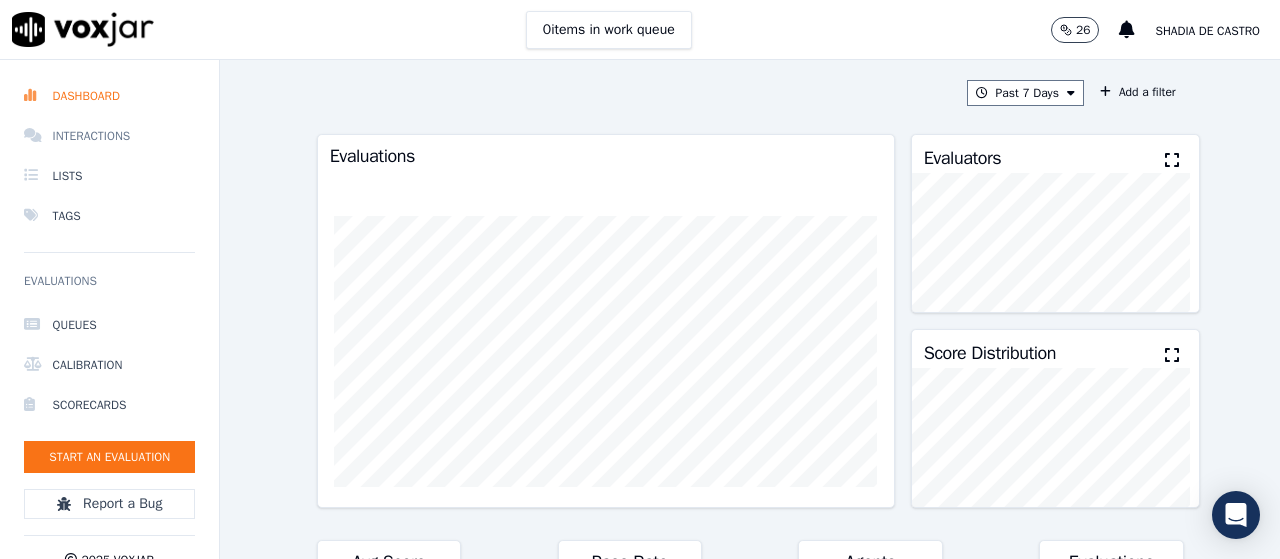 click on "Interactions" at bounding box center [109, 136] 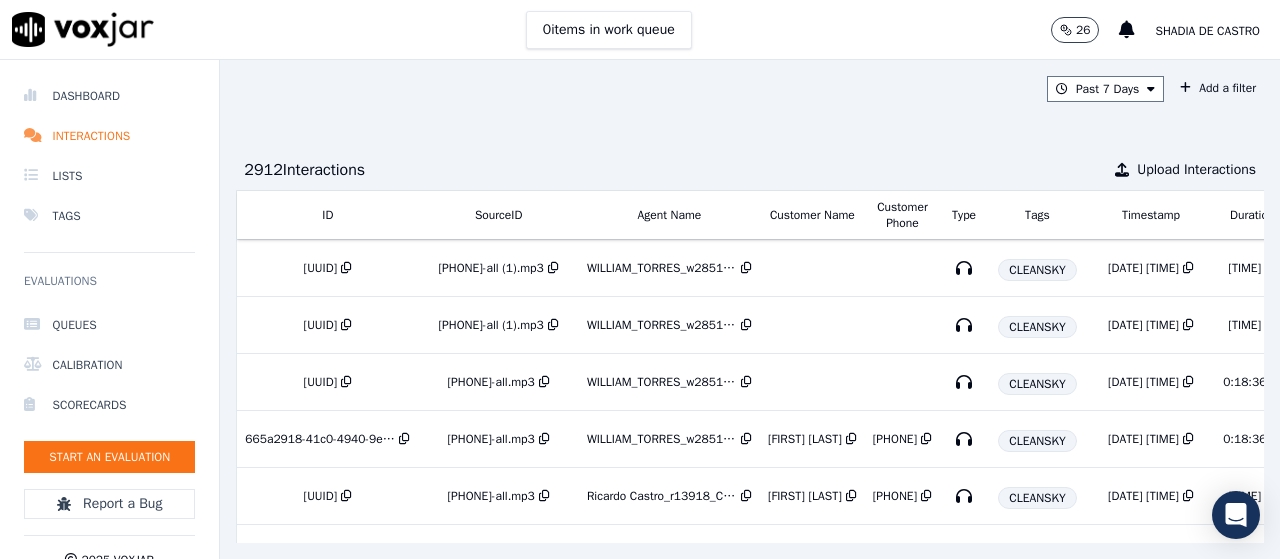 click on "Queues   Calibration   Scorecards   Start an Evaluation" 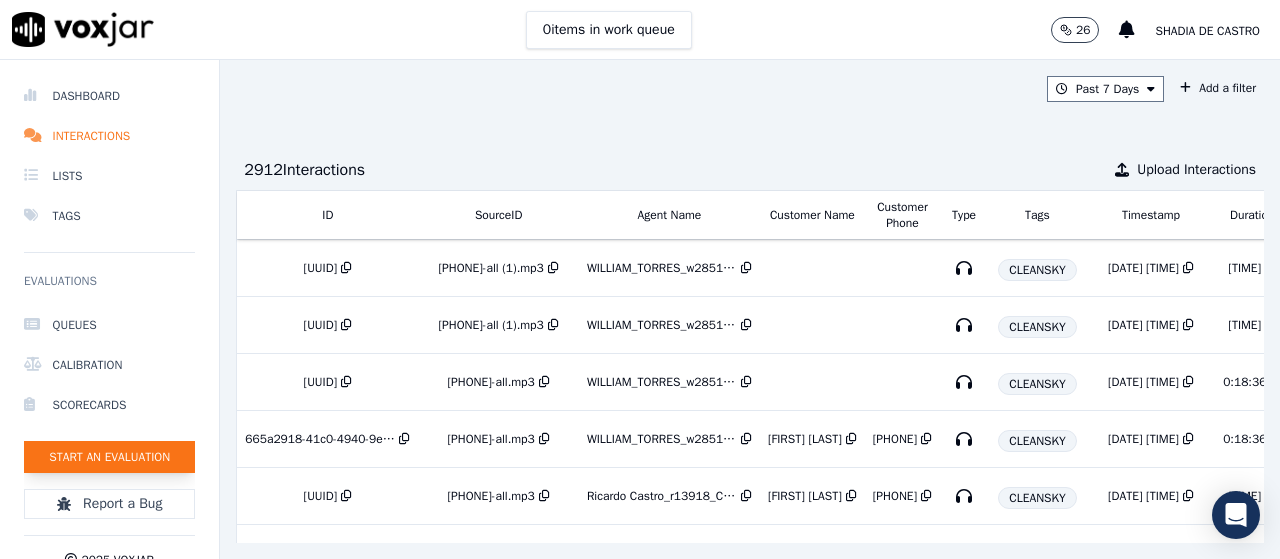 click on "Start an Evaluation" 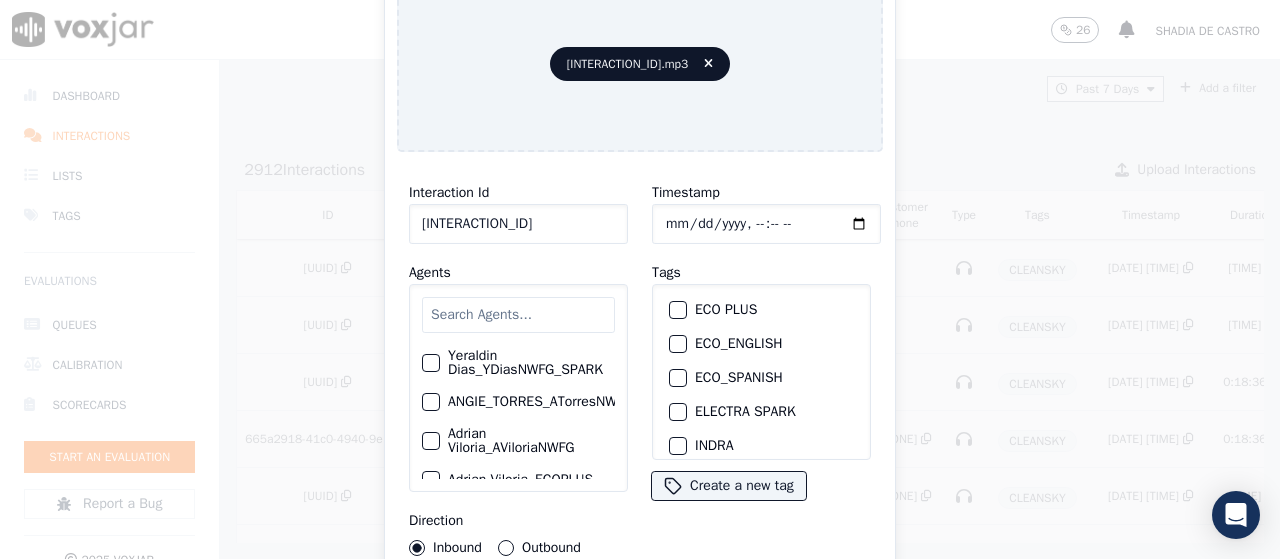 scroll, scrollTop: 100, scrollLeft: 0, axis: vertical 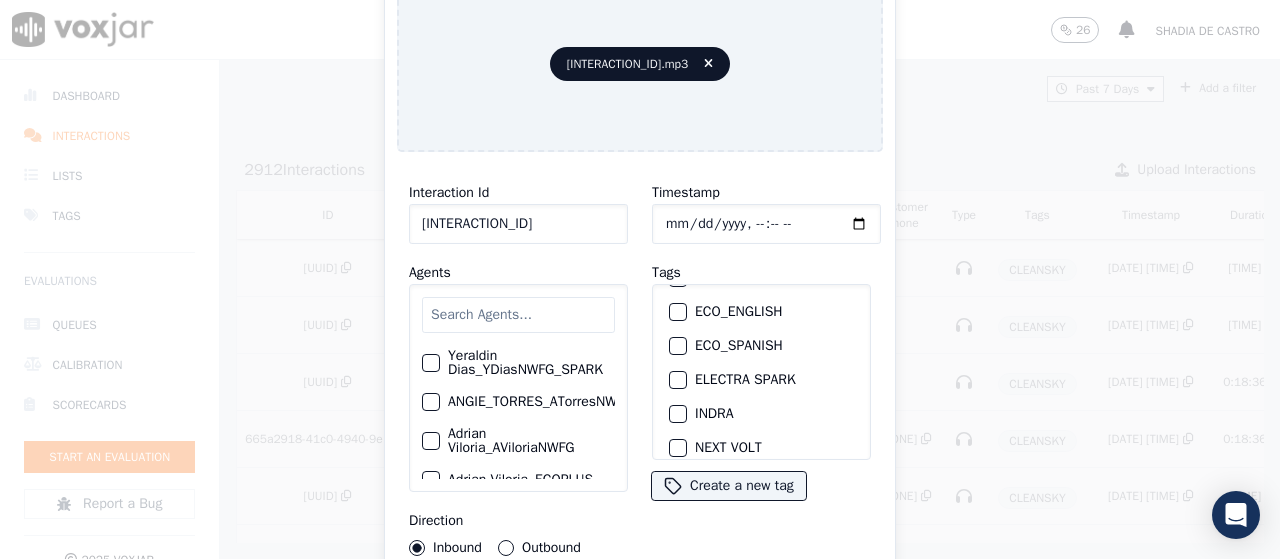 type on "[INTERACTION_ID]" 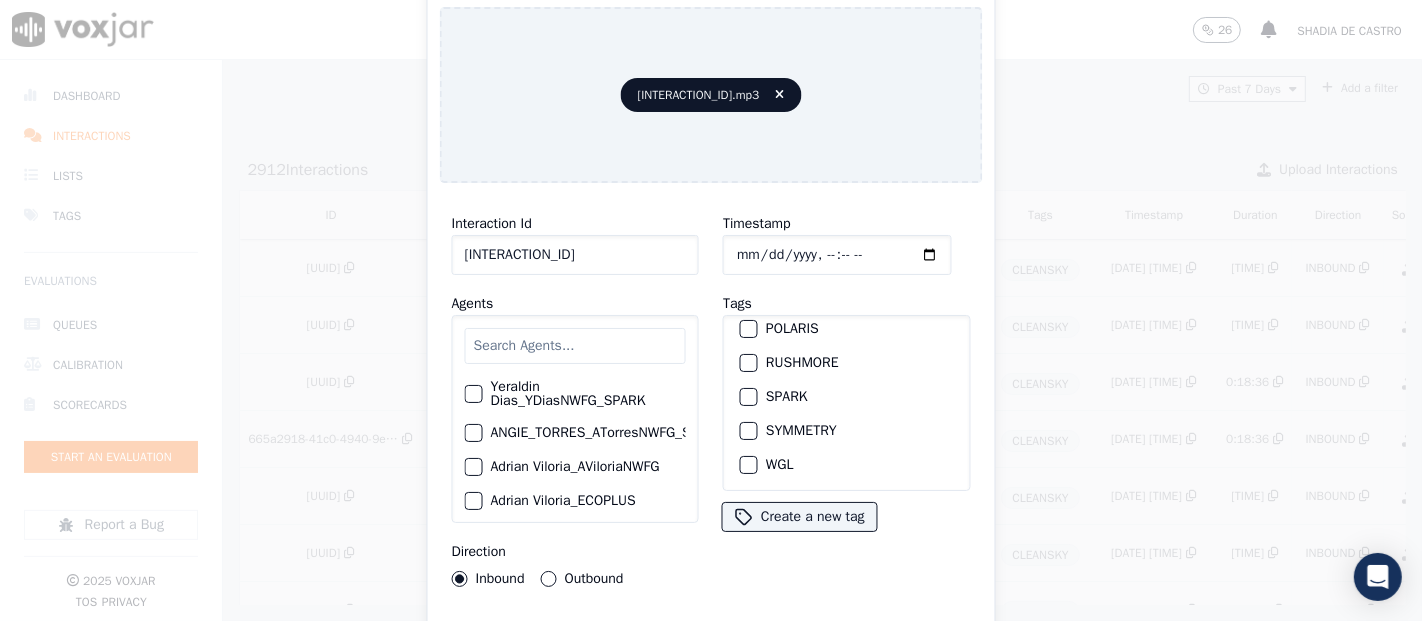scroll, scrollTop: 427, scrollLeft: 0, axis: vertical 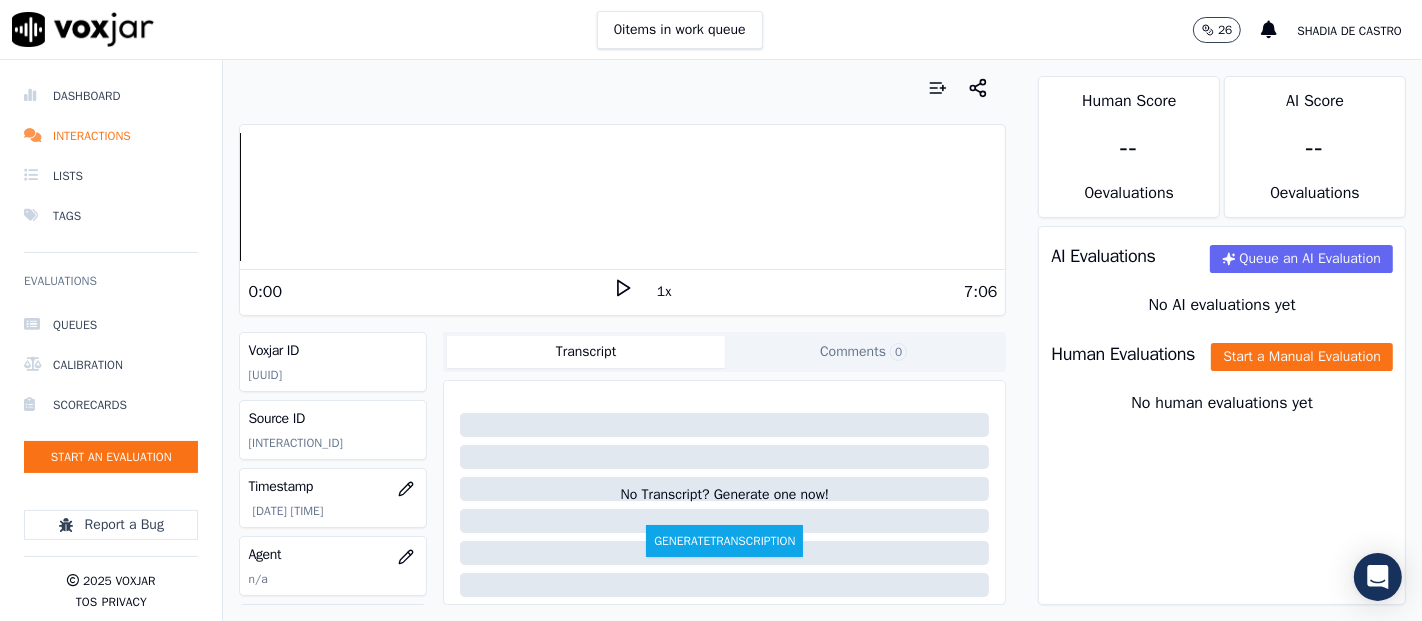 drag, startPoint x: 308, startPoint y: 454, endPoint x: 417, endPoint y: 458, distance: 109.07337 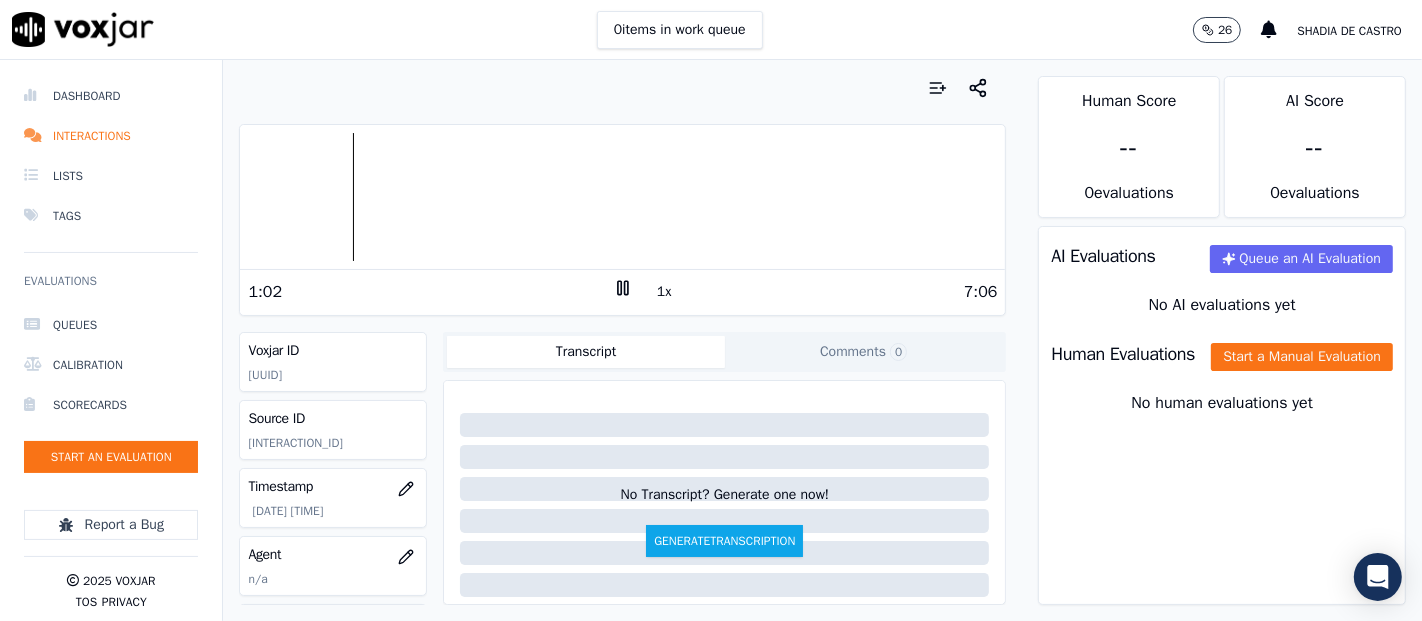 drag, startPoint x: 612, startPoint y: 281, endPoint x: 616, endPoint y: 270, distance: 11.7046995 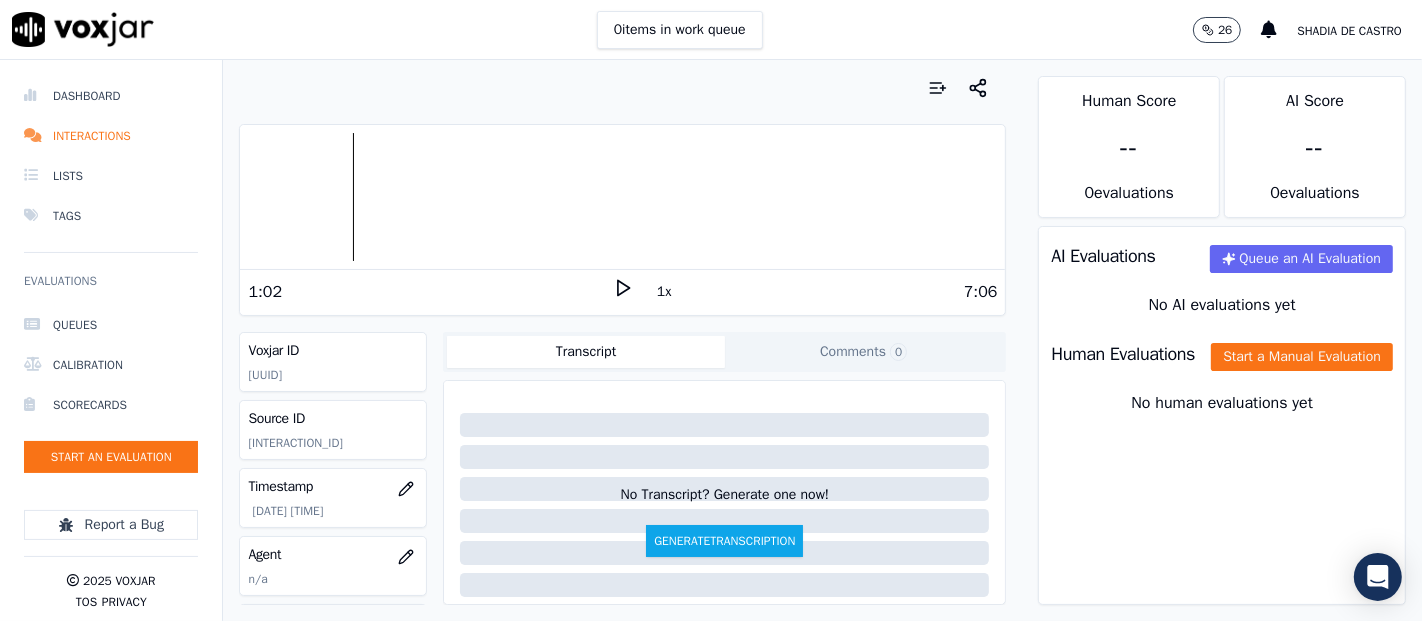 click on "7:06" at bounding box center [815, 292] 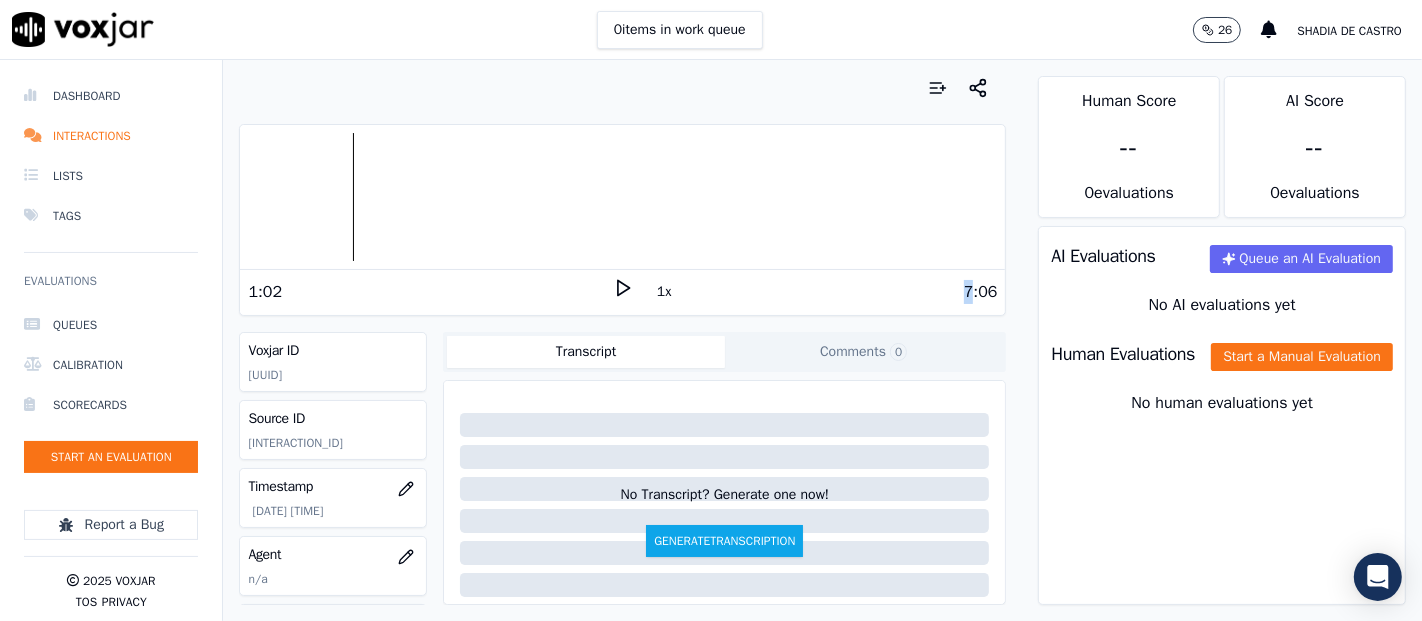 click on "[TIME]   1x   [TIME]" at bounding box center (622, 291) 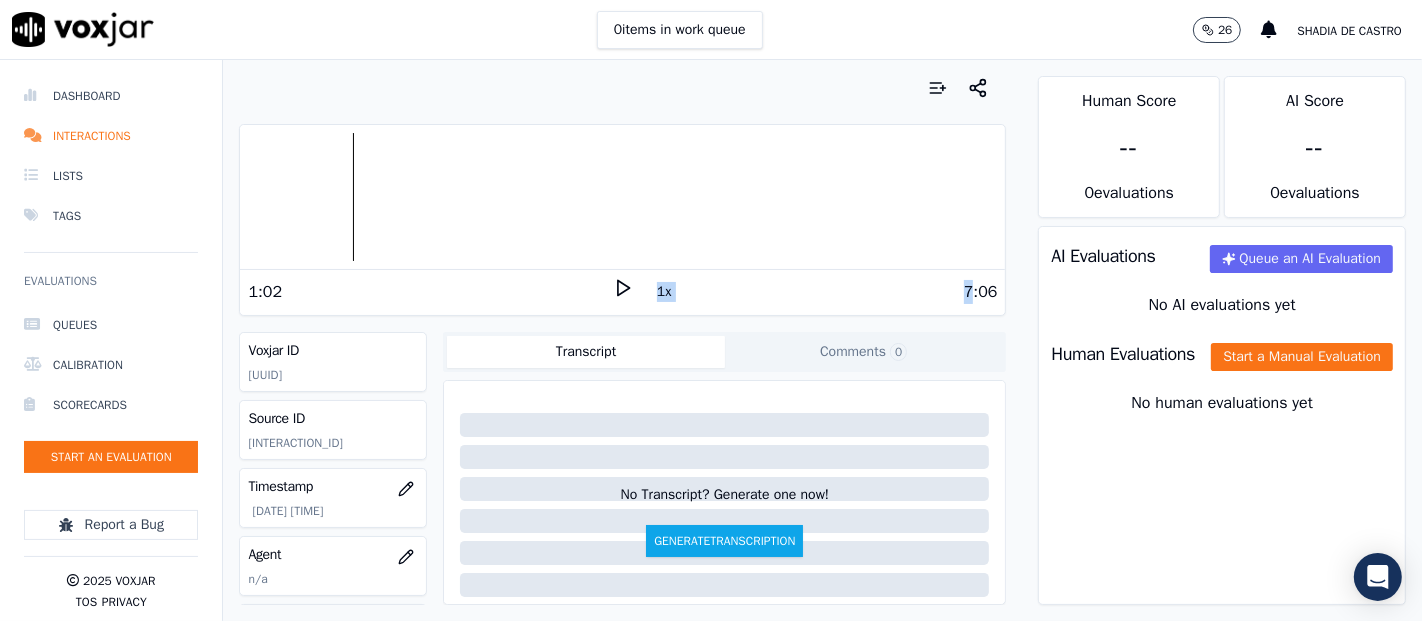 click 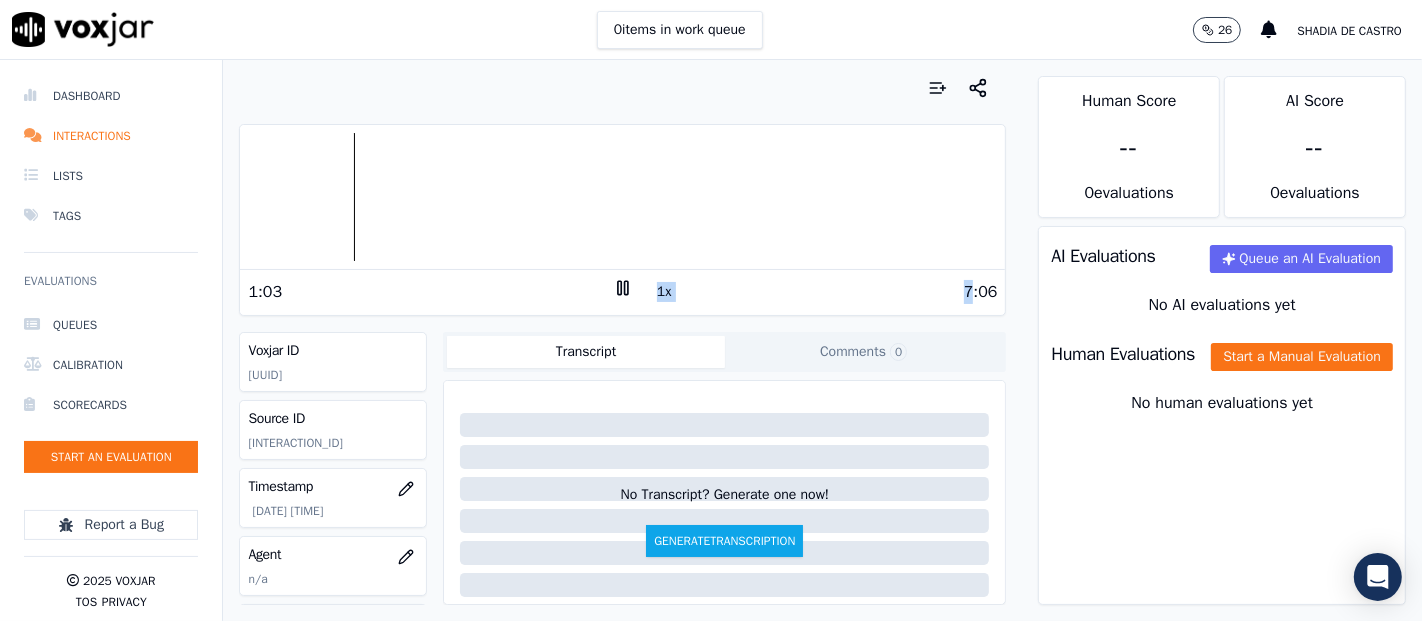 click on "Your browser does not support the audio element." at bounding box center (622, 197) 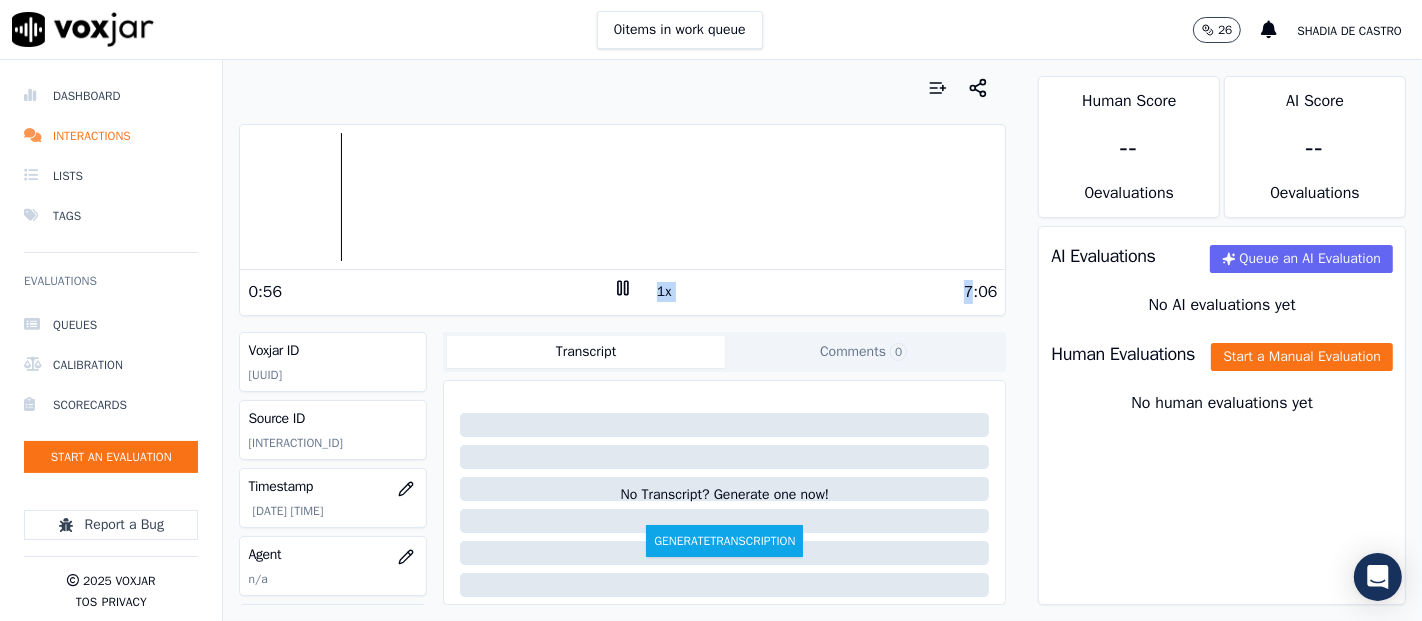 click at bounding box center (622, 197) 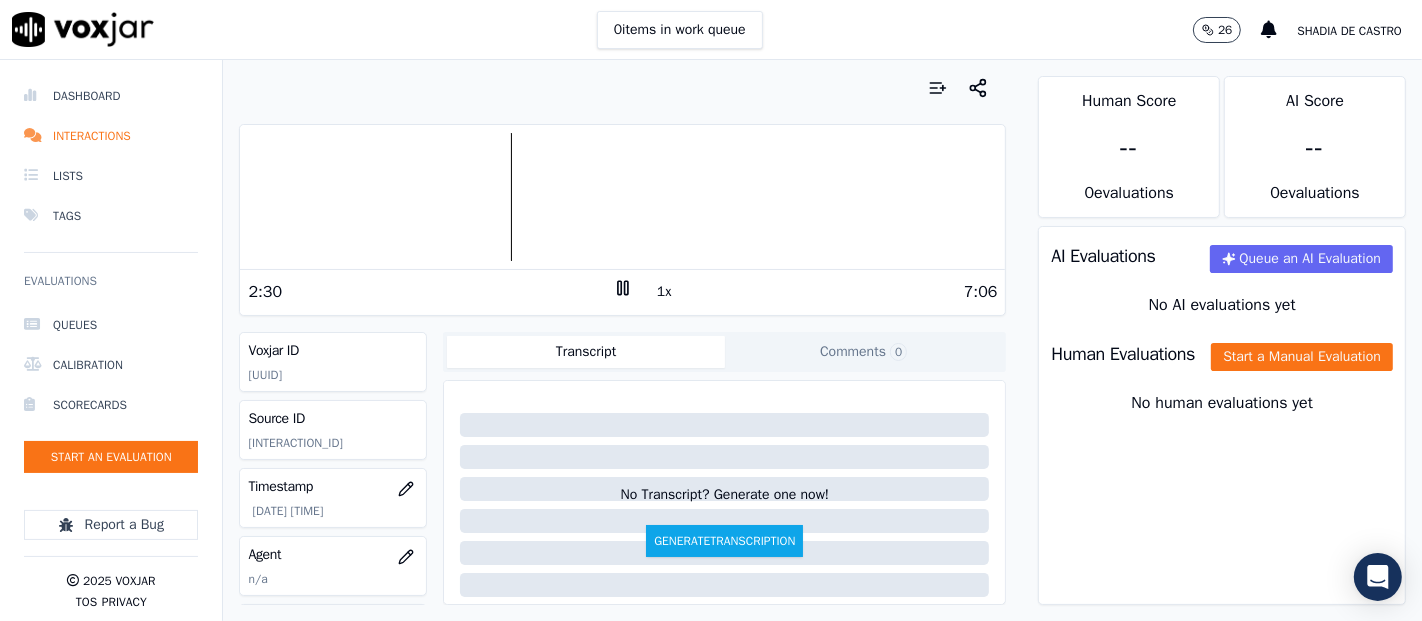 click on "Your browser does not support the audio element.   [TIME]     1x   [TIME]   Voxjar ID   [UUID]   Source ID   [INTERACTION_ID]   Timestamp
[DATE] [TIME]     Agent
n/a     Customer Name     n/a     Customer Phone     n/a     Tags
INDRA     Source     manualUpload   Type     AUDIO       Transcript   Comments  0   No Transcript? Generate one now!   Generate  Transcription         Add Comment" at bounding box center [622, 340] 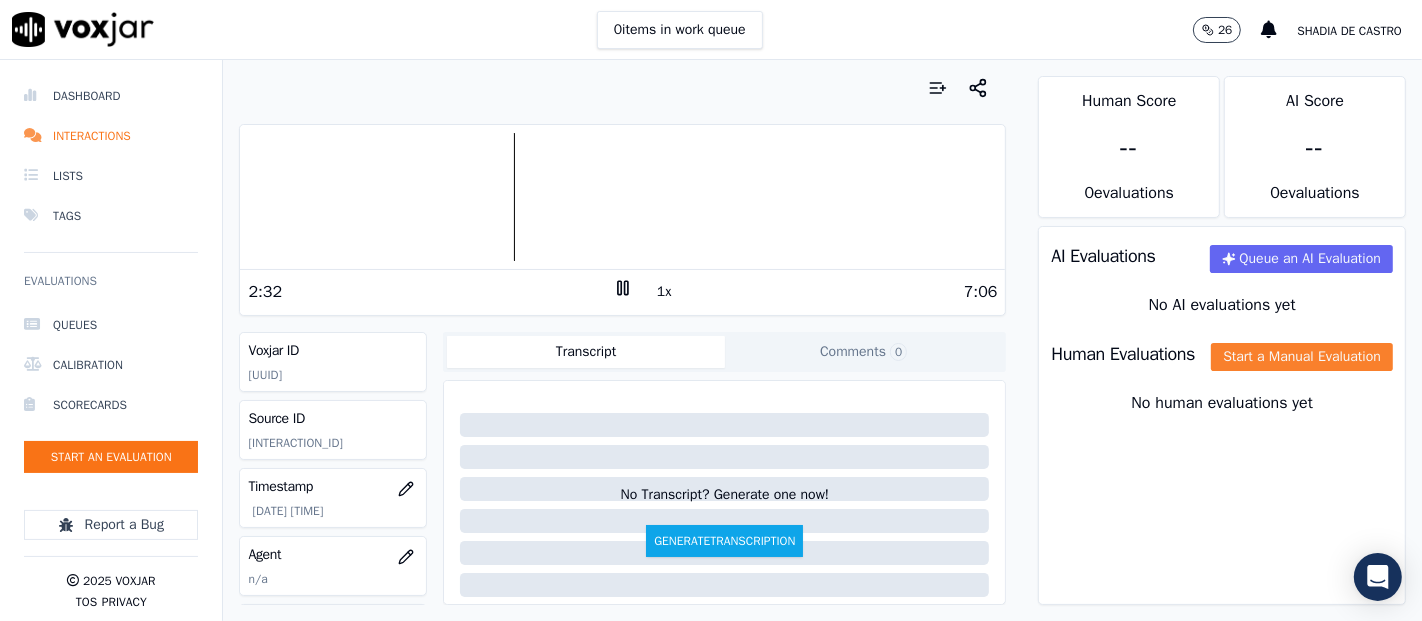 click on "Start a Manual Evaluation" 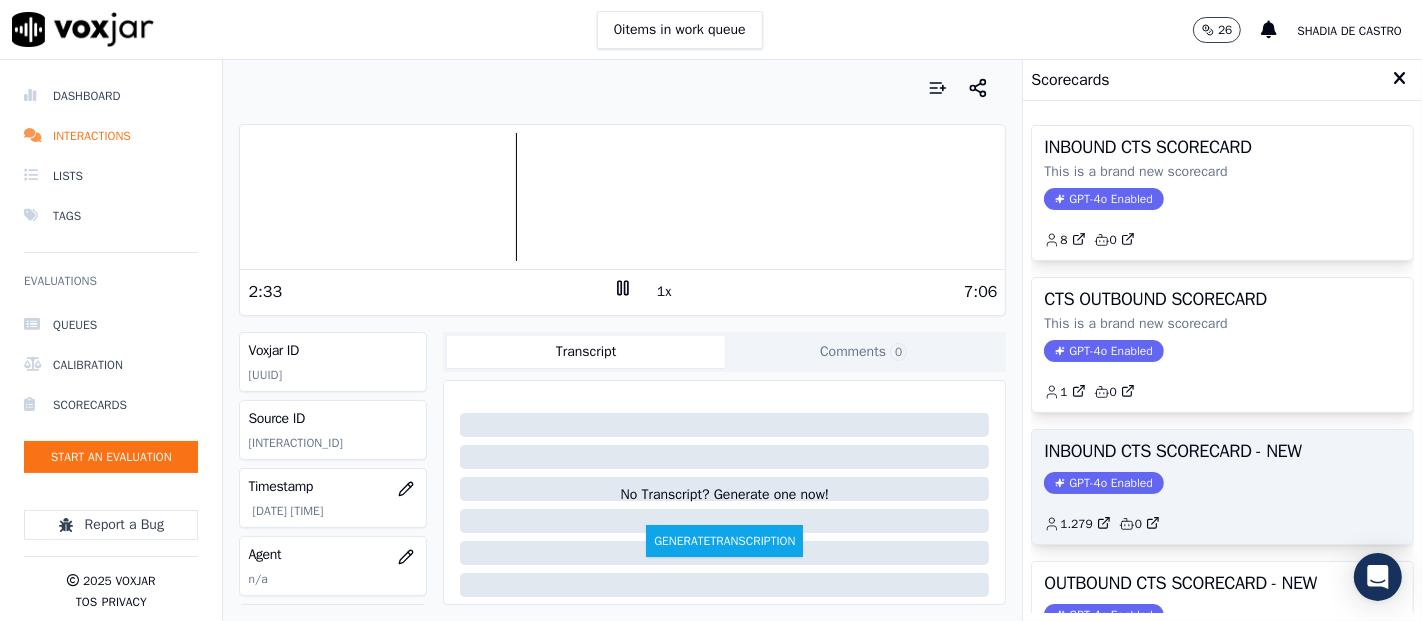 click on "GPT-4o Enabled" 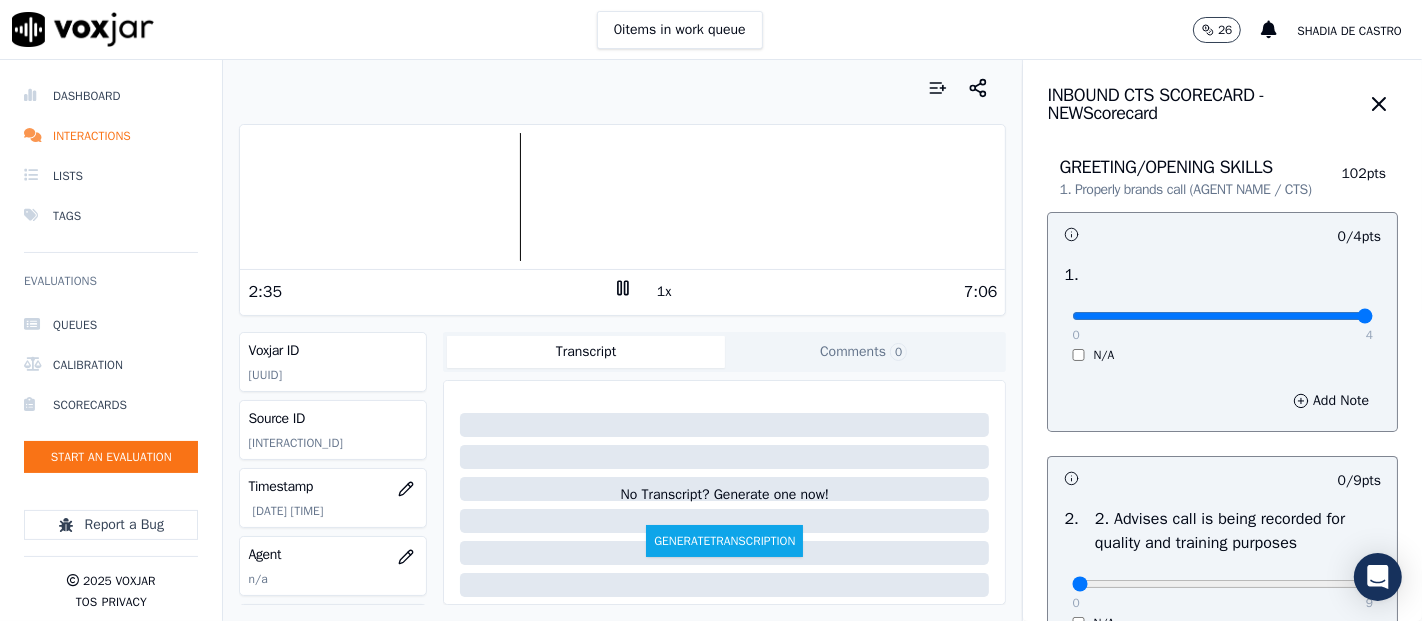 type on "4" 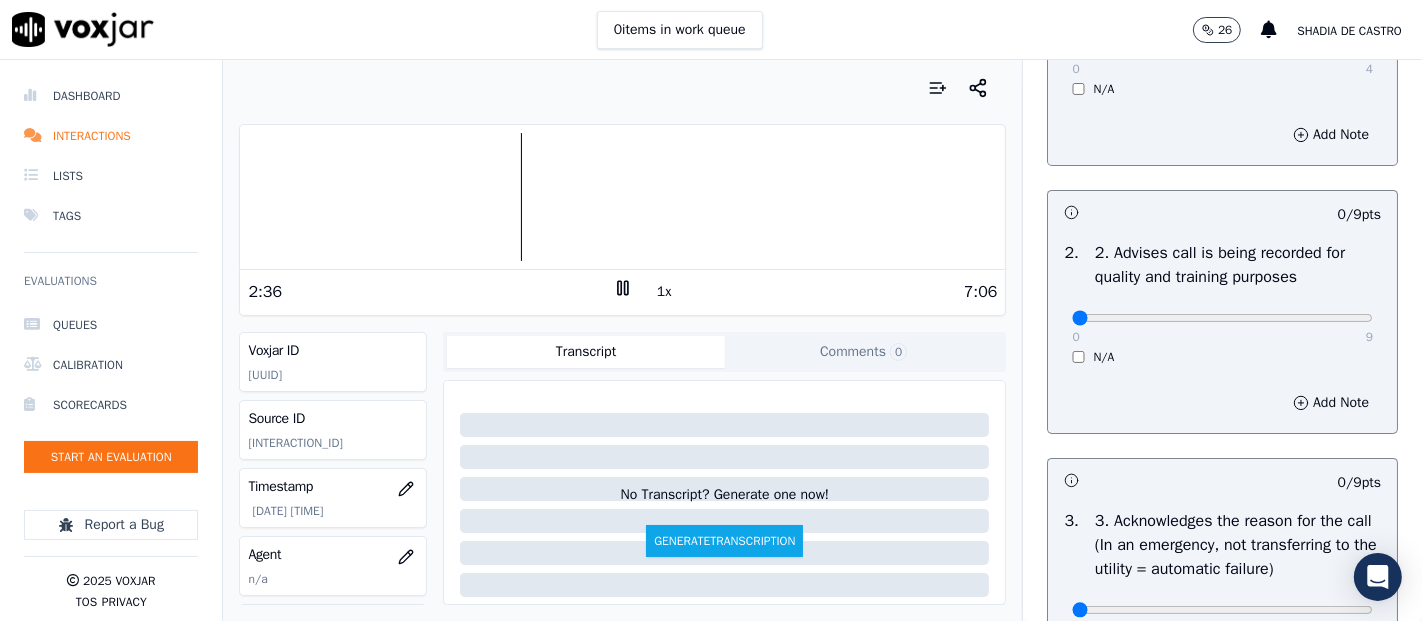 scroll, scrollTop: 333, scrollLeft: 0, axis: vertical 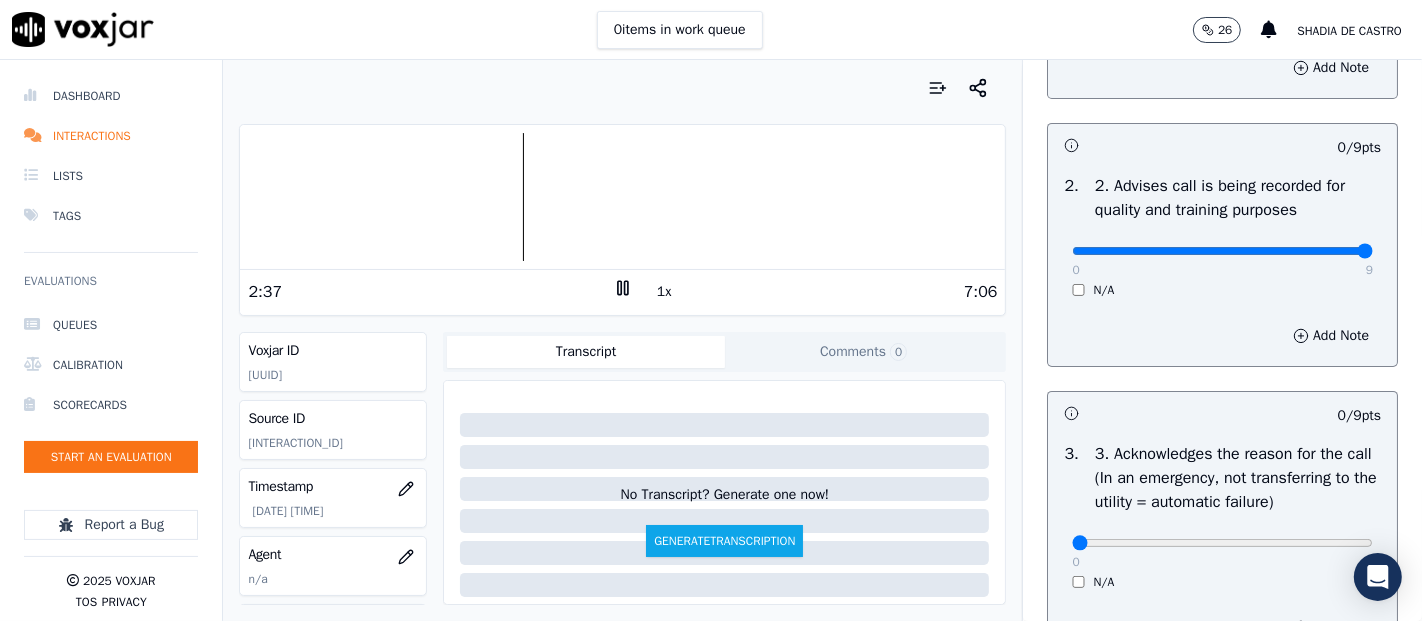 type on "9" 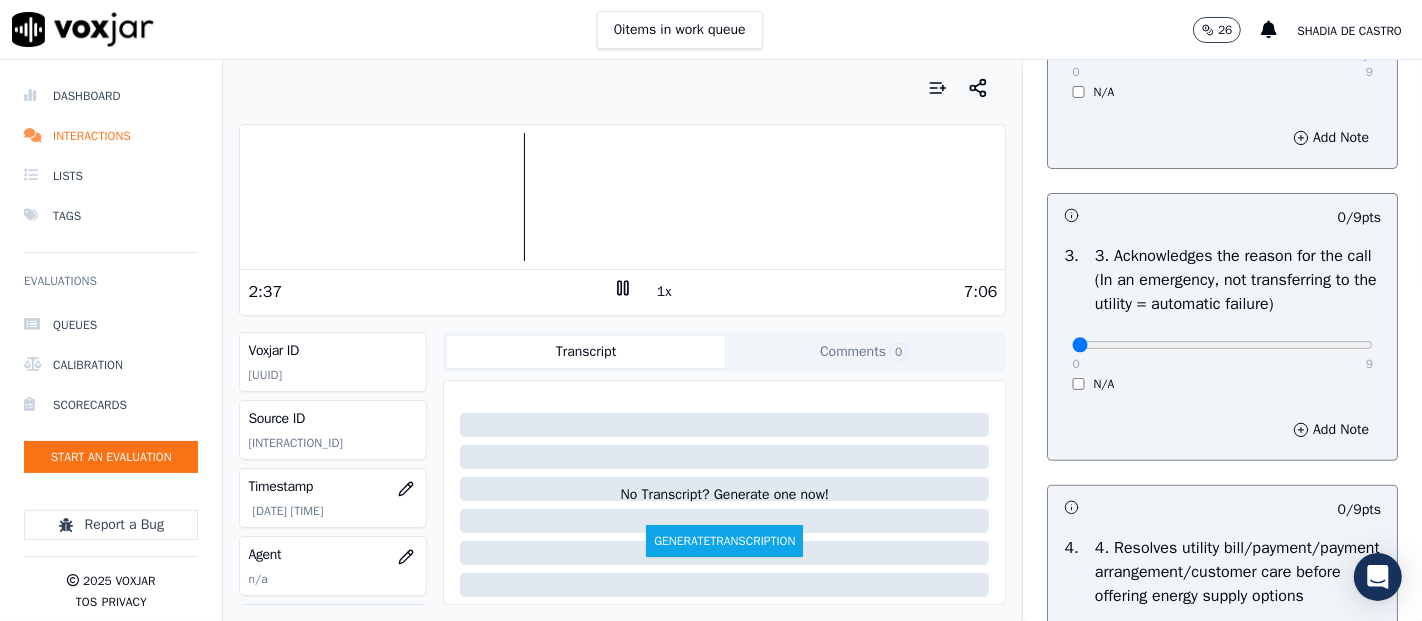 scroll, scrollTop: 666, scrollLeft: 0, axis: vertical 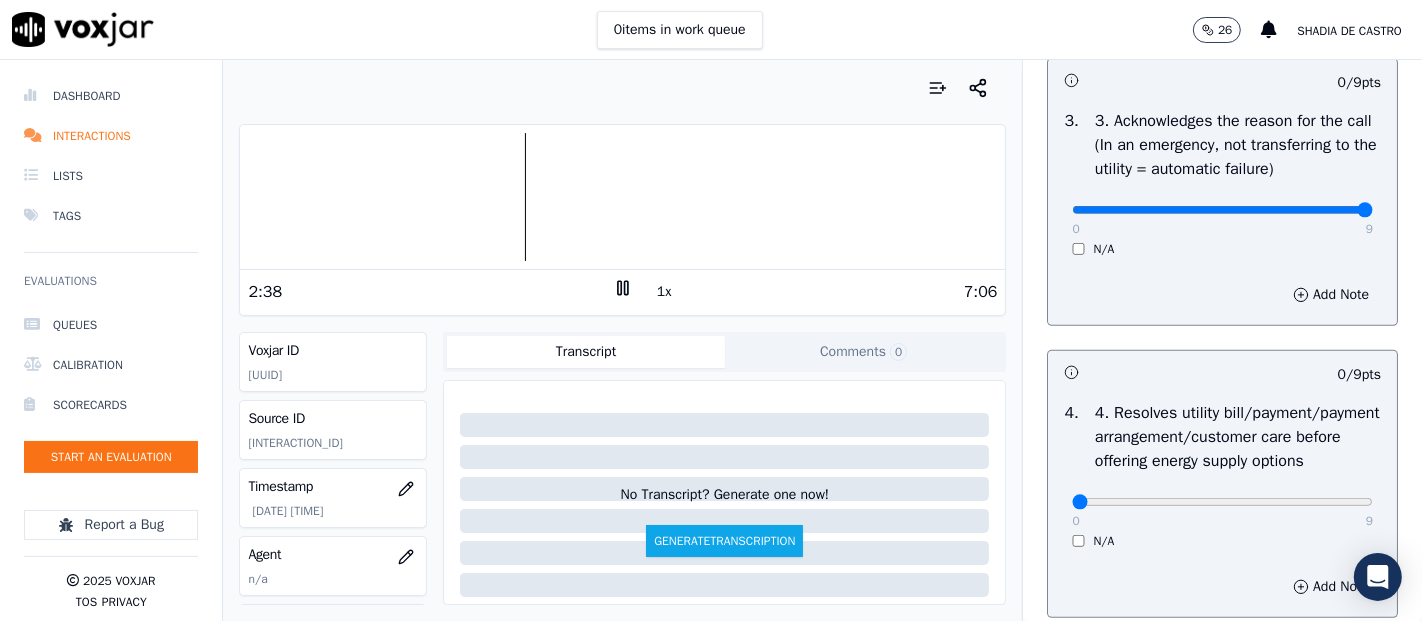 type on "9" 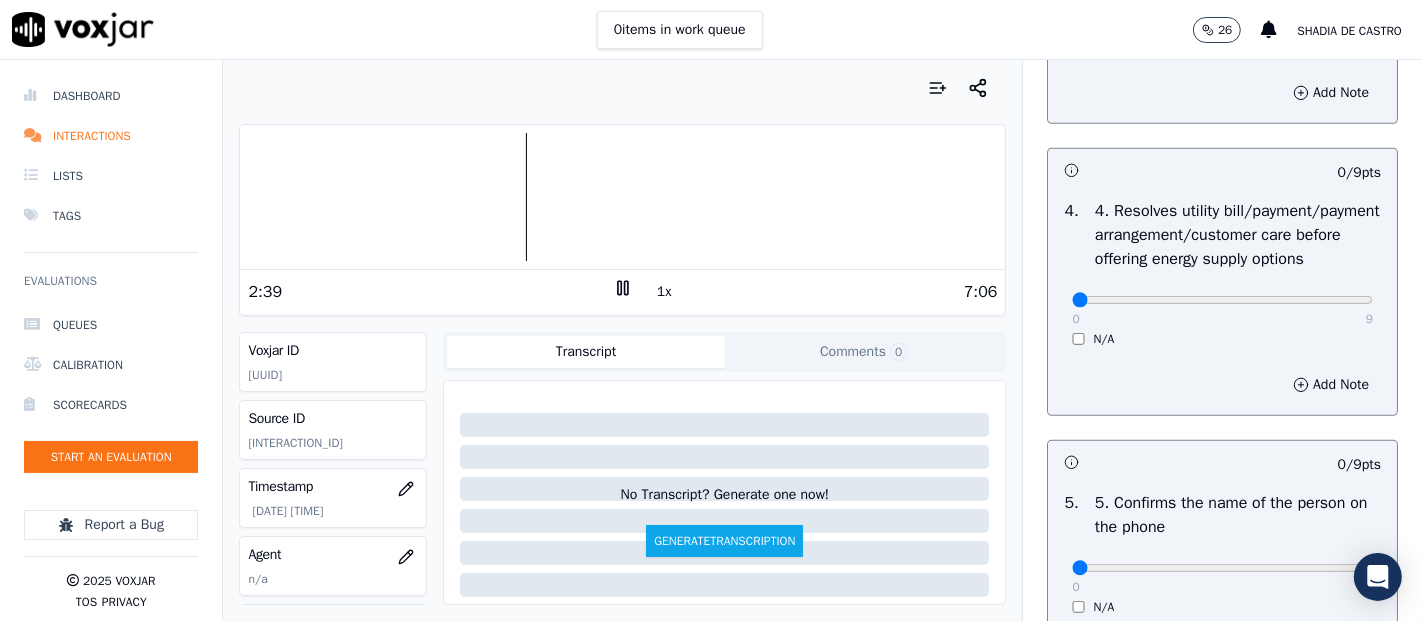 scroll, scrollTop: 1000, scrollLeft: 0, axis: vertical 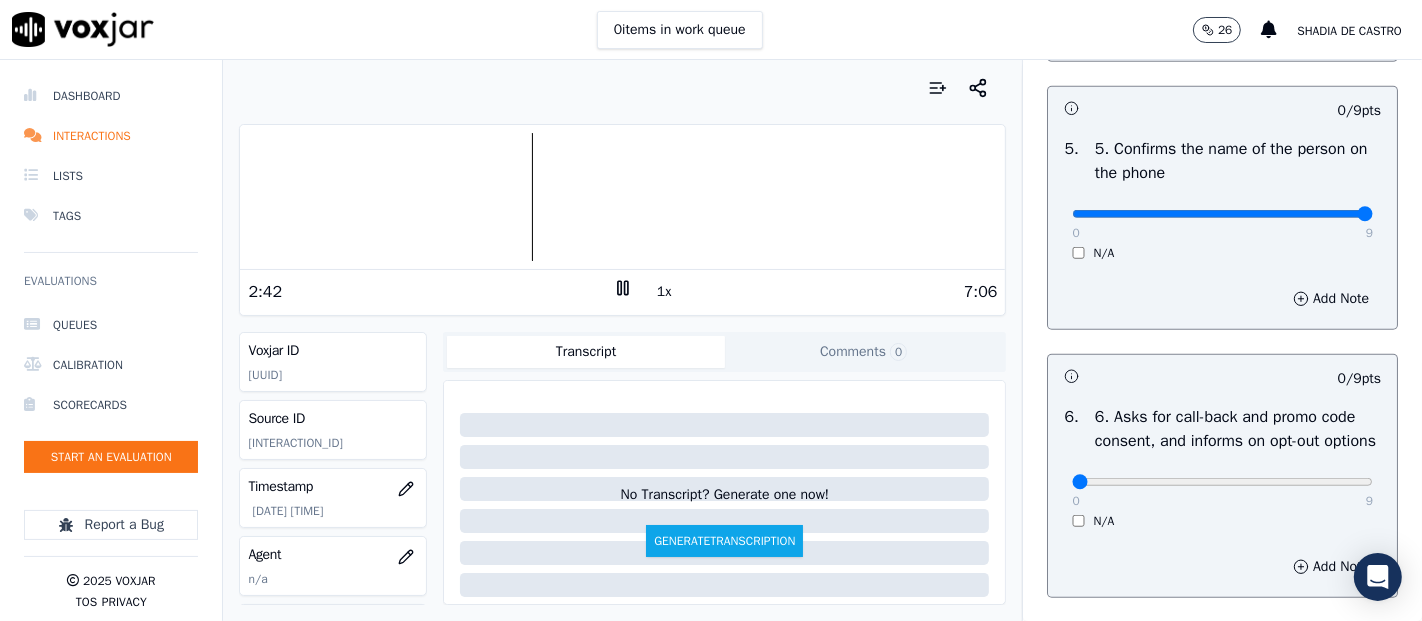 type on "9" 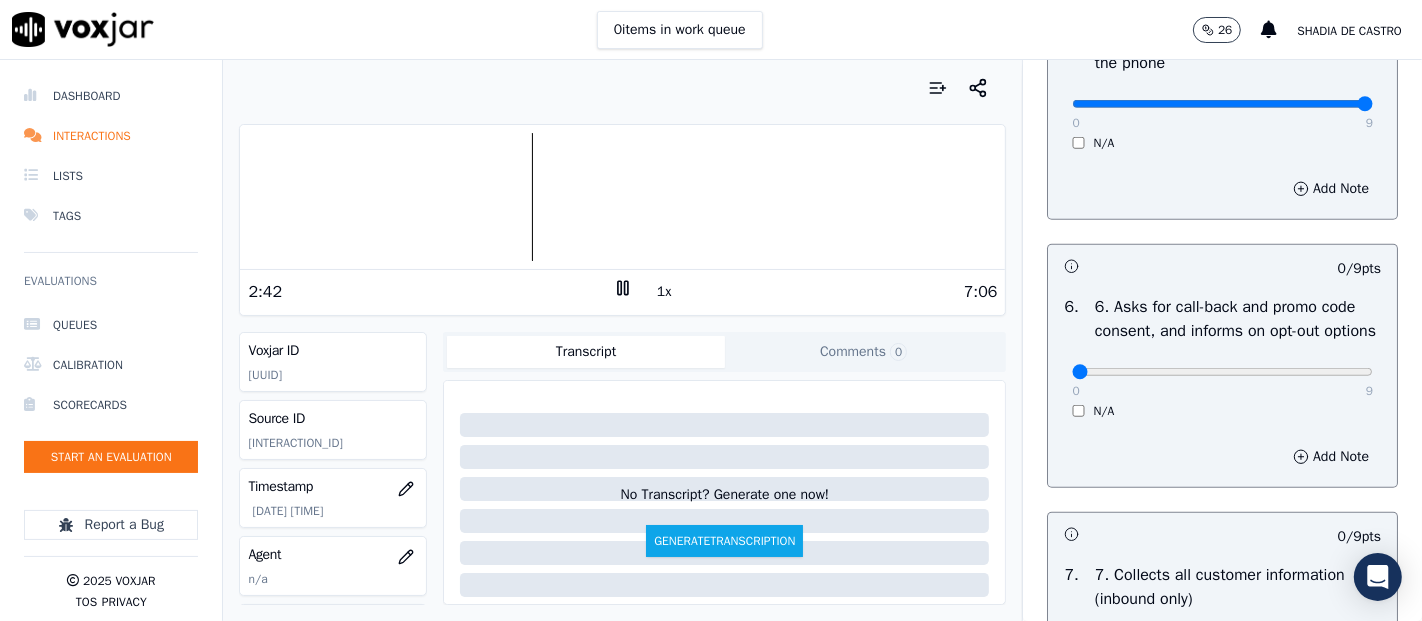 scroll, scrollTop: 1444, scrollLeft: 0, axis: vertical 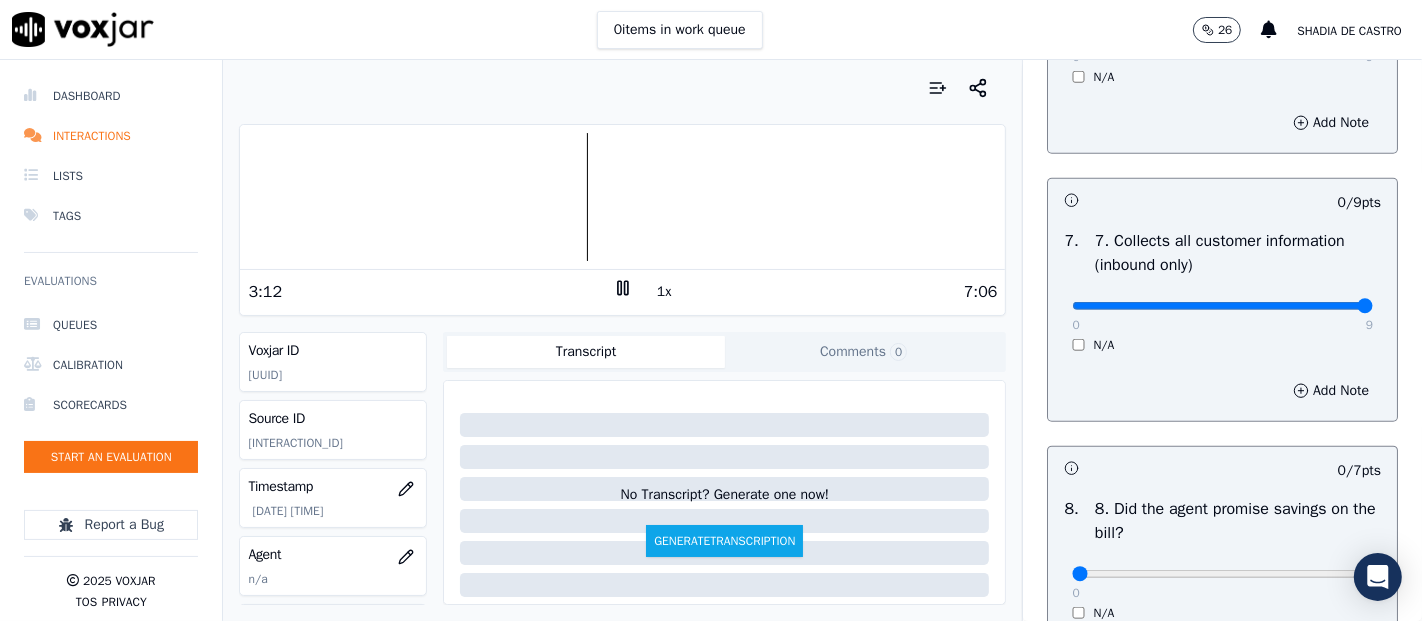 type on "9" 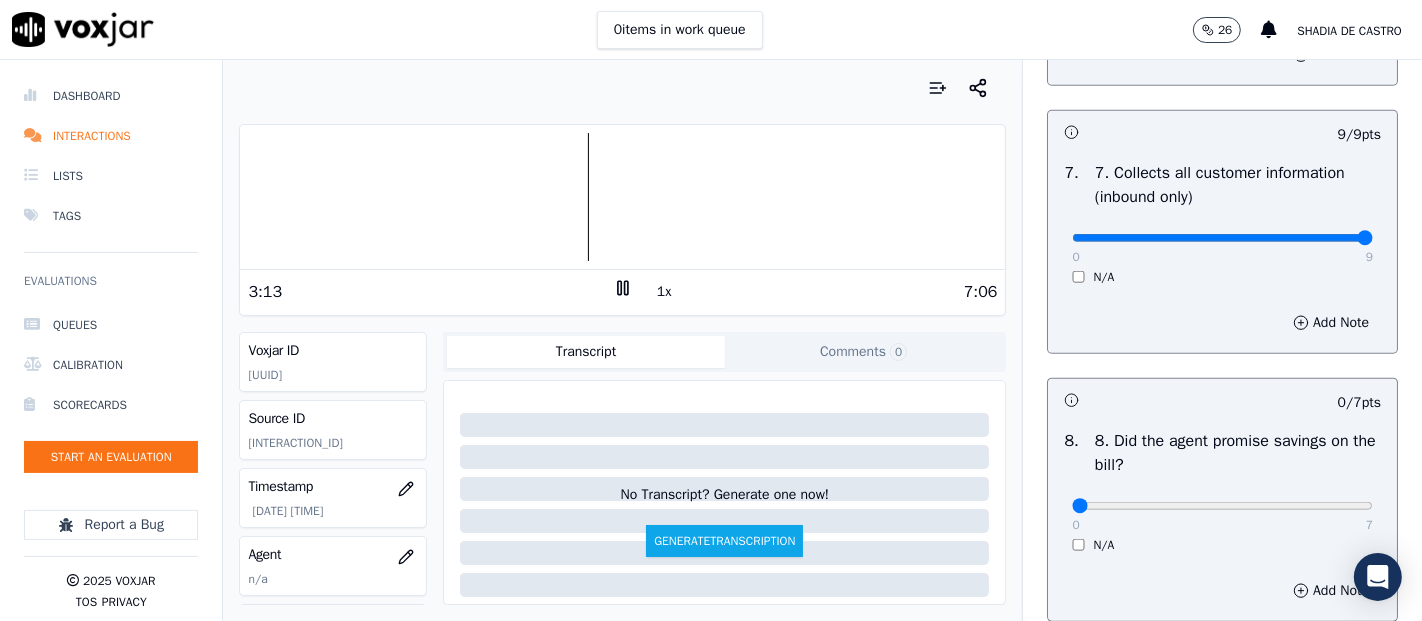 scroll, scrollTop: 1888, scrollLeft: 0, axis: vertical 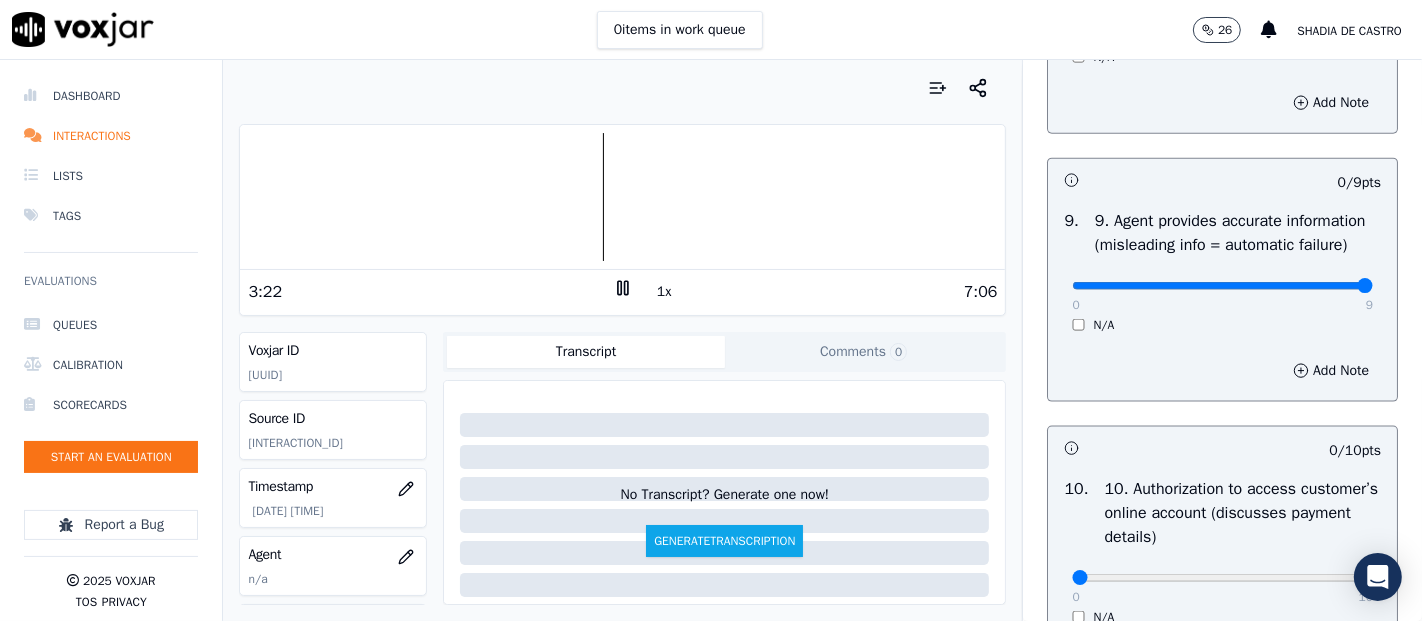type on "9" 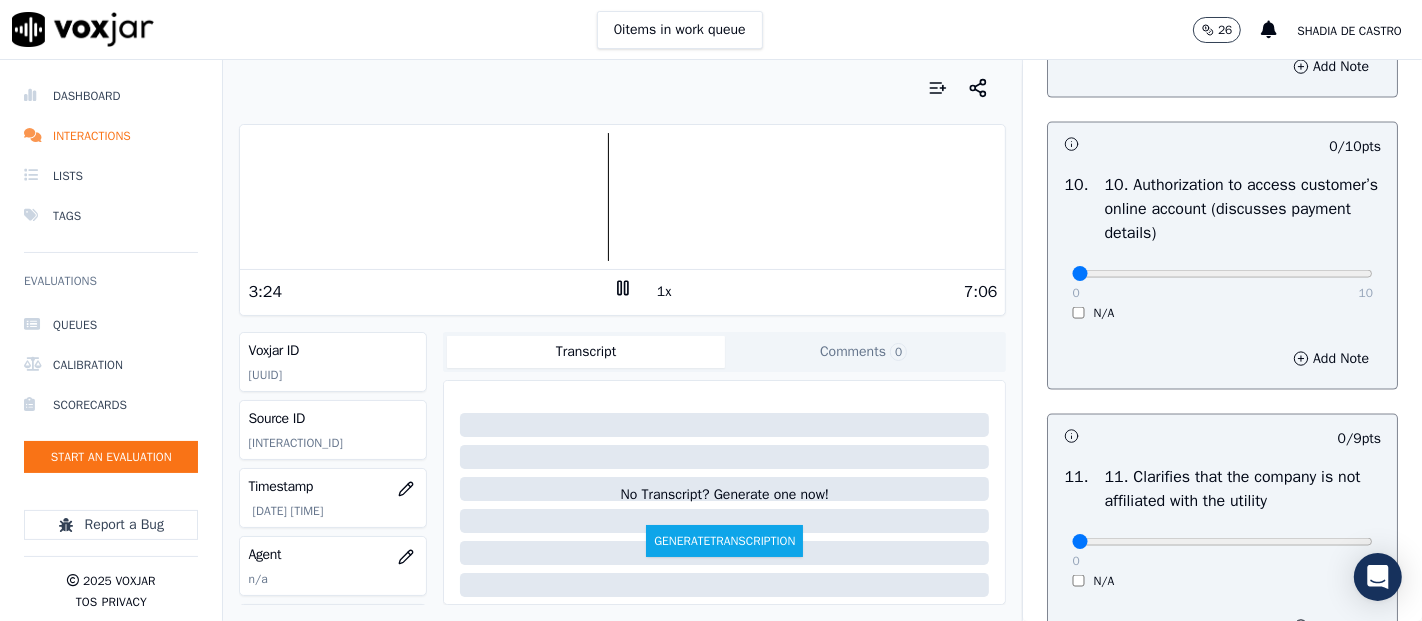 scroll, scrollTop: 2555, scrollLeft: 0, axis: vertical 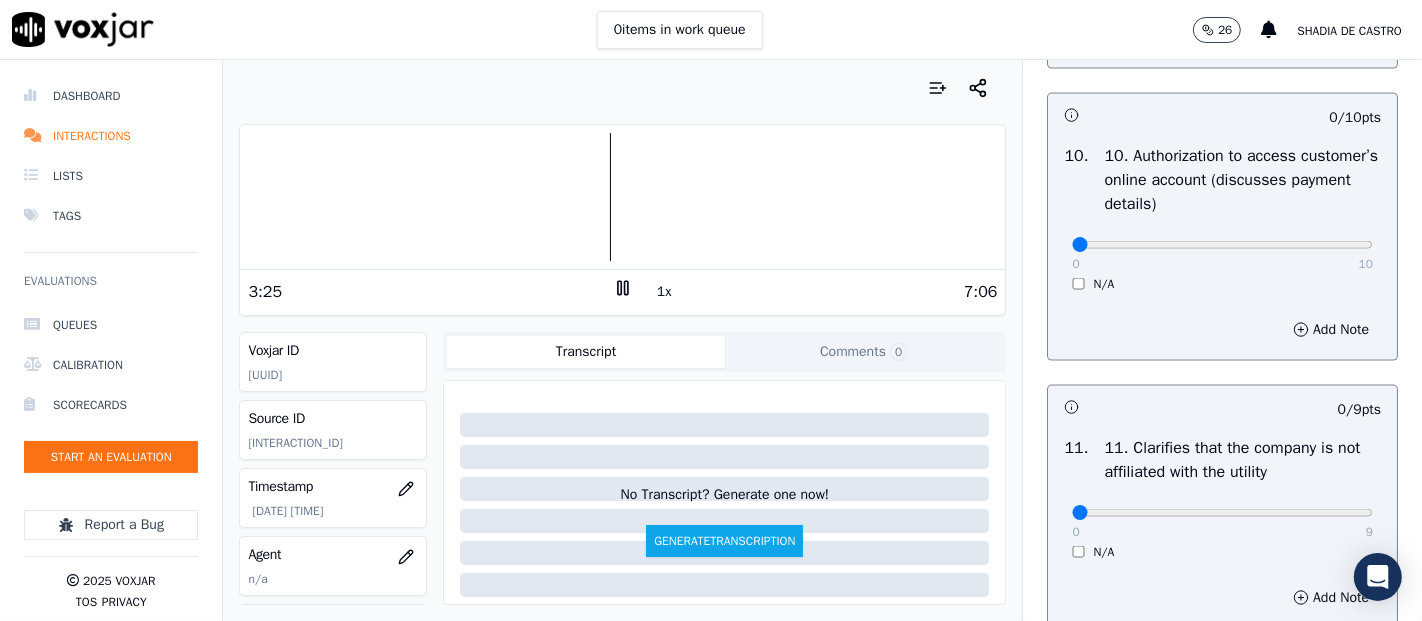 click on "0   10     N/A" at bounding box center (1222, 254) 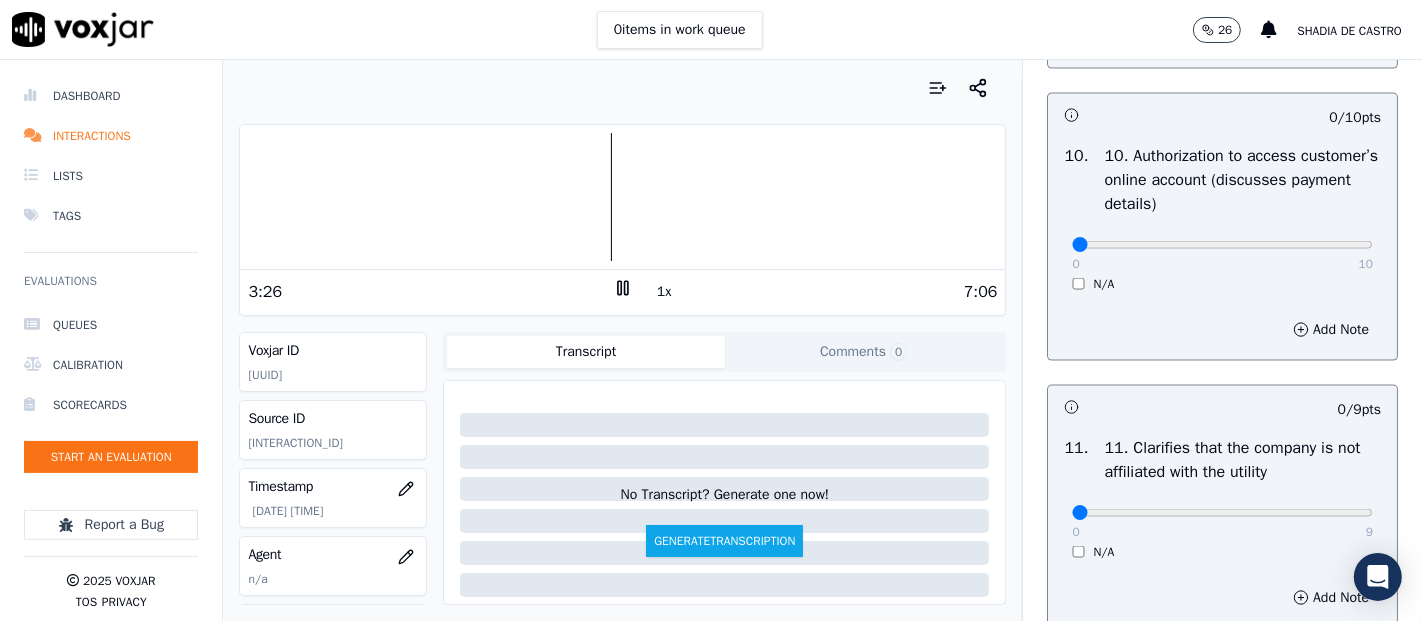scroll, scrollTop: 2666, scrollLeft: 0, axis: vertical 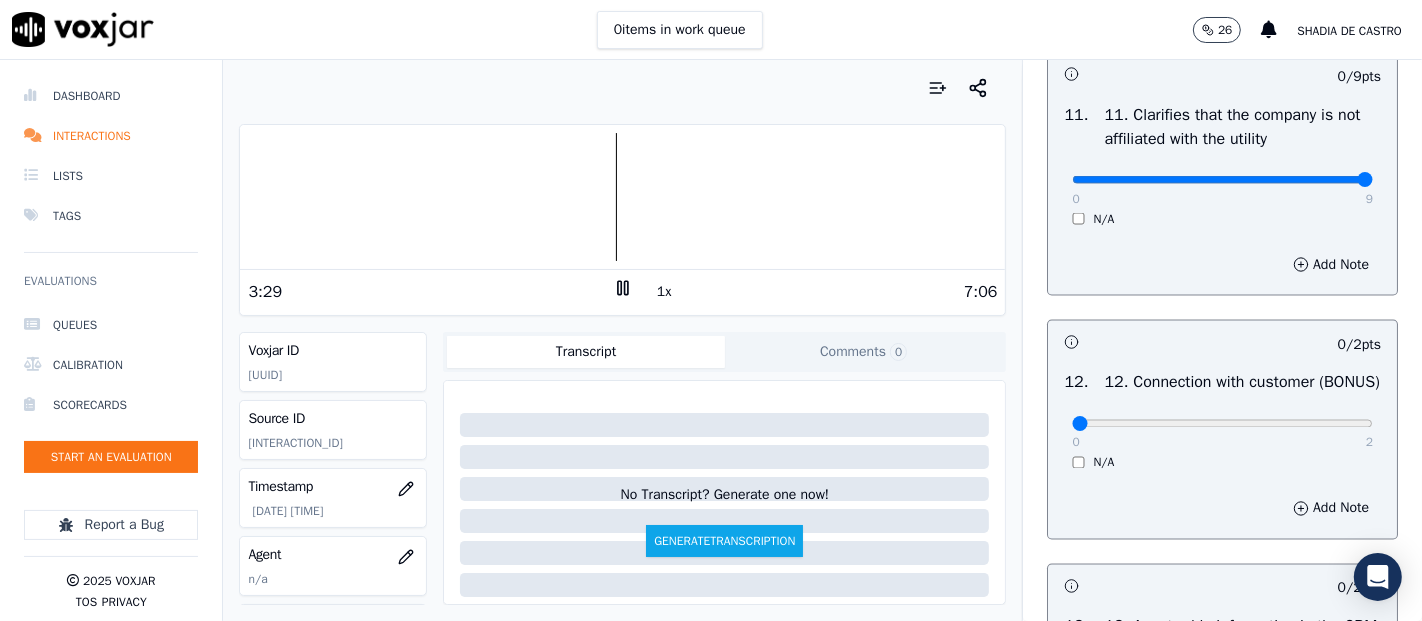 type on "9" 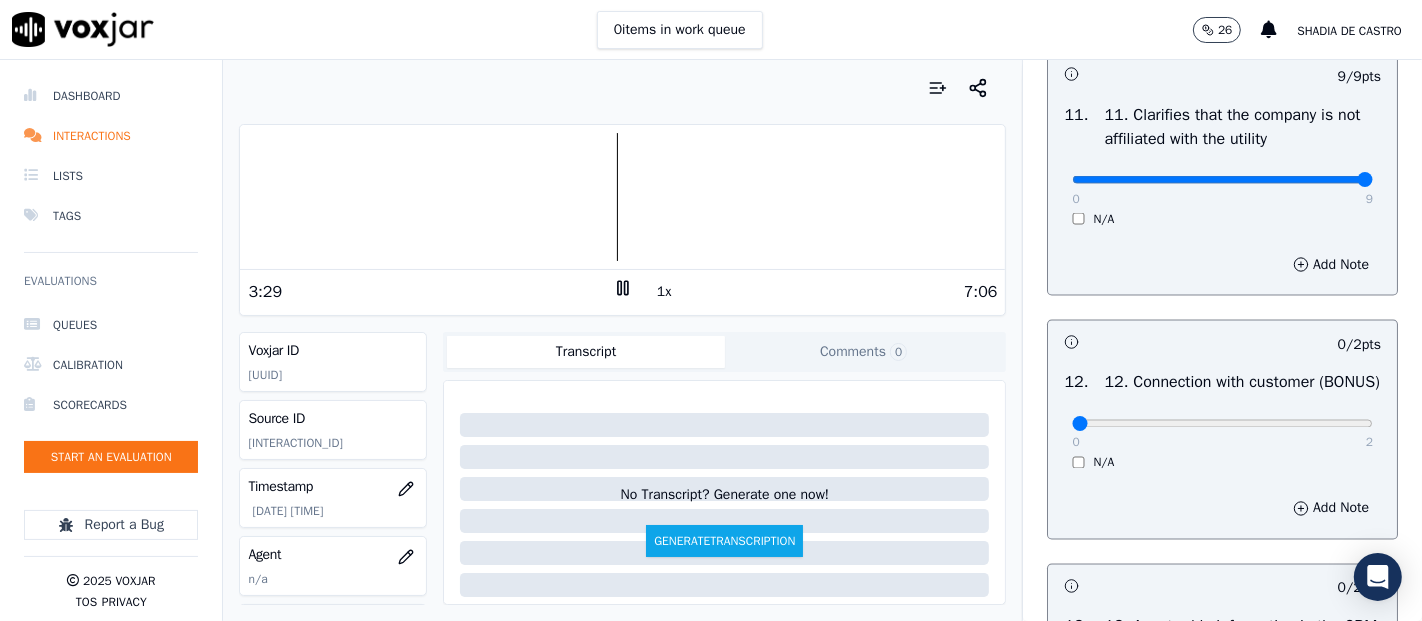 scroll, scrollTop: 3222, scrollLeft: 0, axis: vertical 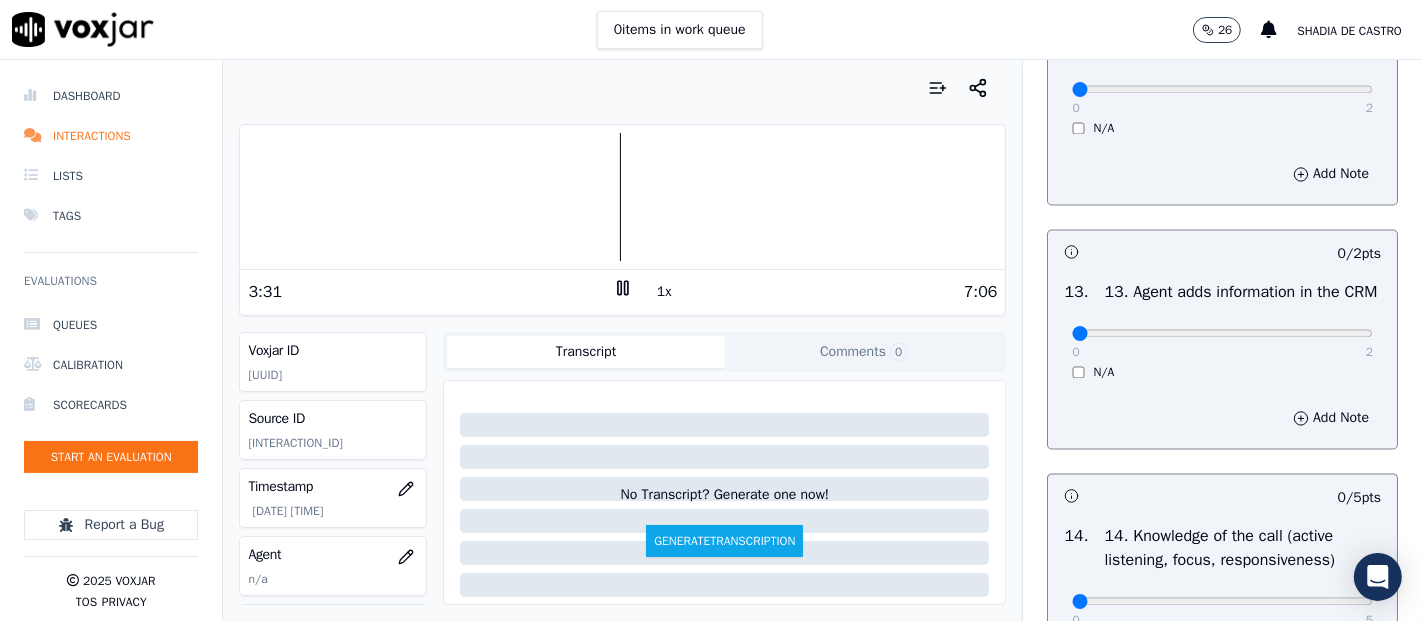 click on "0   2" at bounding box center (1222, 89) 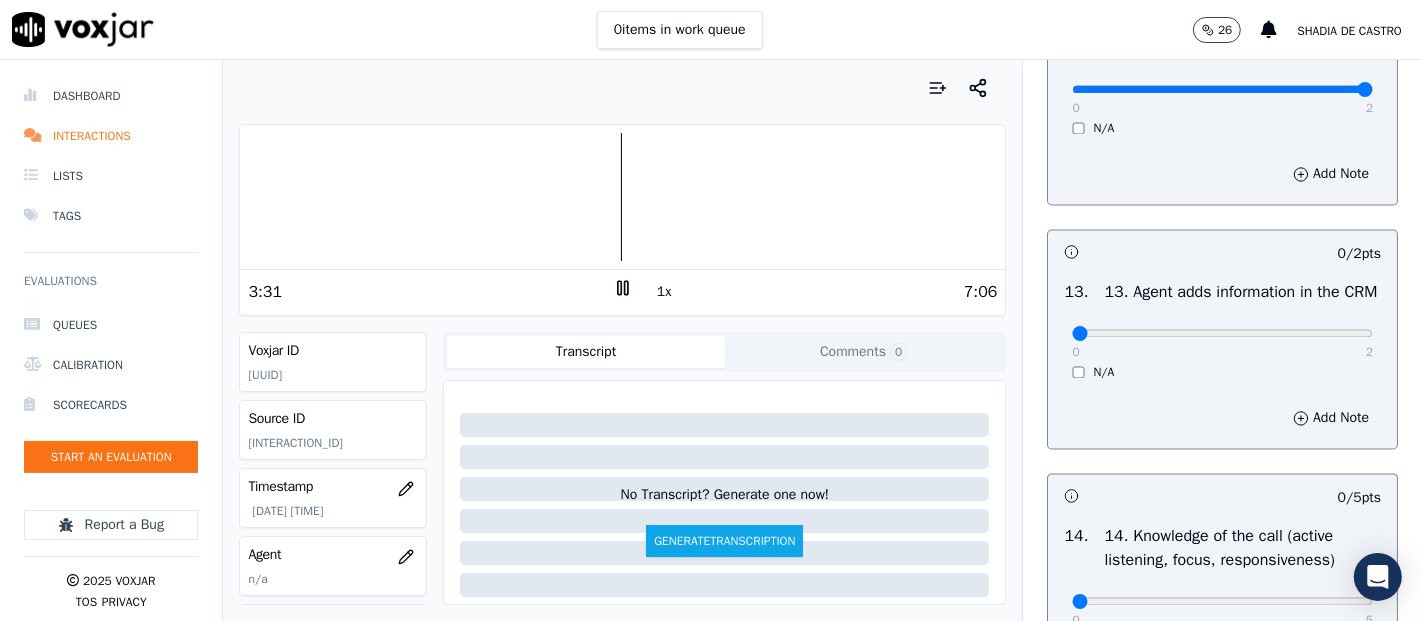 type on "2" 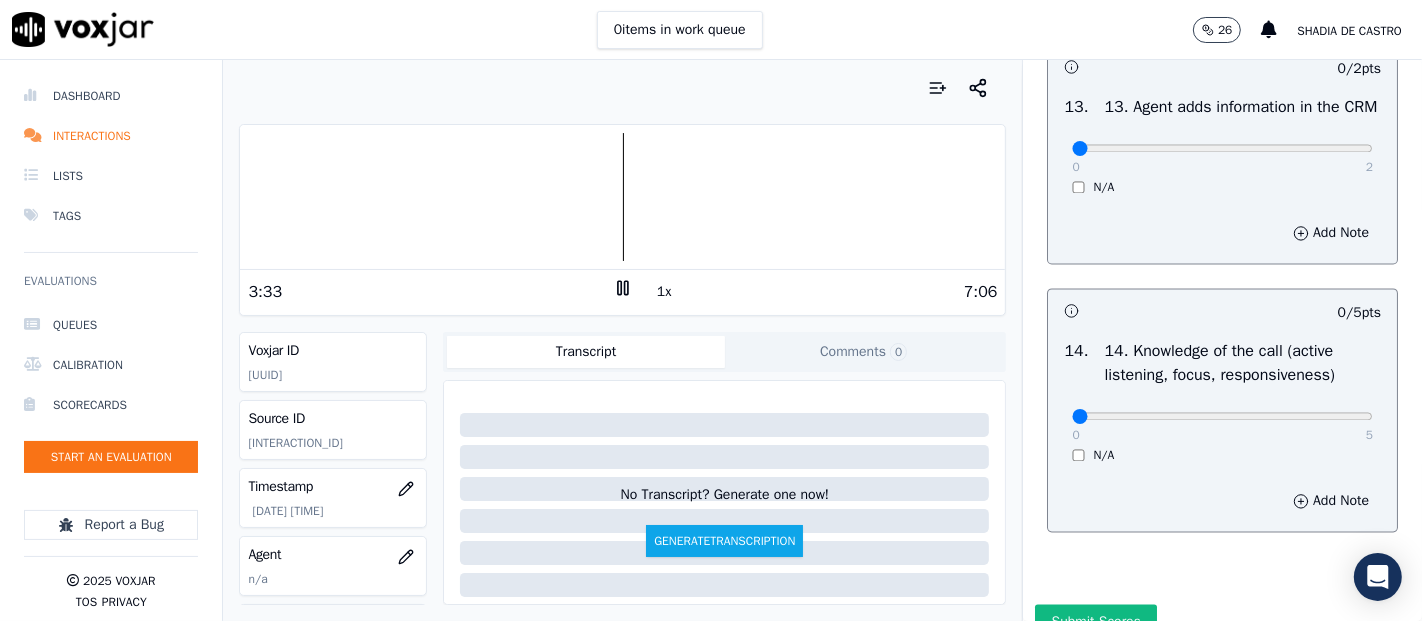 scroll, scrollTop: 3444, scrollLeft: 0, axis: vertical 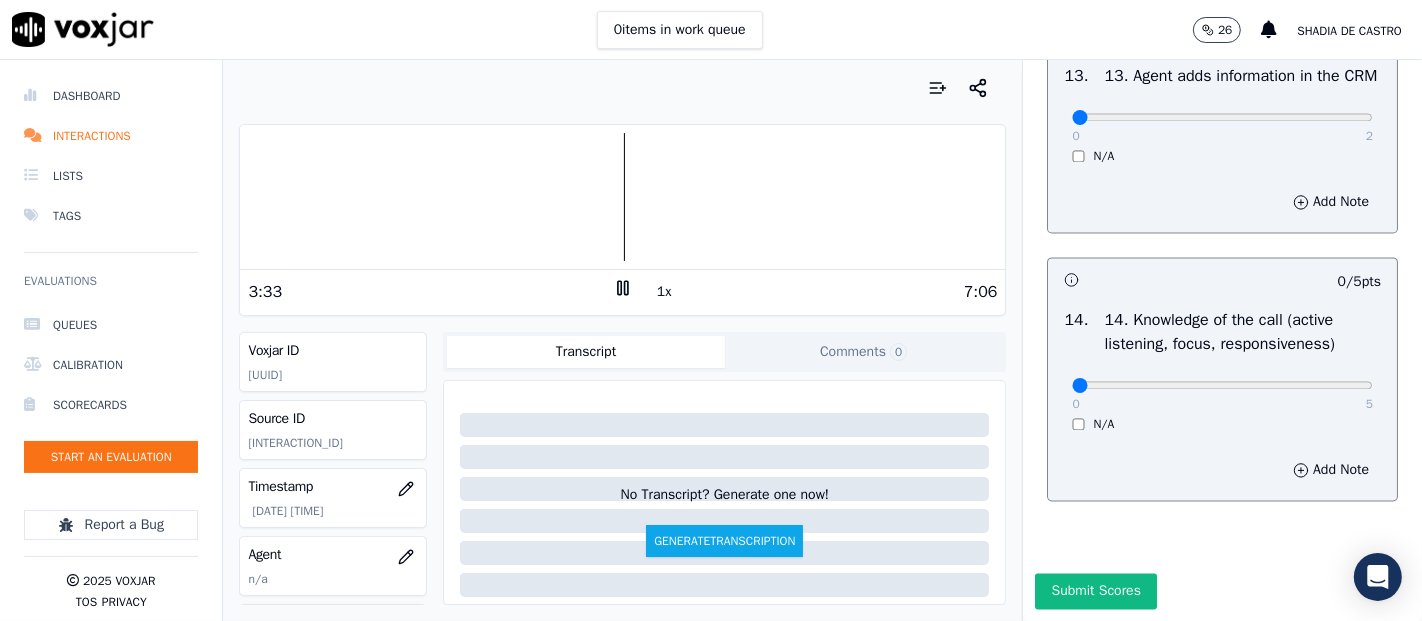 click on "0   2     N/A" at bounding box center (1222, 126) 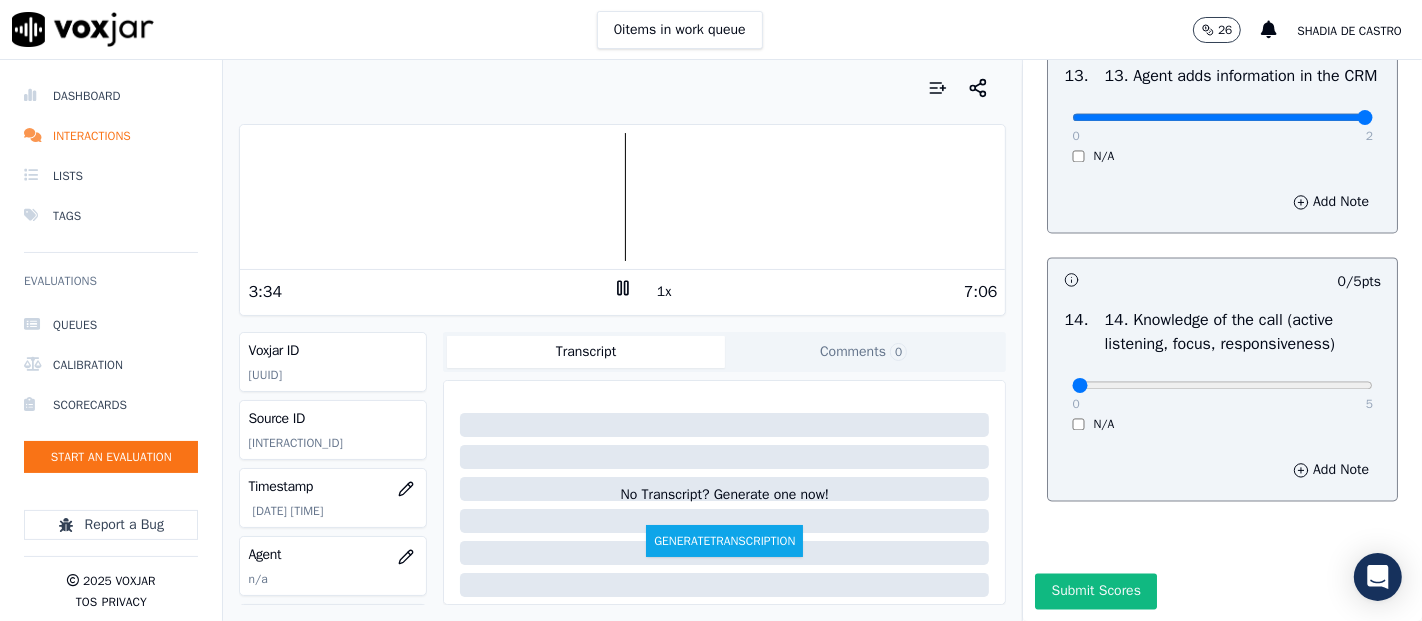 type on "2" 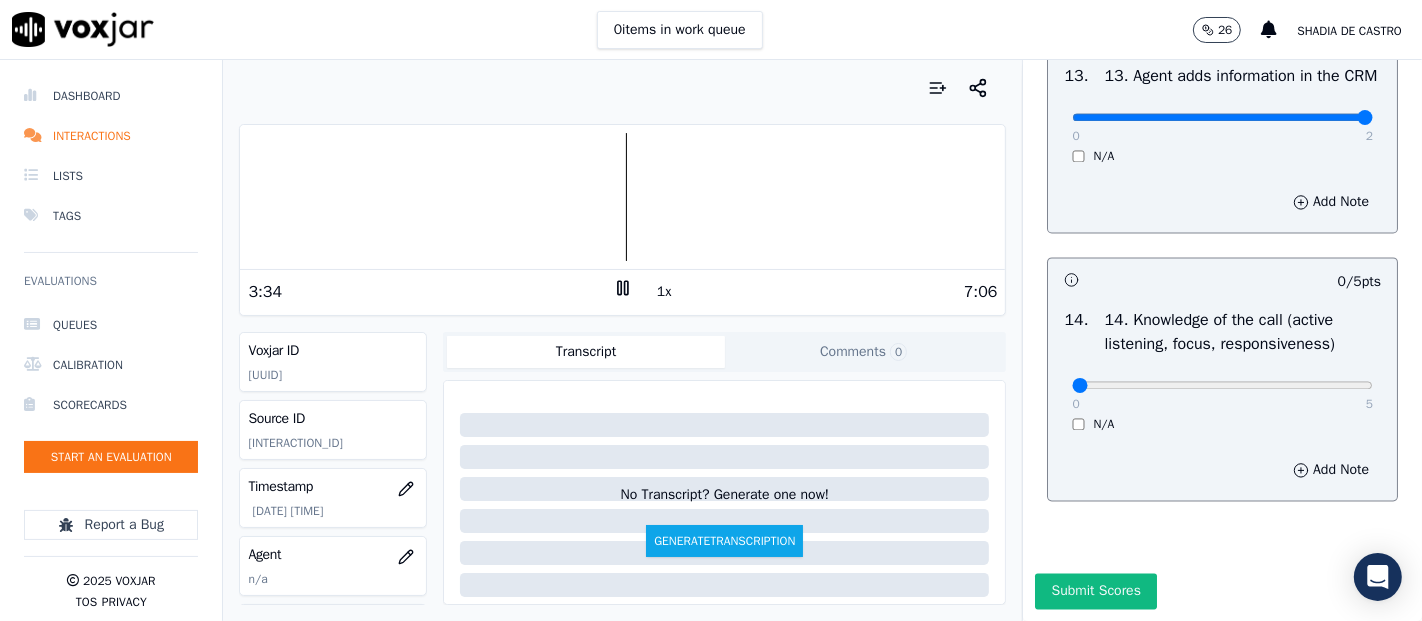 scroll, scrollTop: 3644, scrollLeft: 0, axis: vertical 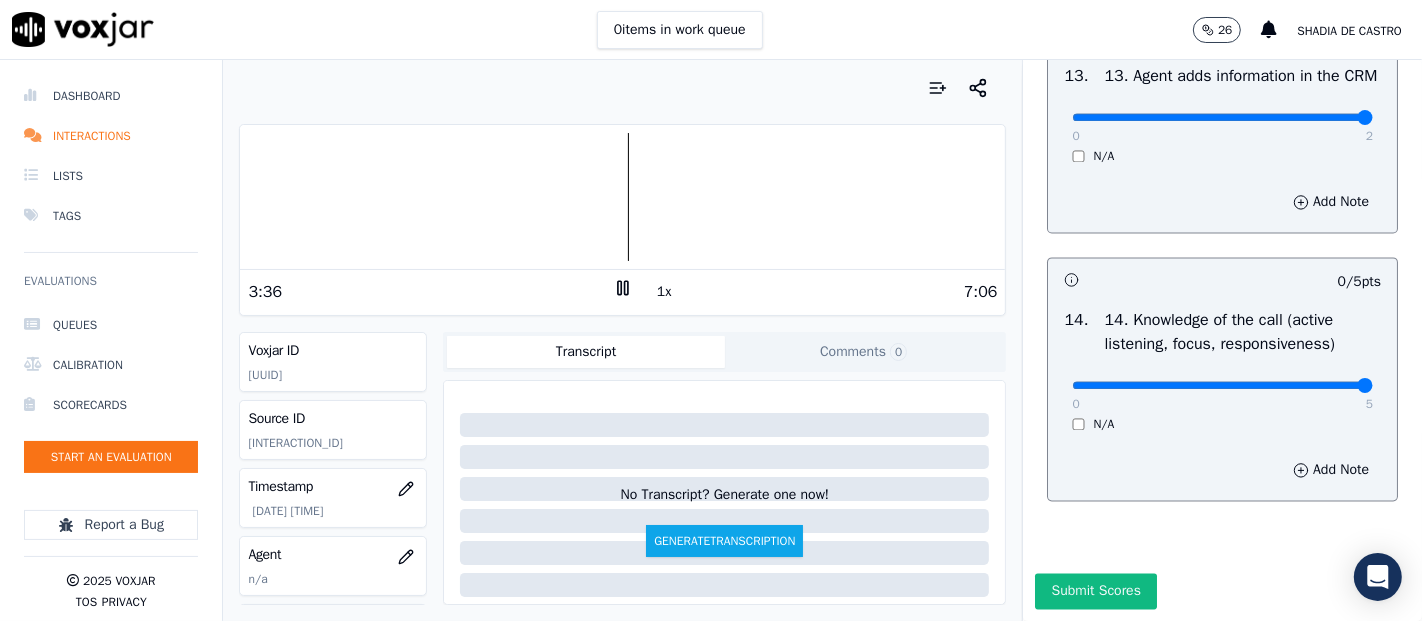 drag, startPoint x: 1316, startPoint y: 335, endPoint x: 863, endPoint y: 377, distance: 454.94284 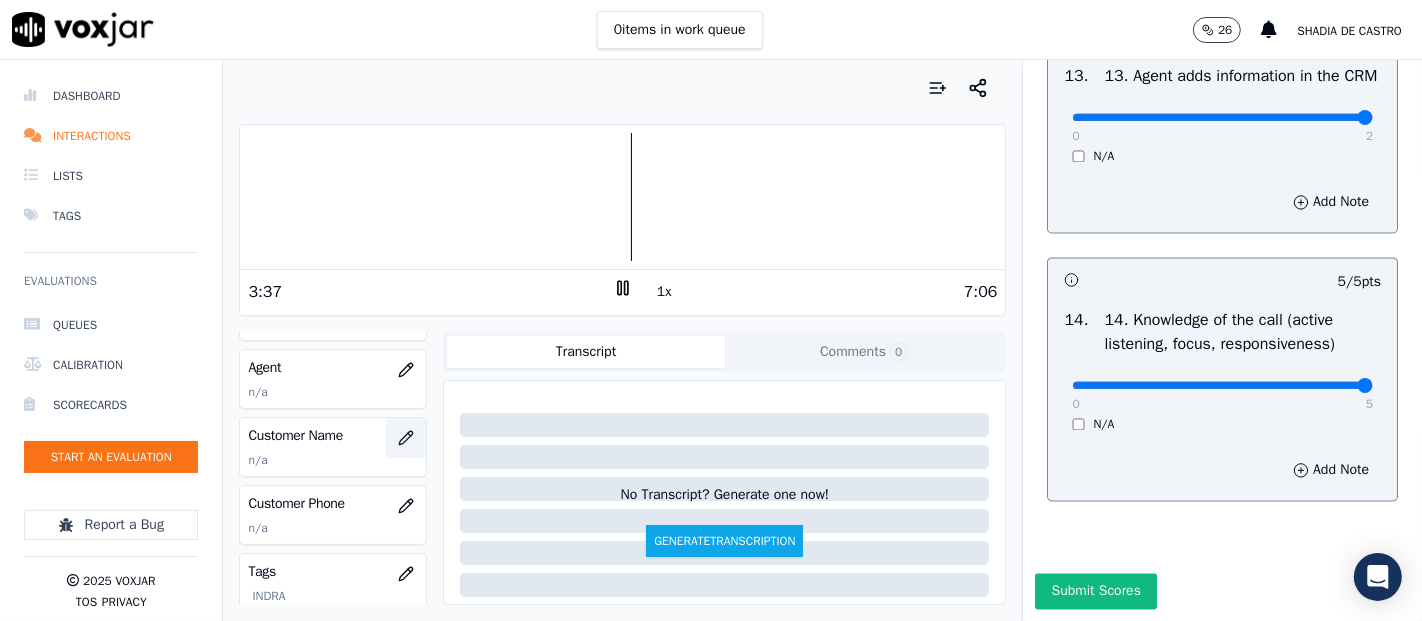scroll, scrollTop: 222, scrollLeft: 0, axis: vertical 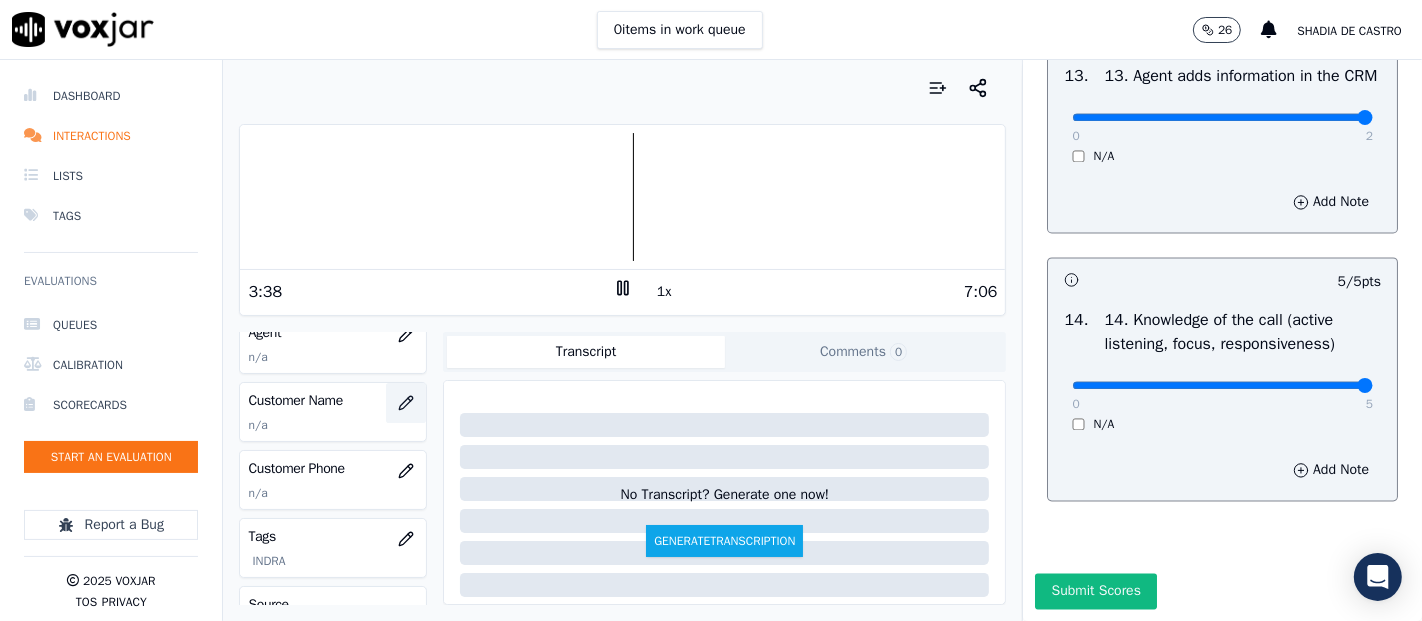 click at bounding box center [406, 403] 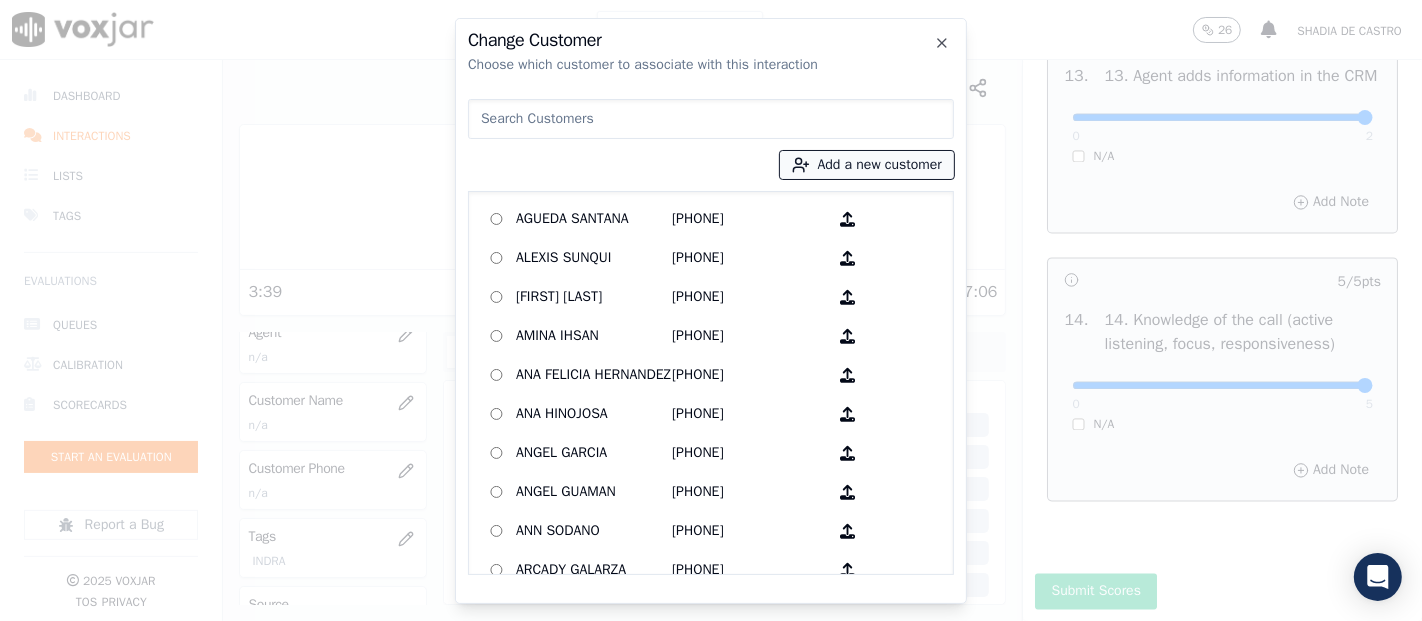click on "Add a new customer" at bounding box center (867, 165) 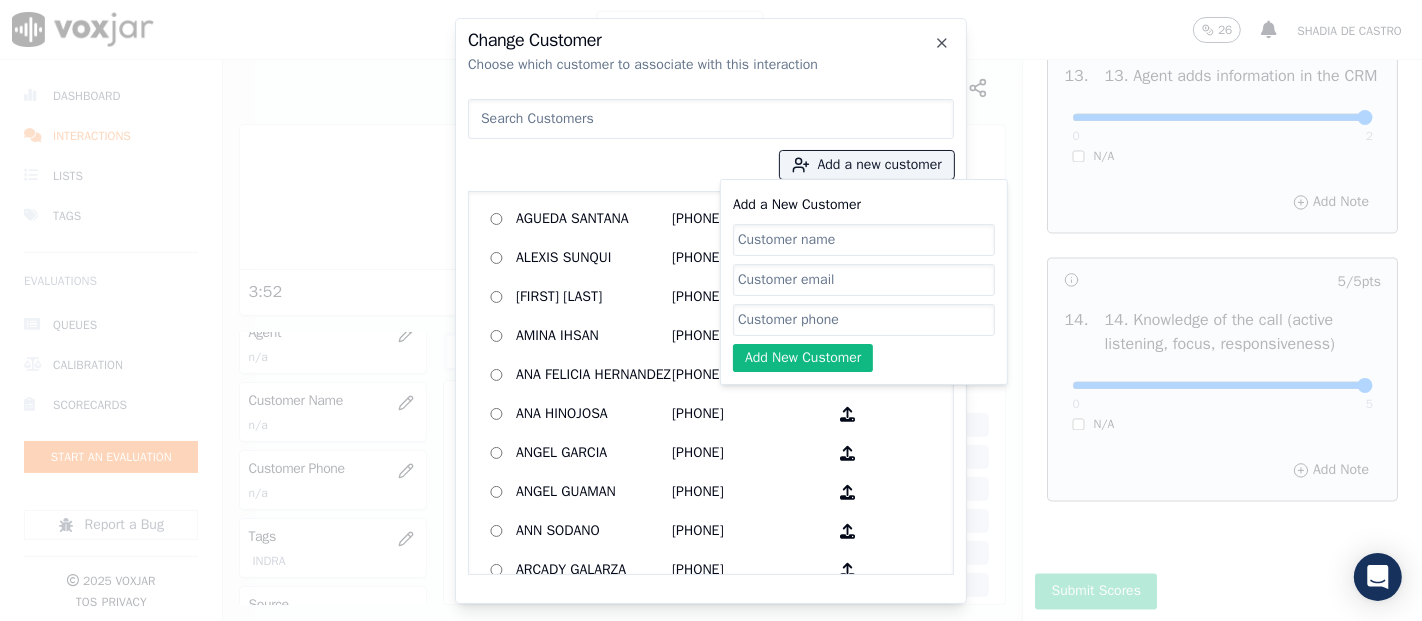 paste on "[FIRST] [LAST]" 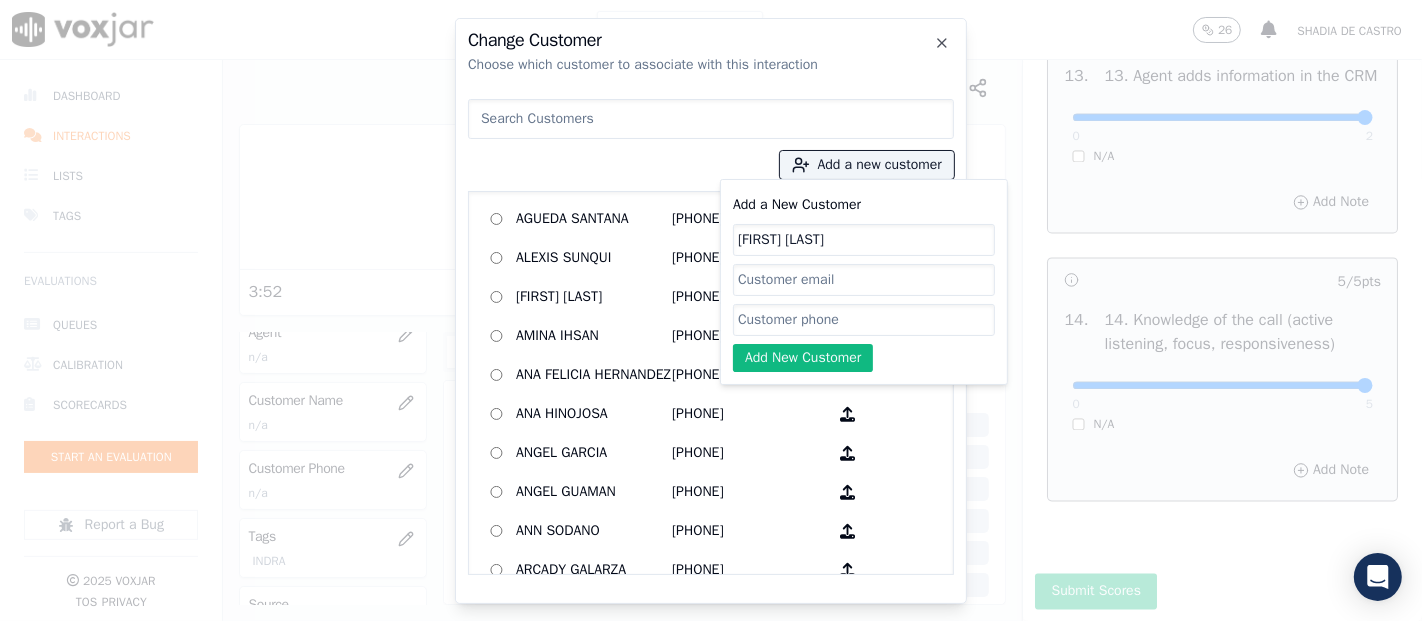 type on "[FIRST] [LAST]" 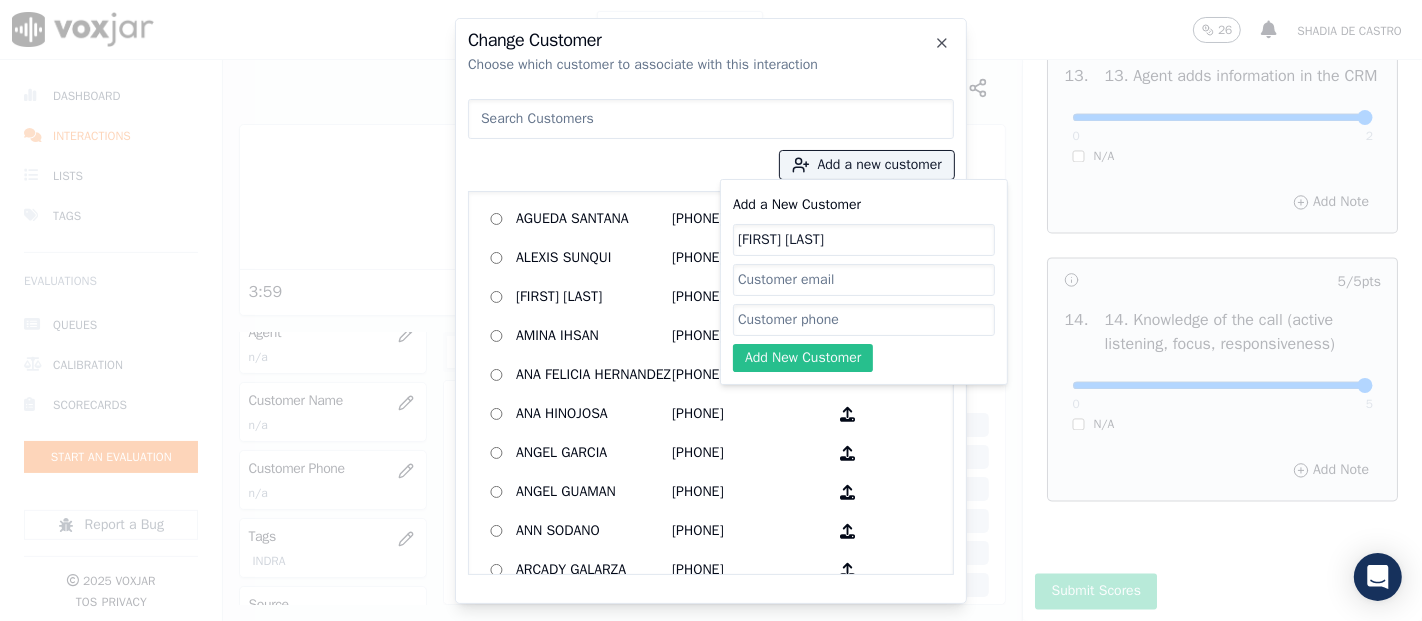 paste on "[INTERACTION_ID]" 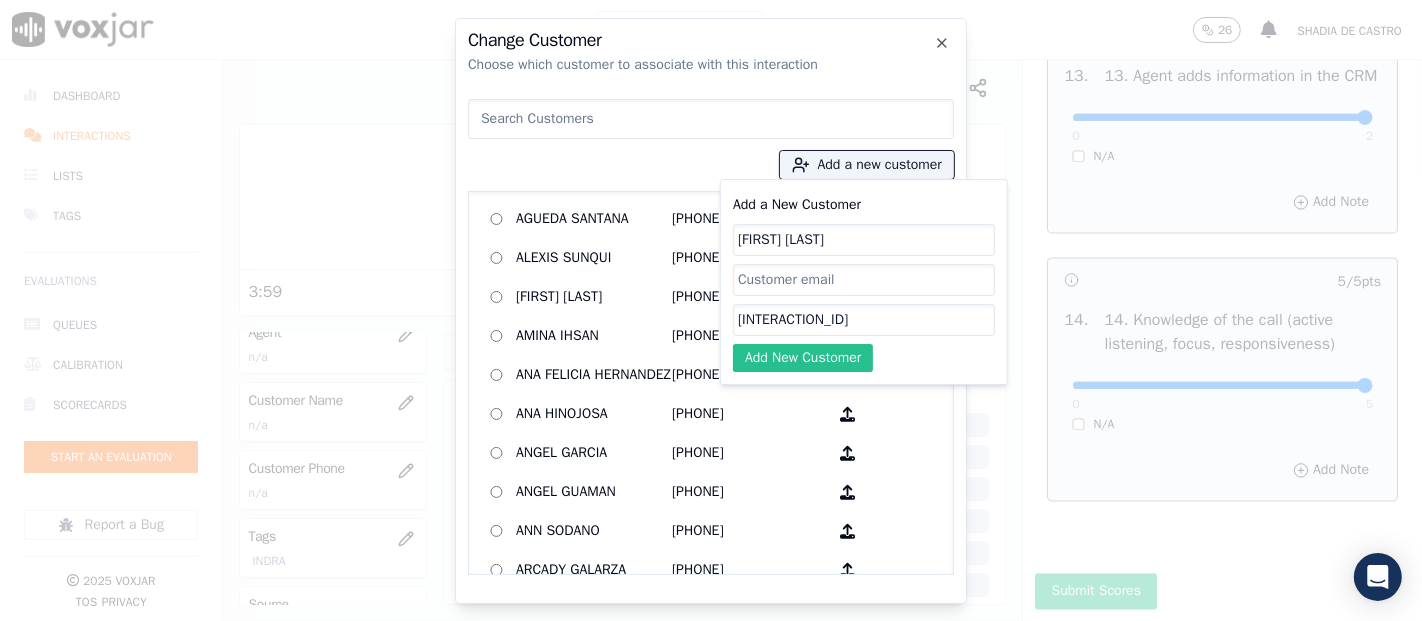 type on "[INTERACTION_ID]" 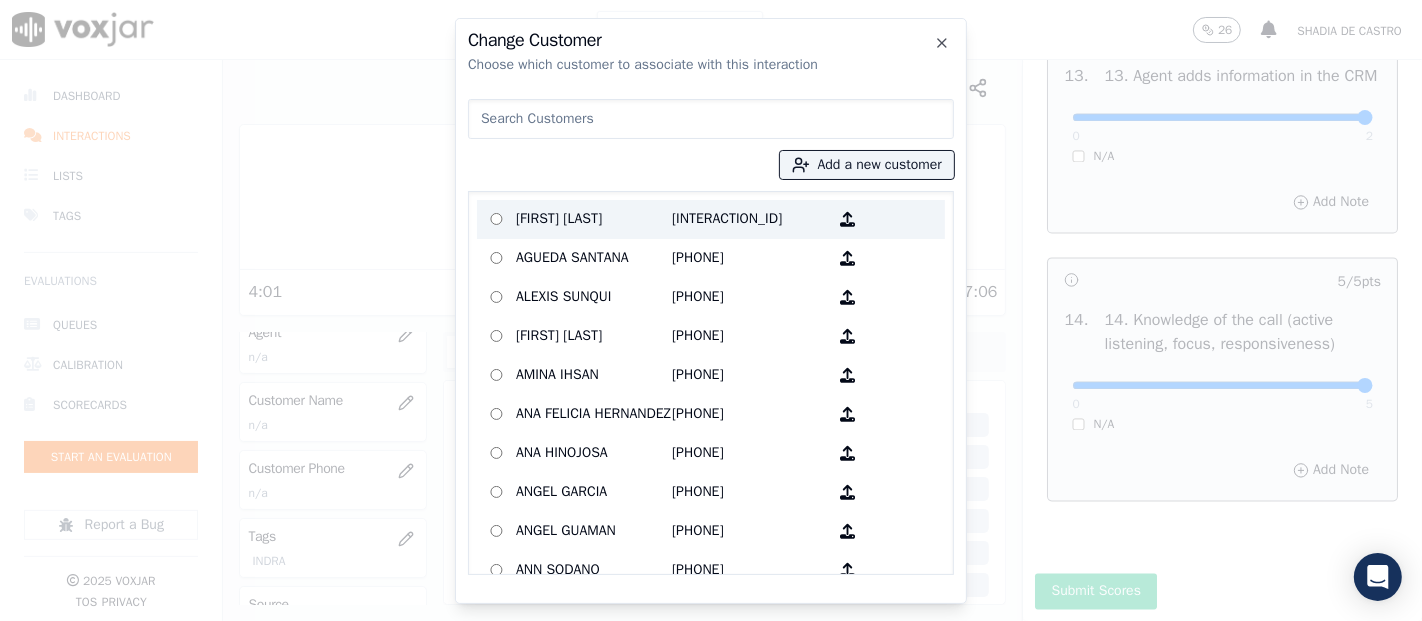 click on "[FIRST] [LAST]" at bounding box center (594, 219) 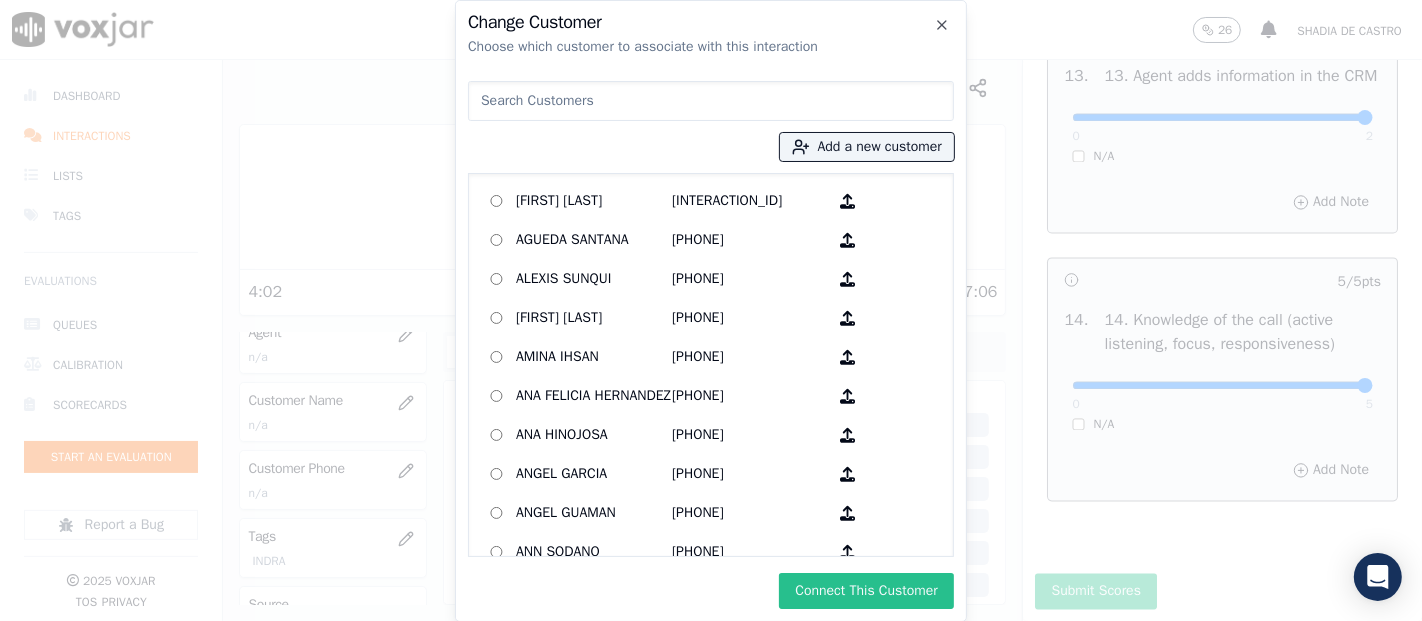 click on "Connect This Customer" at bounding box center [866, 591] 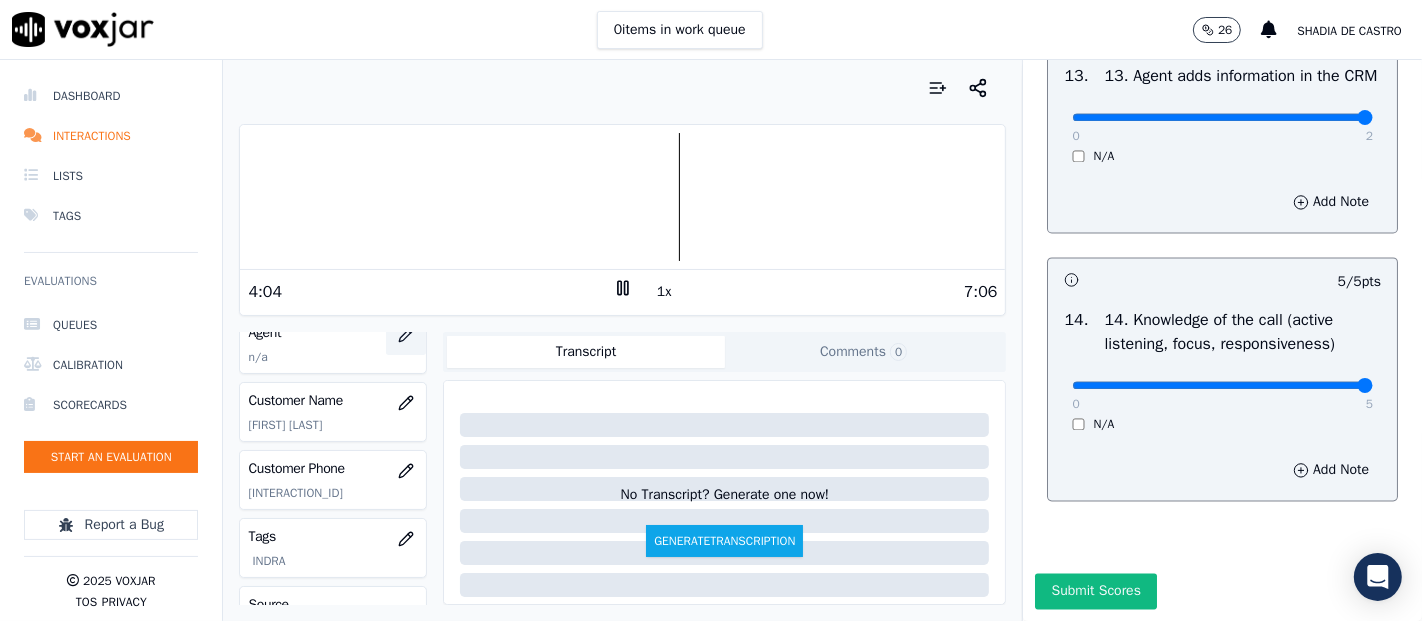 click 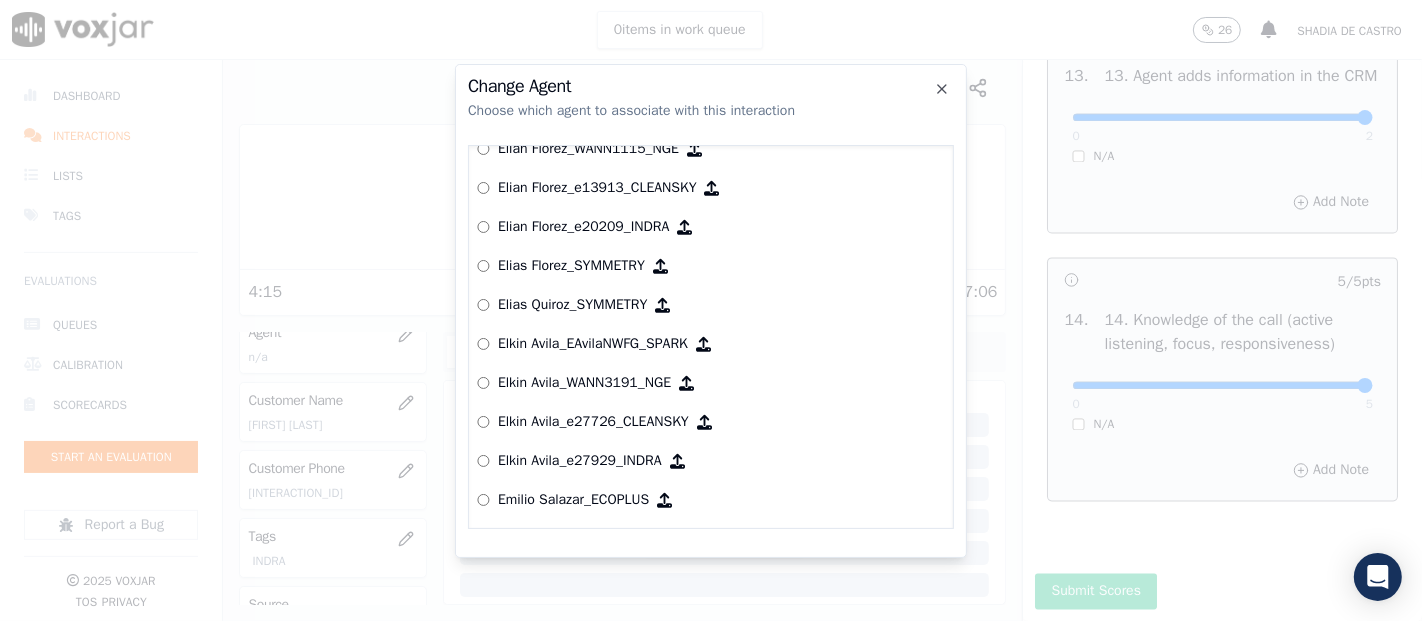 scroll, scrollTop: 2574, scrollLeft: 0, axis: vertical 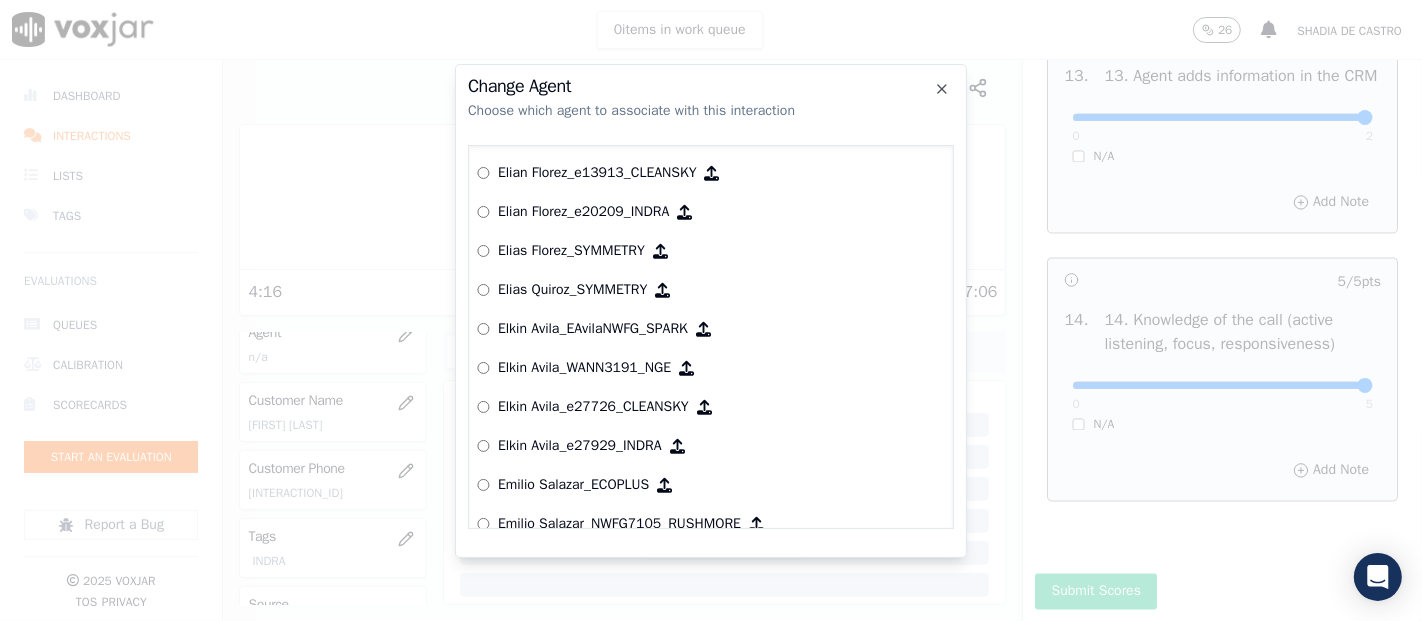 click on "Elkin Avila_e27929_INDRA" at bounding box center [580, 446] 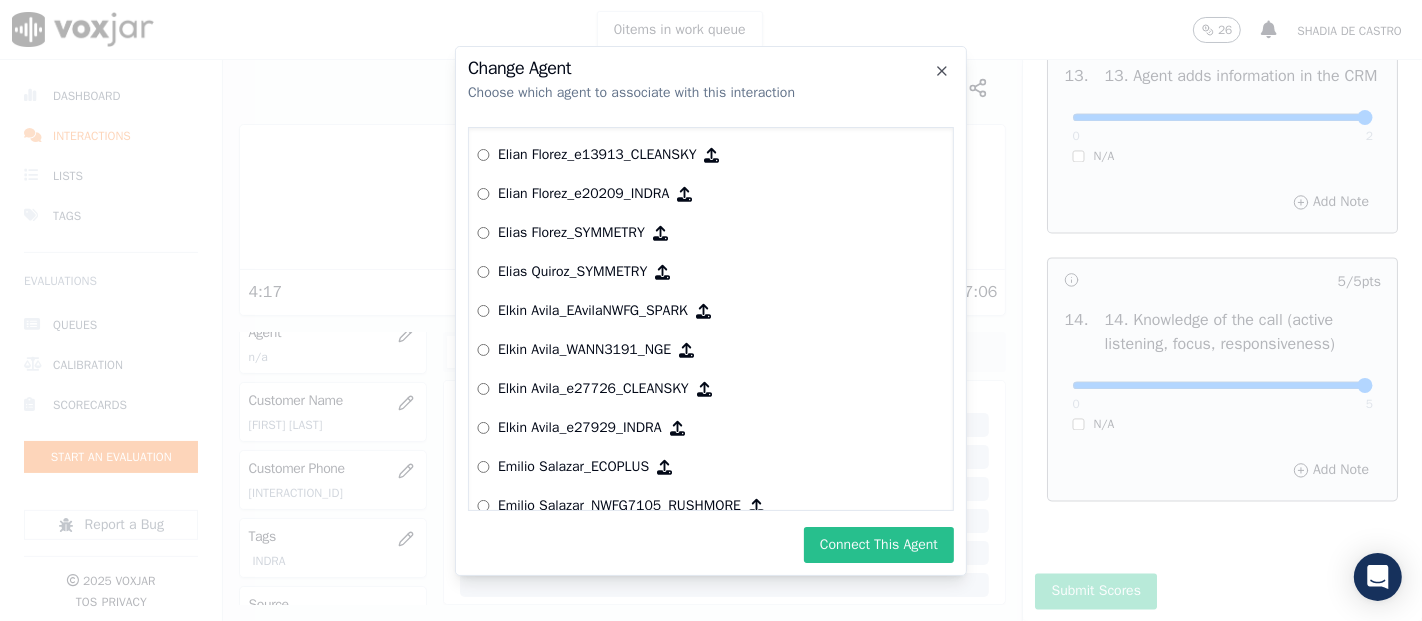 click on "Connect This Agent" at bounding box center (879, 545) 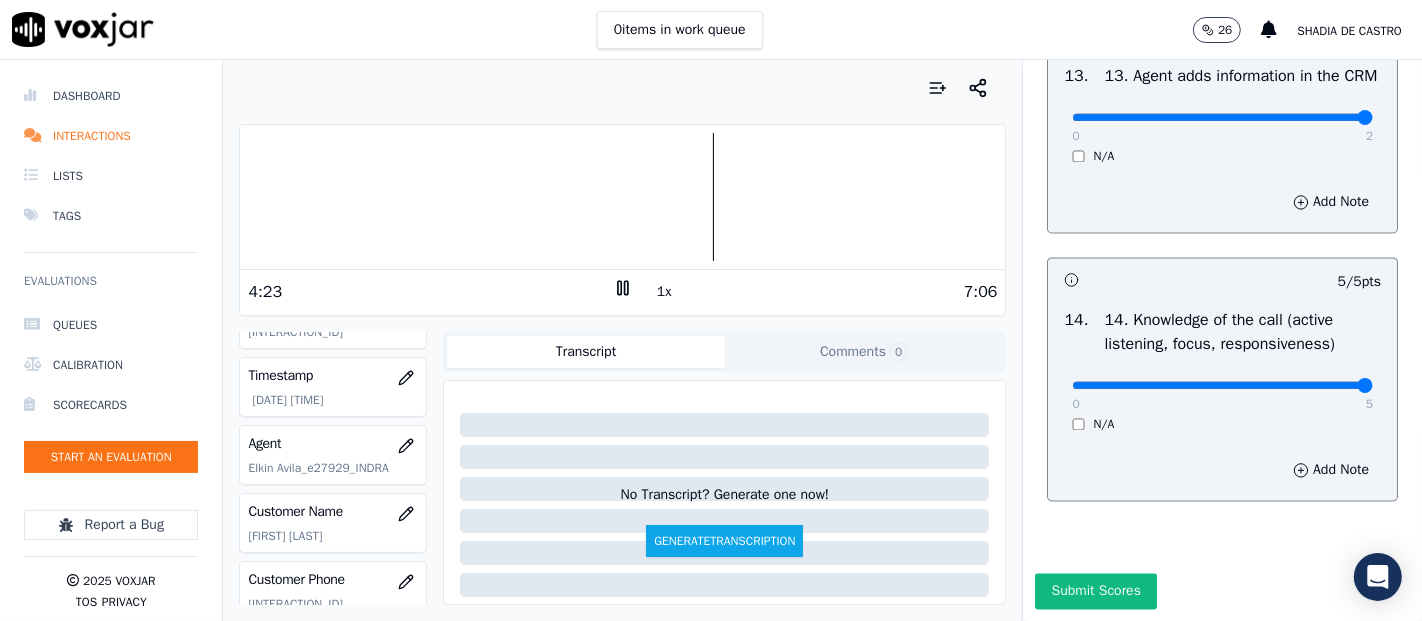 scroll, scrollTop: 333, scrollLeft: 0, axis: vertical 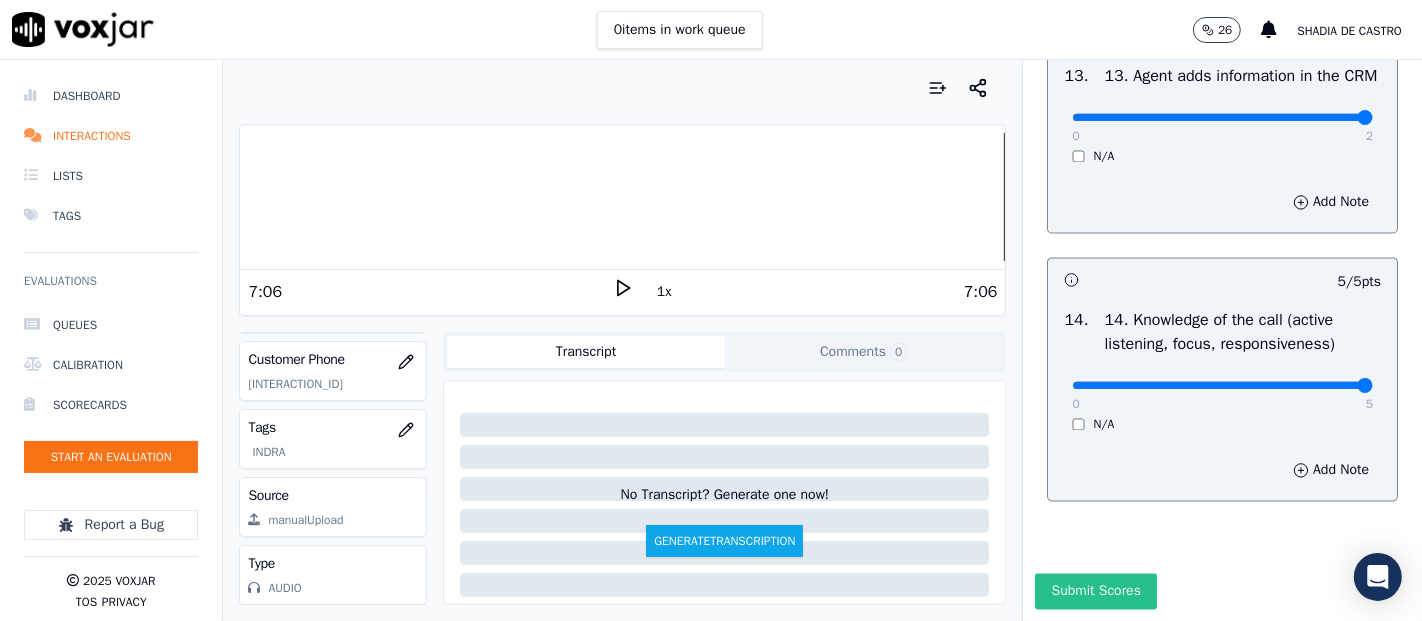 click on "Submit Scores" at bounding box center [1095, 591] 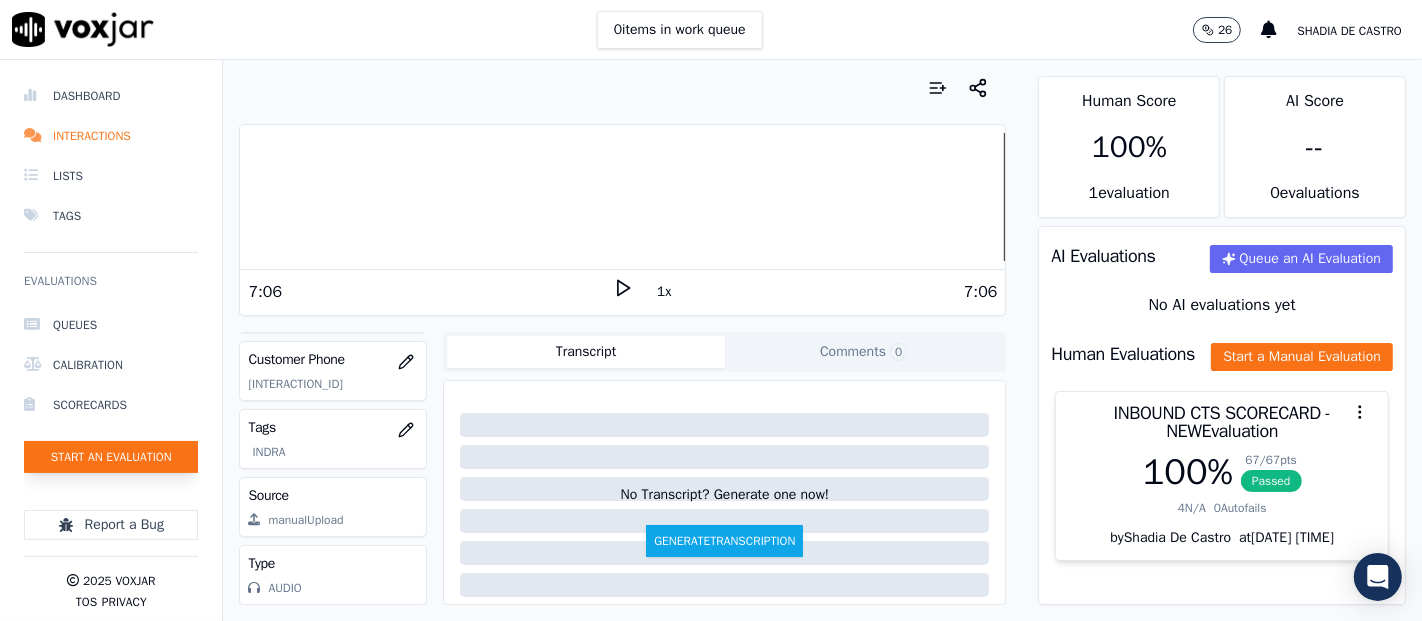 click on "Start an Evaluation" 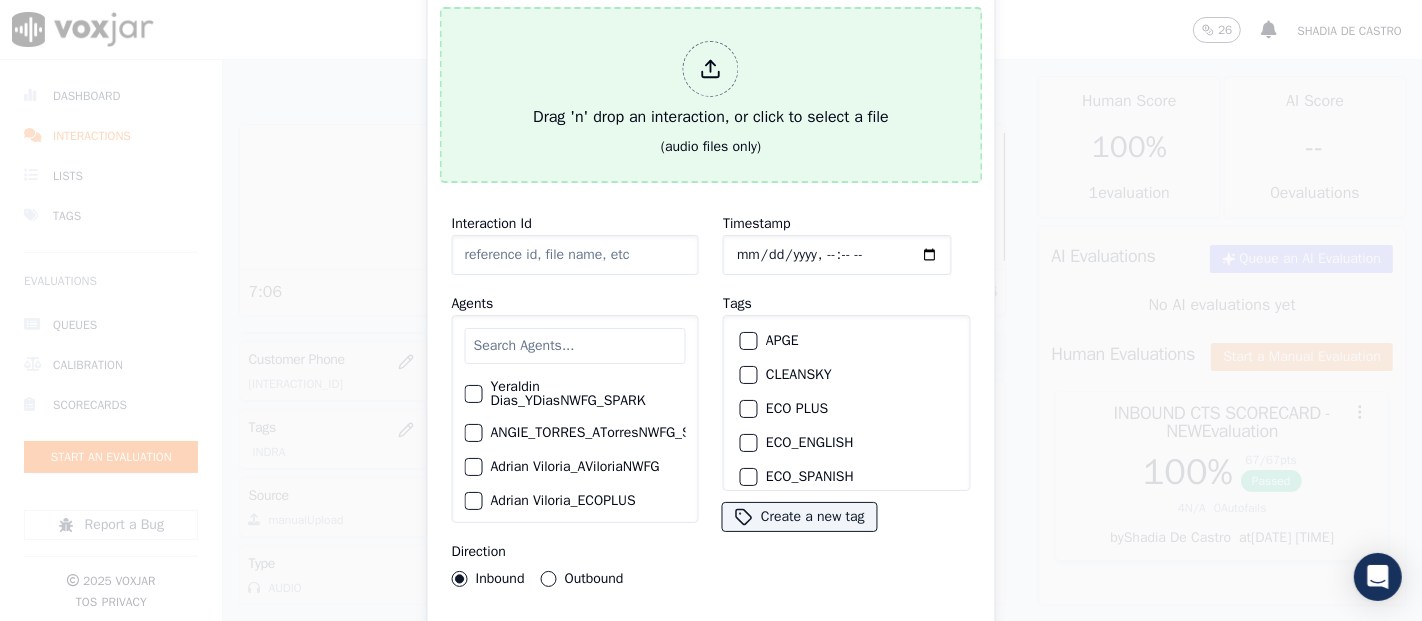 click on "Drag 'n' drop an interaction, or click to select a file   (audio files only)" at bounding box center [711, 95] 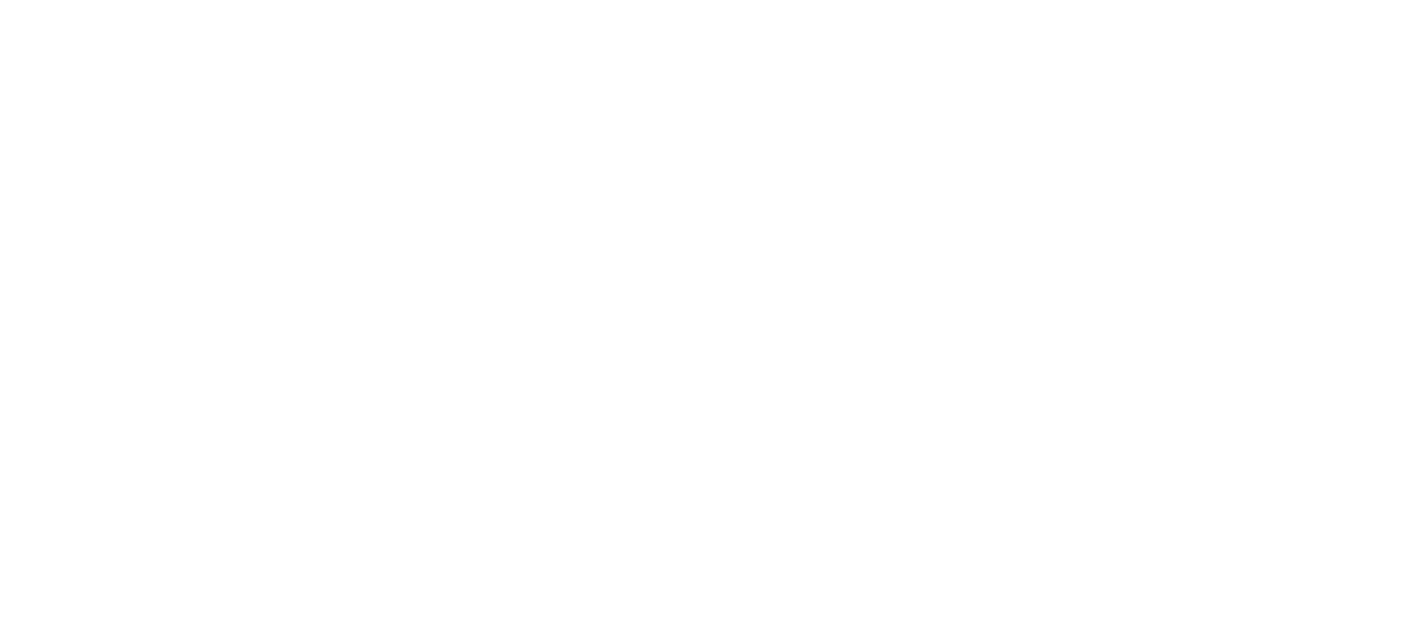 scroll, scrollTop: 0, scrollLeft: 0, axis: both 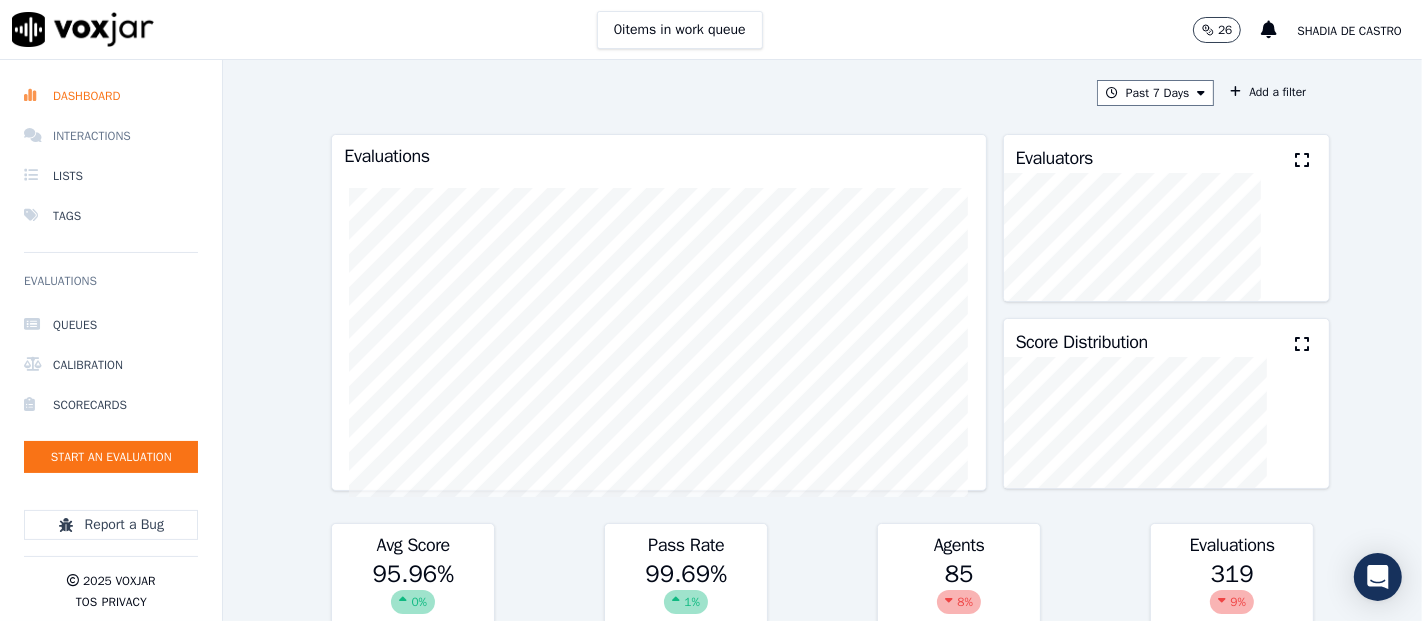 click on "Interactions" at bounding box center (111, 136) 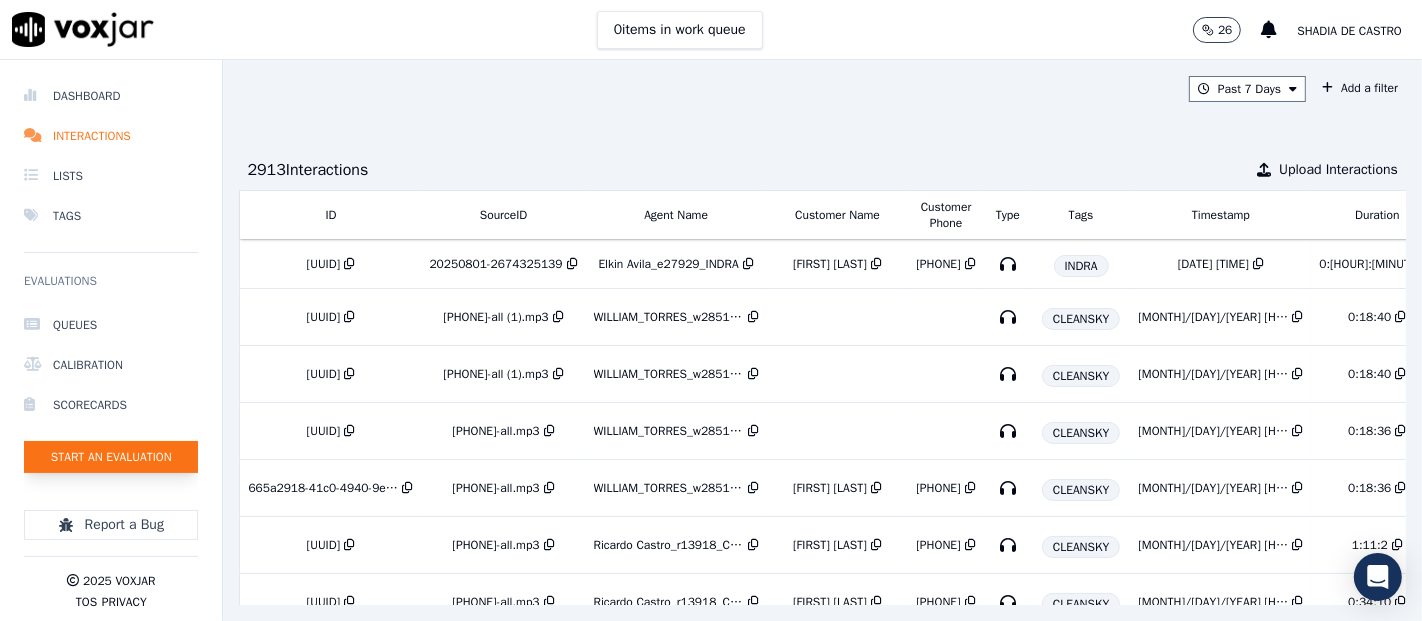 drag, startPoint x: 145, startPoint y: 441, endPoint x: 151, endPoint y: 450, distance: 10.816654 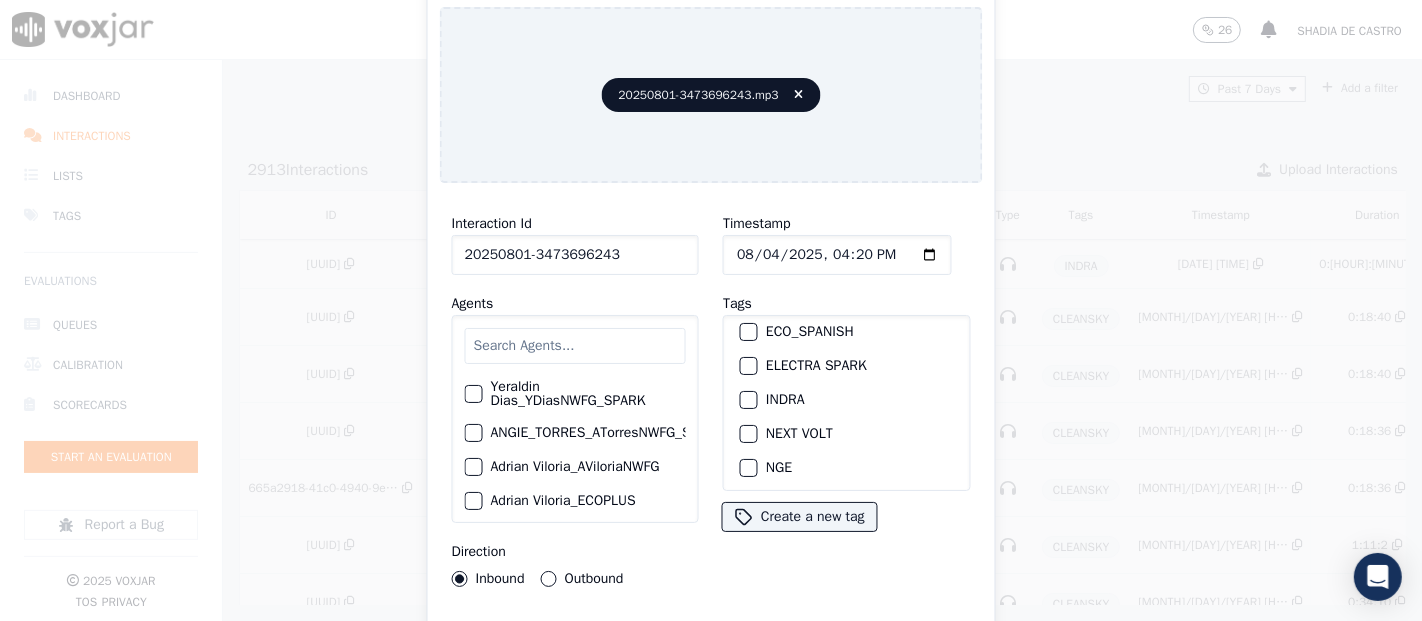 scroll, scrollTop: 111, scrollLeft: 0, axis: vertical 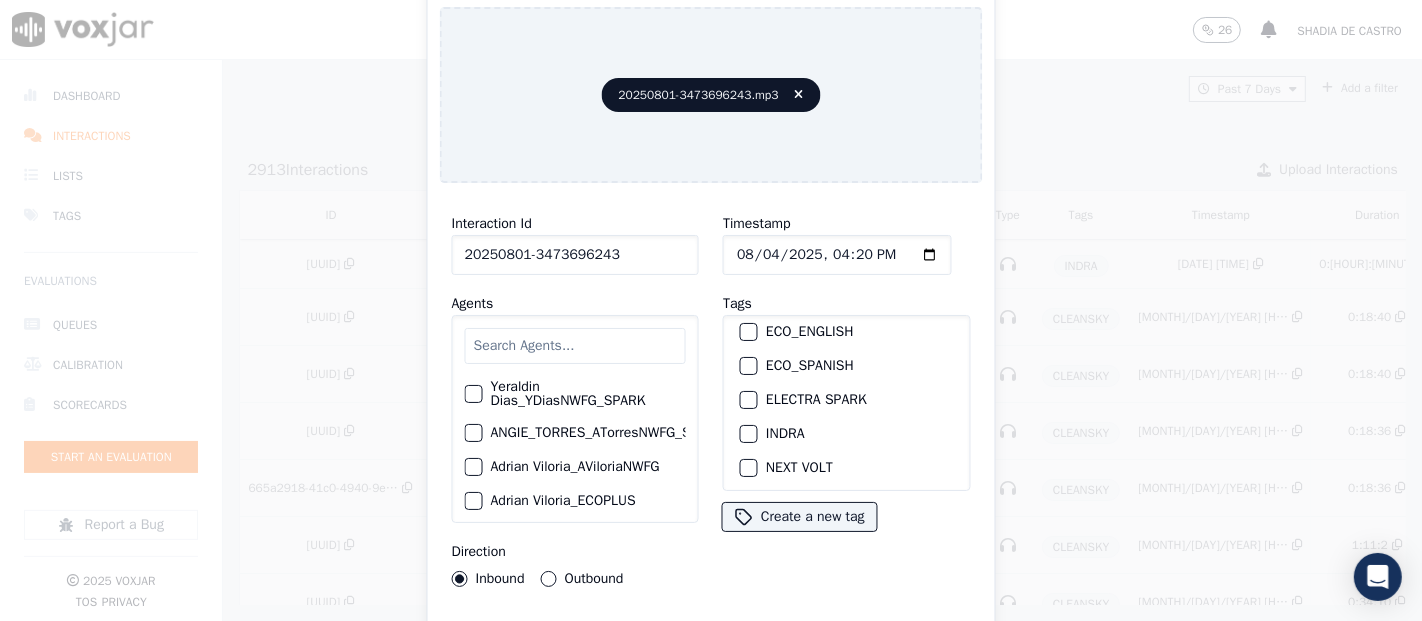 type on "20250801-3473696243" 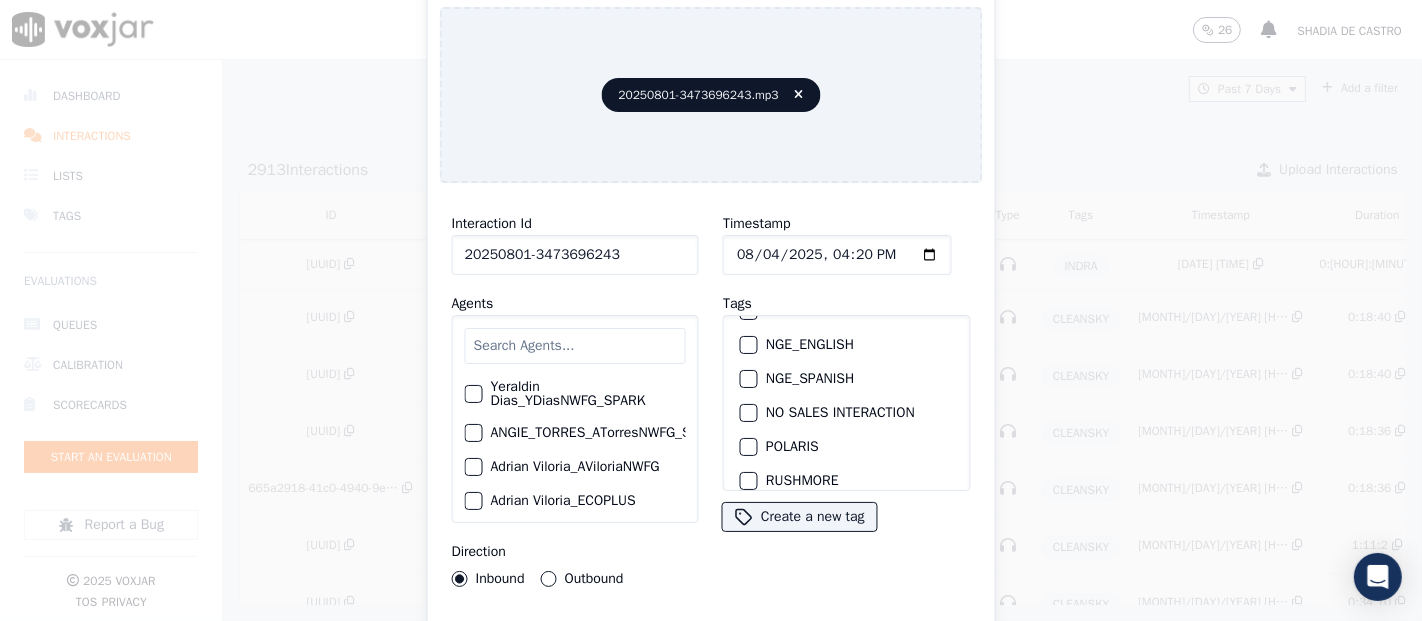 scroll, scrollTop: 427, scrollLeft: 0, axis: vertical 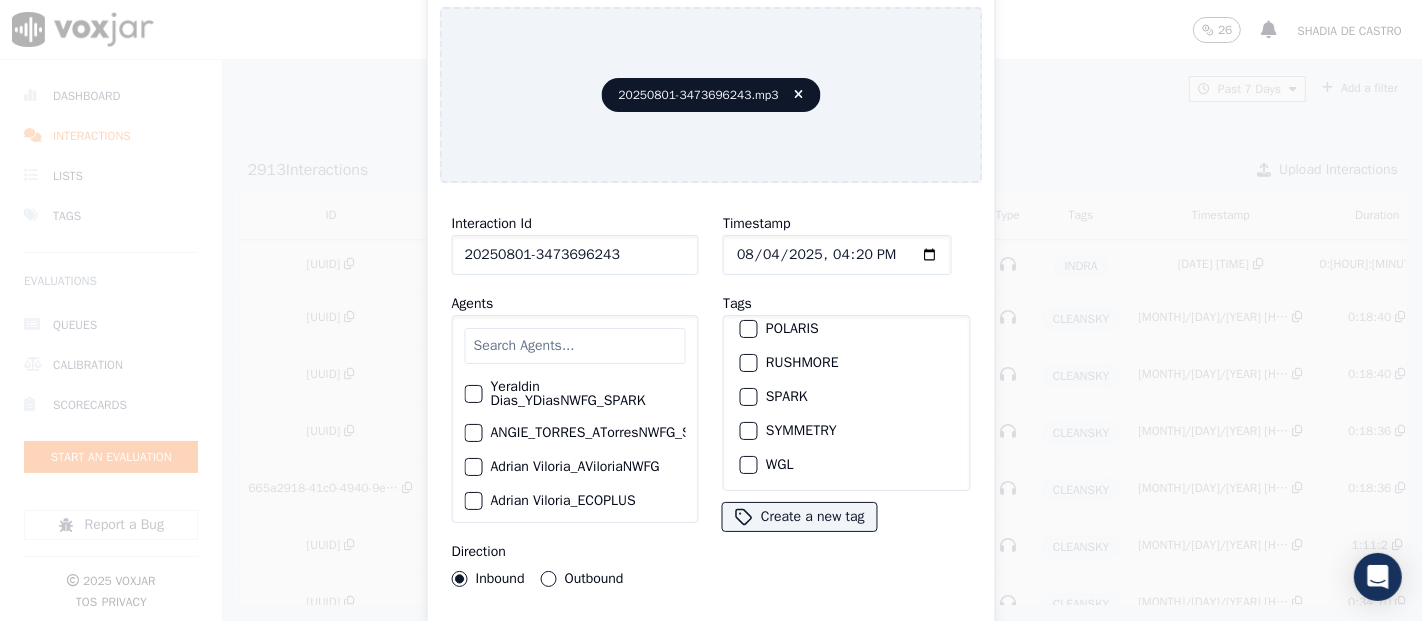 click on "Interaction Id   20250801-3473696243     Agents        Yeraldin Dias_YDiasNWFG_SPARK     ANGIE_TORRES_ATorresNWFG_SPARK     Adrian Viloria_AViloriaNWFG     Adrian Viloria_ECOPLUS     Adrian Viloria_a25003_CLEANSKY     Adrian Viloria_a25016_WGL     Adrian Viloria_a25046_INDRA     Adrian Viloria_fuse1164_NGE     Alan Marruaga_a26181_WGL     Alejandra Chavarro_SYMMETRY     Alejandra Chavarro_a26184_WGL     Alejandro Vizcaino_a13916_CLEANSKY     Alejandro Vizcaino­_NW2906_CLEANSKY     Andres Higuita_AHiguitaNWFG_SPARK     Andres Higuita_Fuse3185_NGE     Andres Higuita_No Sales      Andres Higuita_a27435_CLEANSKY     Andres Higuita_a27490_INDRA     Andres Prias_APriasNWFG     Andres Prias_SYMMETRY     Andres Prias_a27400_CLEANSKY     Andres Prias_a27447_INDRA     Andres Prias_fuse1184_NGE     Angie Torres_ATorresNWFG     Angie Torres_SYMMETRY     Angie Torres_WANN1185_NGE     Angie Torres_a27399_CLEANSKY     Angie Torres_a27445_INDRA     BRYAN_LHEINEKER_WANN1211_NGE     Brandon Camacho_BAQ2083_INDRA" at bounding box center (711, 429) 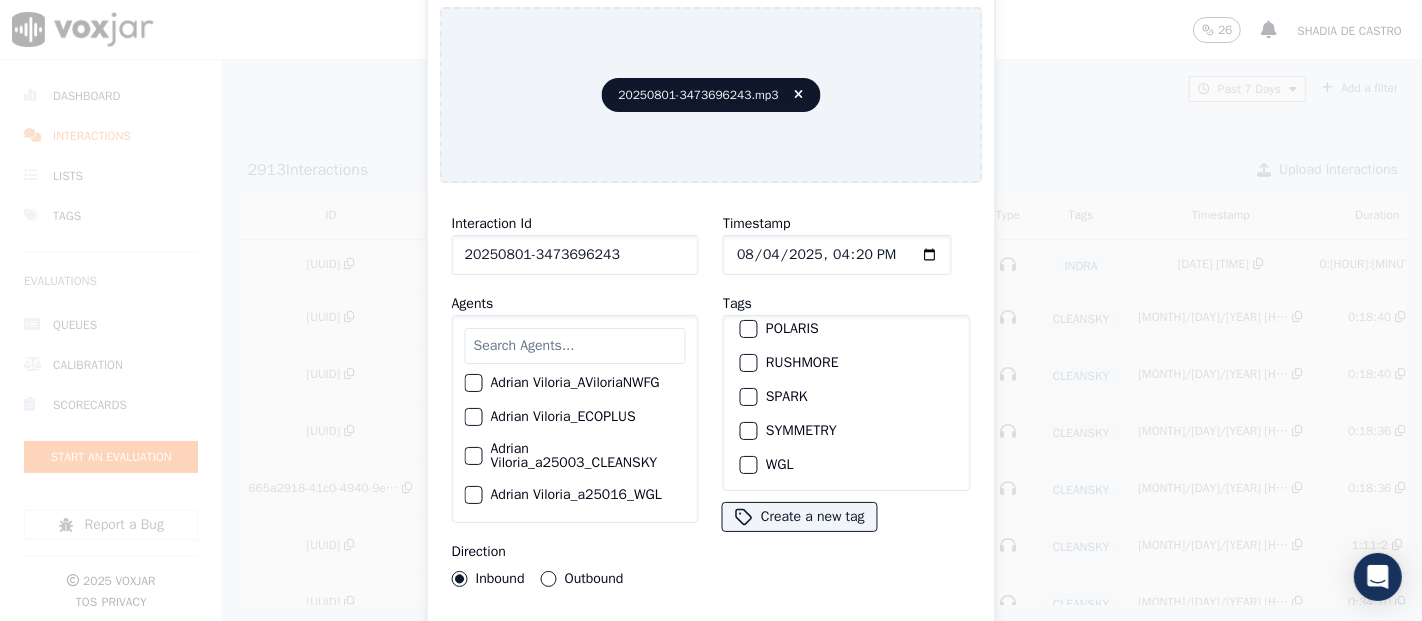 scroll, scrollTop: 111, scrollLeft: 0, axis: vertical 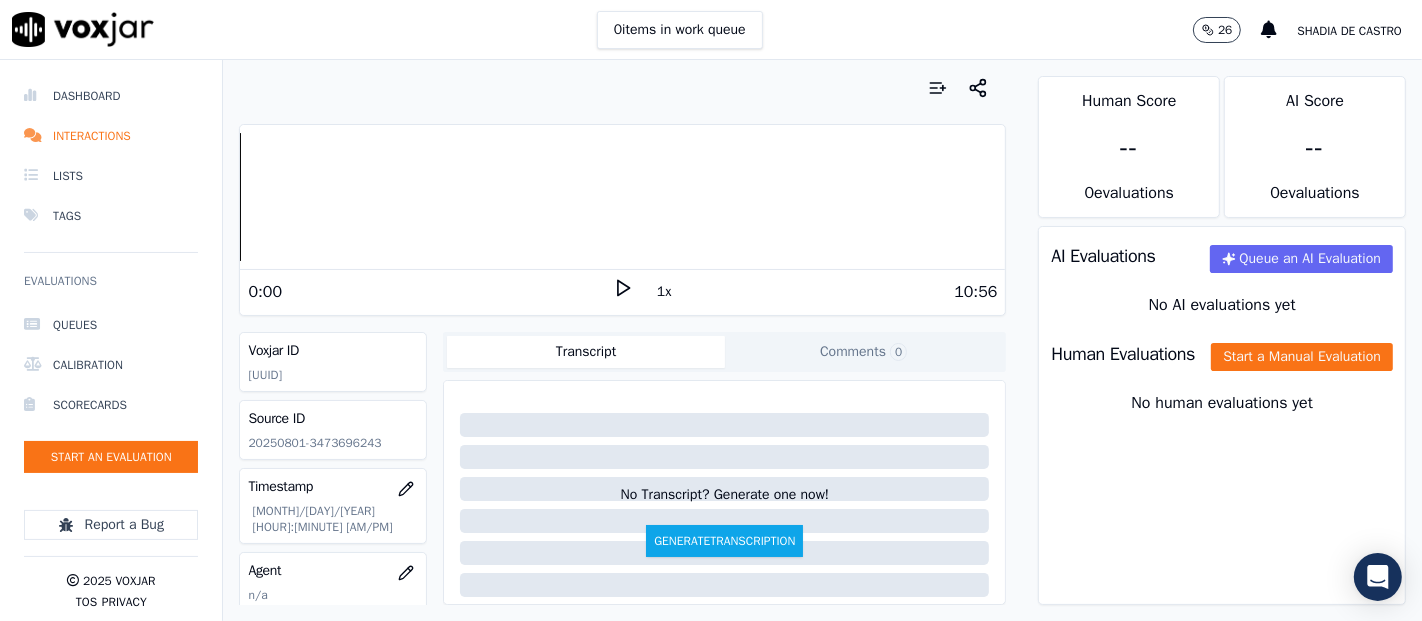 click on "20250801-3473696243" 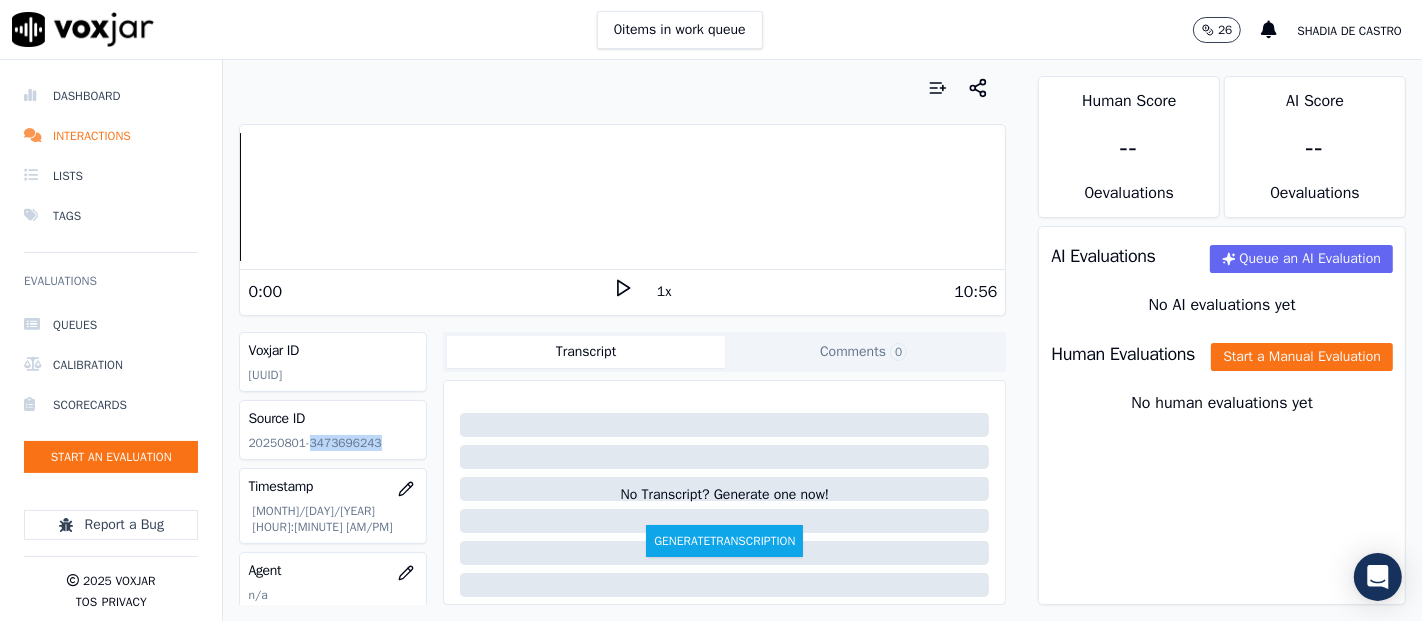 click on "20250801-3473696243" 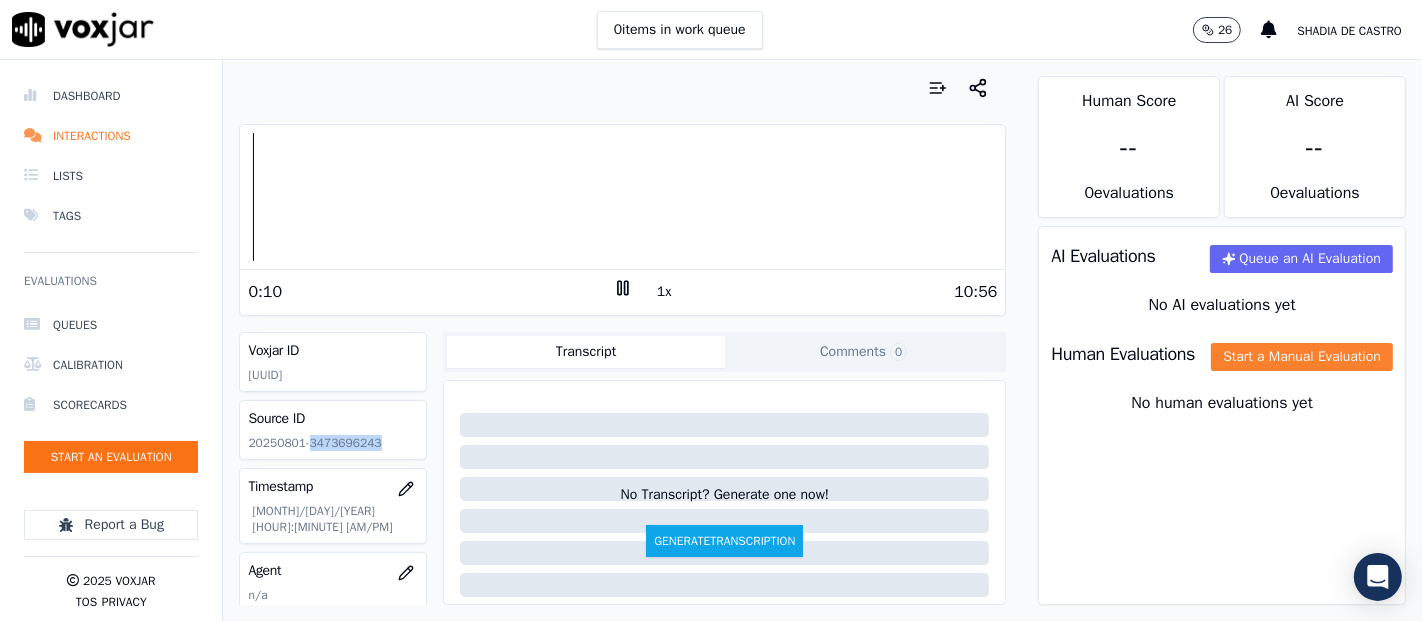 click on "Start a Manual Evaluation" 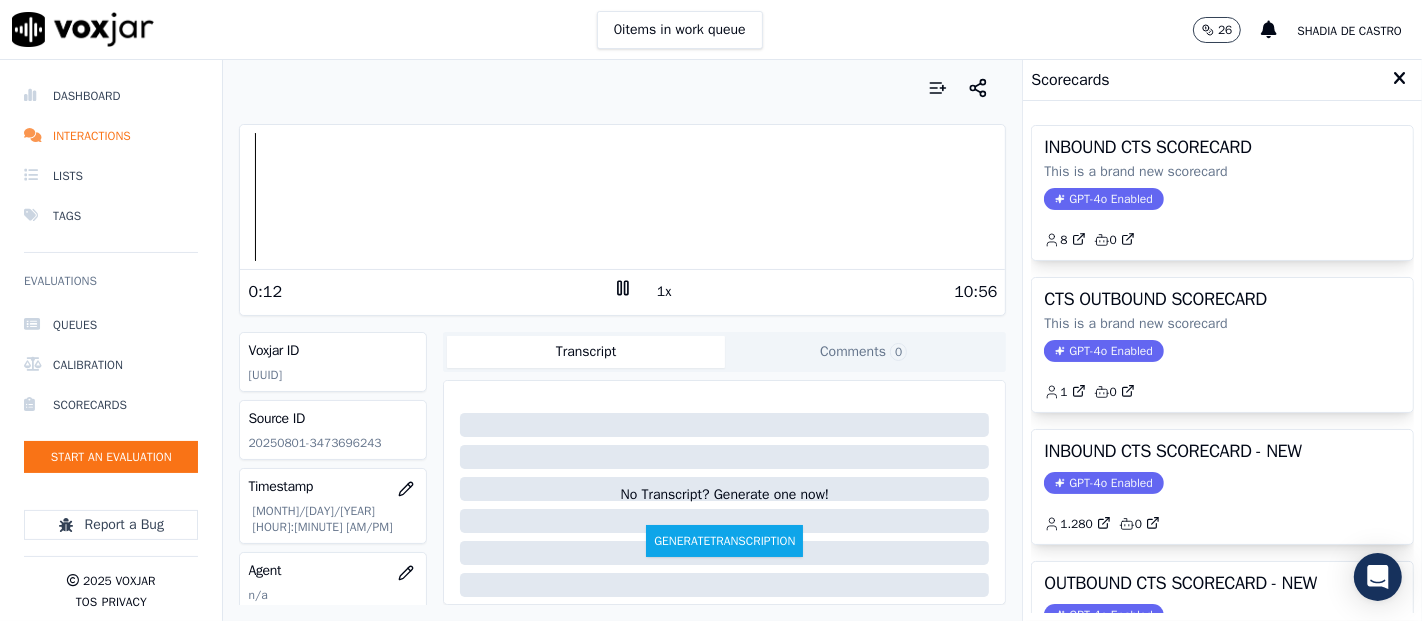 click on "INBOUND CTS SCORECARD - NEW        GPT-4o Enabled       1.280         0" at bounding box center [1222, 487] 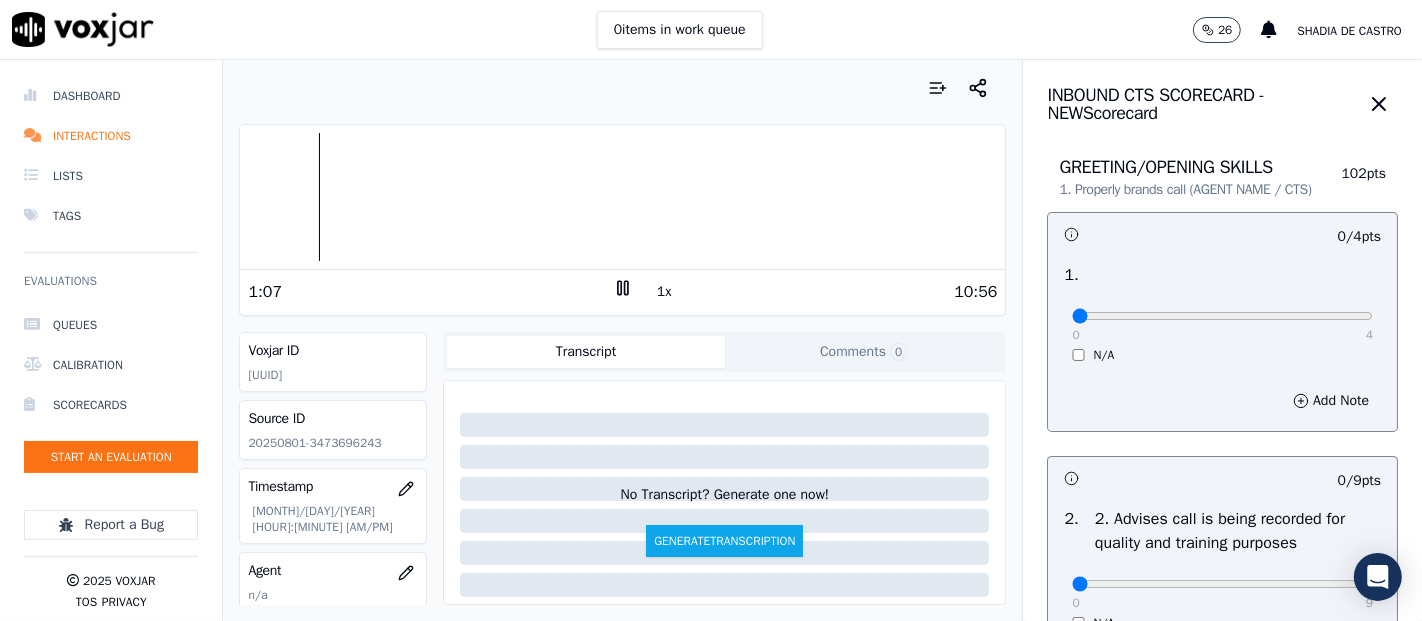 click at bounding box center [622, 197] 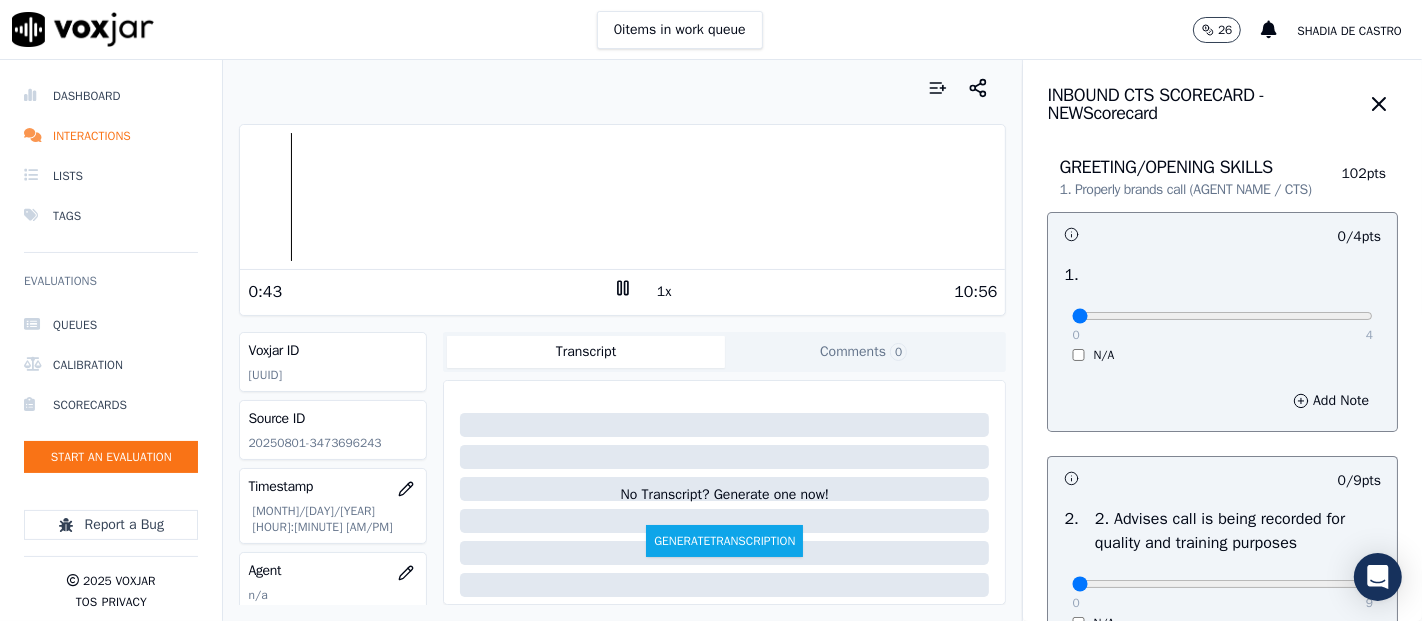 click at bounding box center [622, 197] 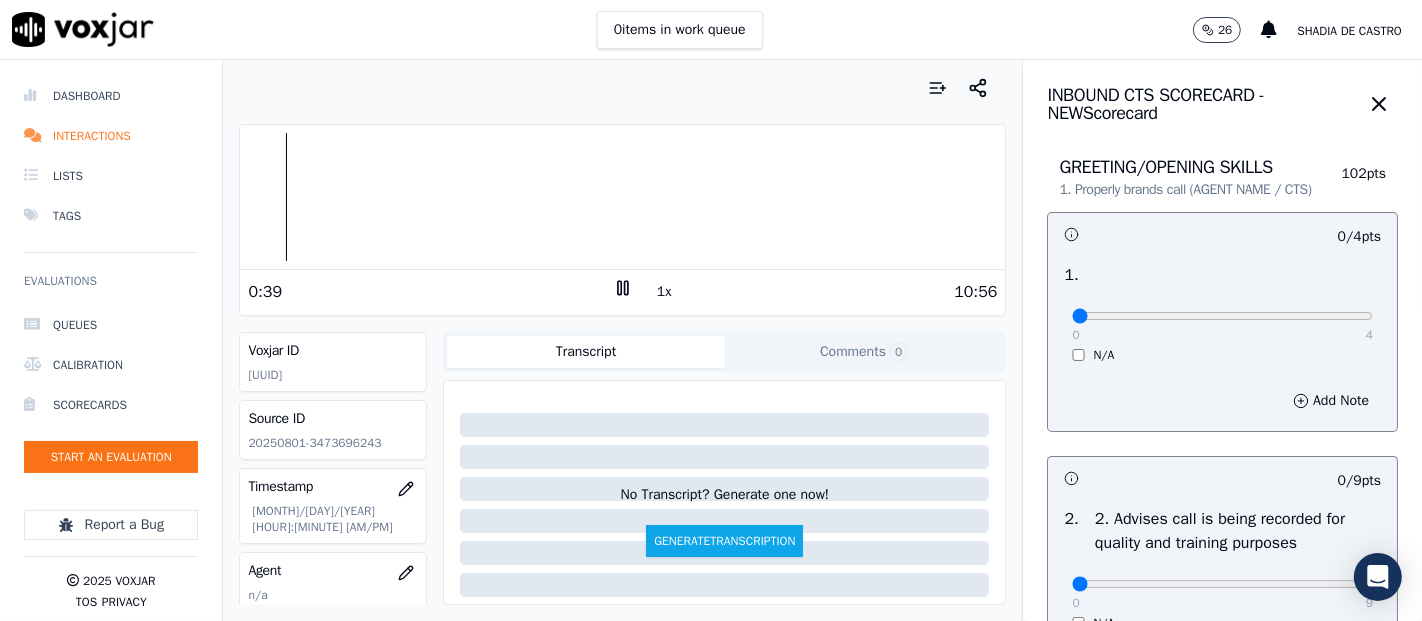 click at bounding box center [622, 197] 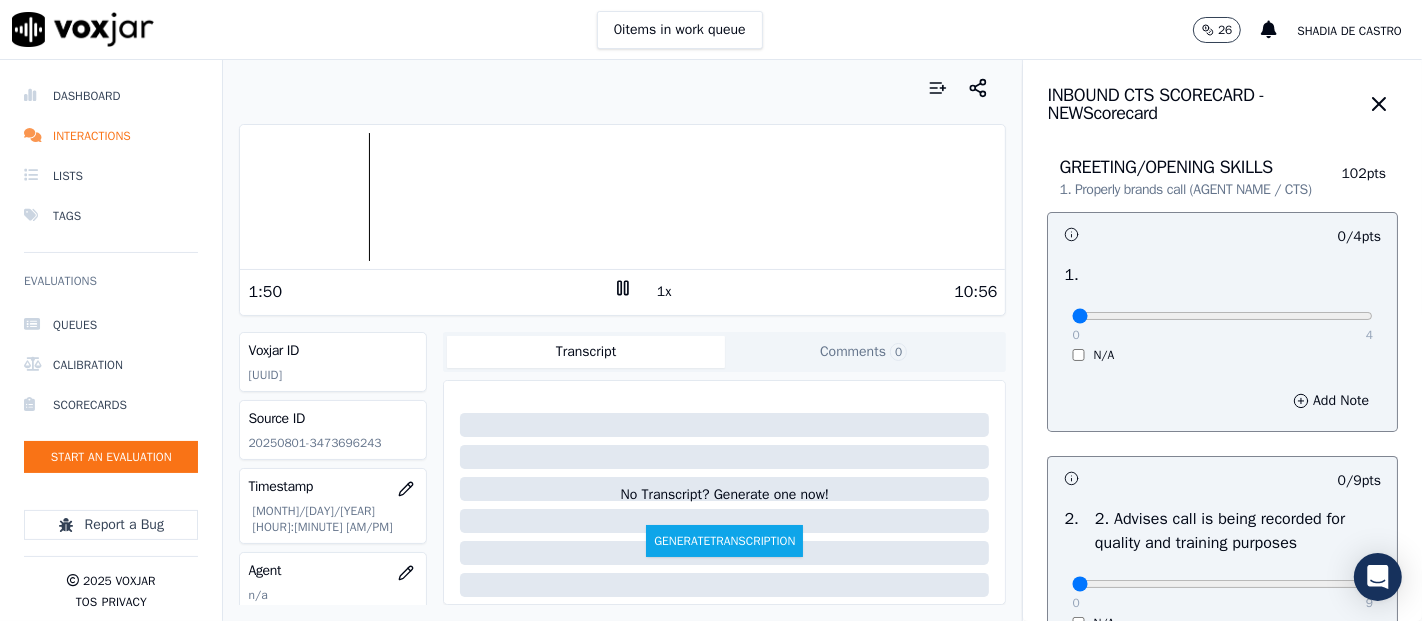 click at bounding box center [622, 197] 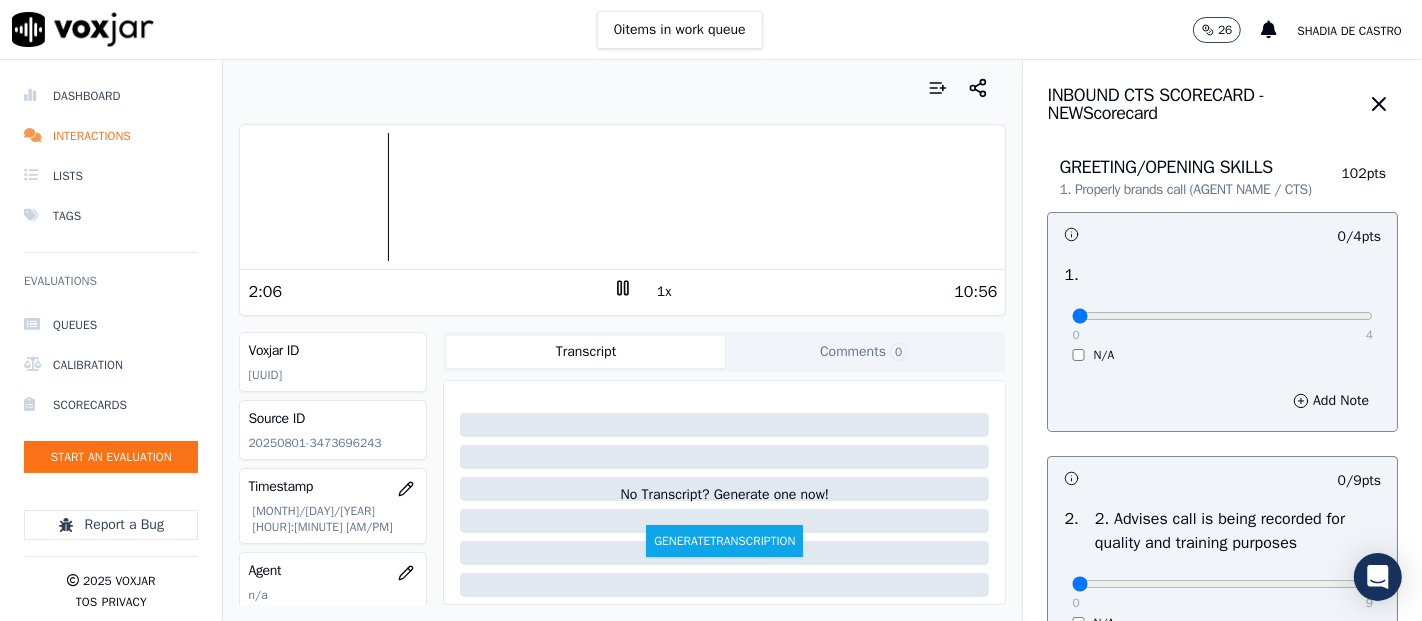 click at bounding box center (622, 197) 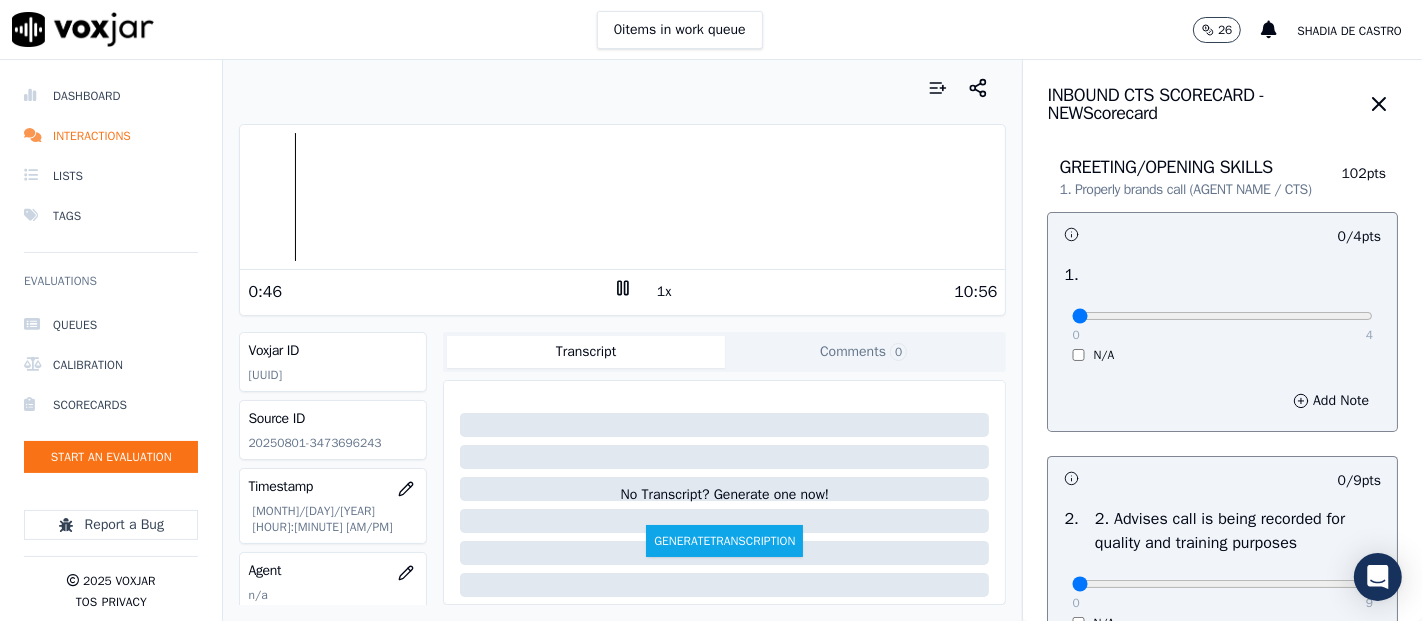 click on "Your browser does not support the audio element." at bounding box center (622, 197) 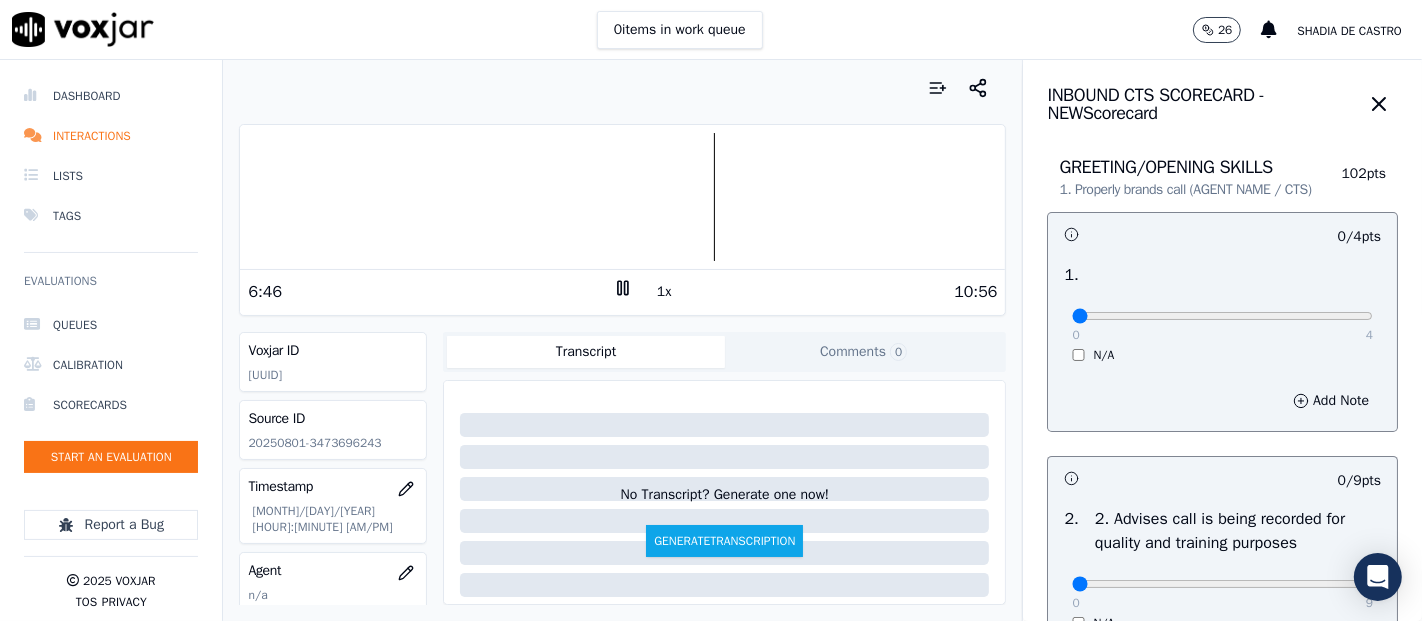 click 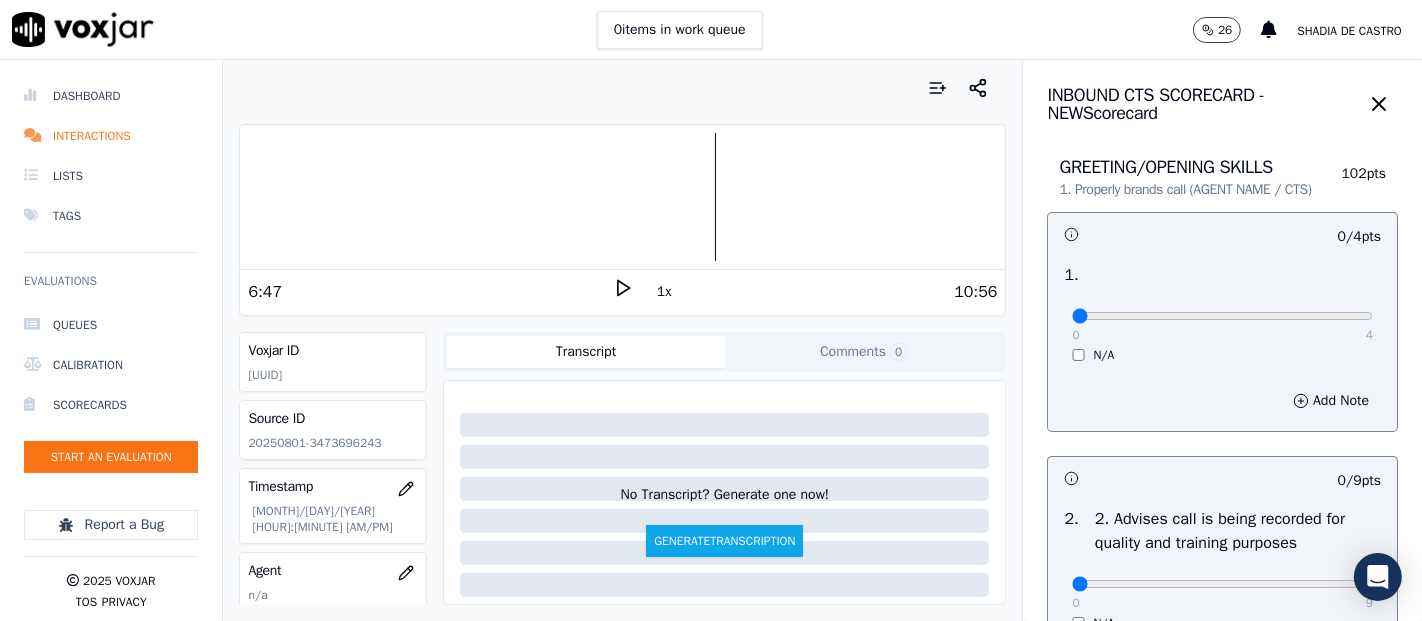 click 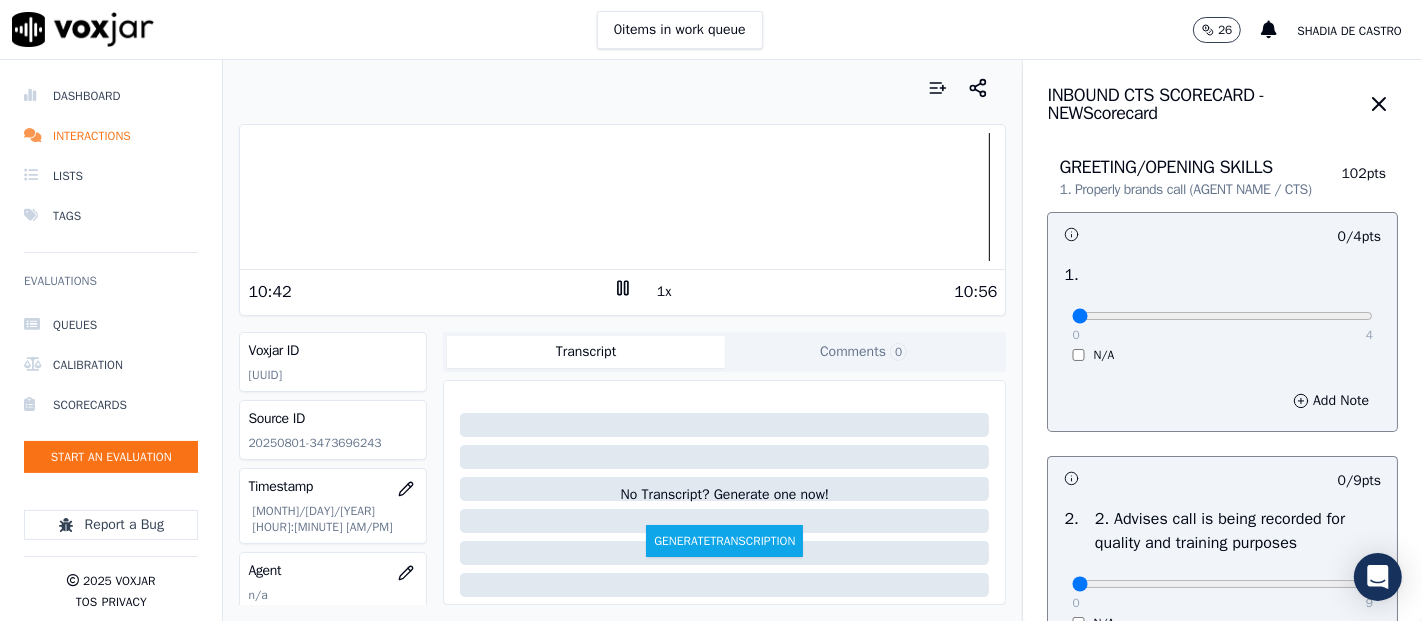 drag, startPoint x: 588, startPoint y: 283, endPoint x: 893, endPoint y: 278, distance: 305.041 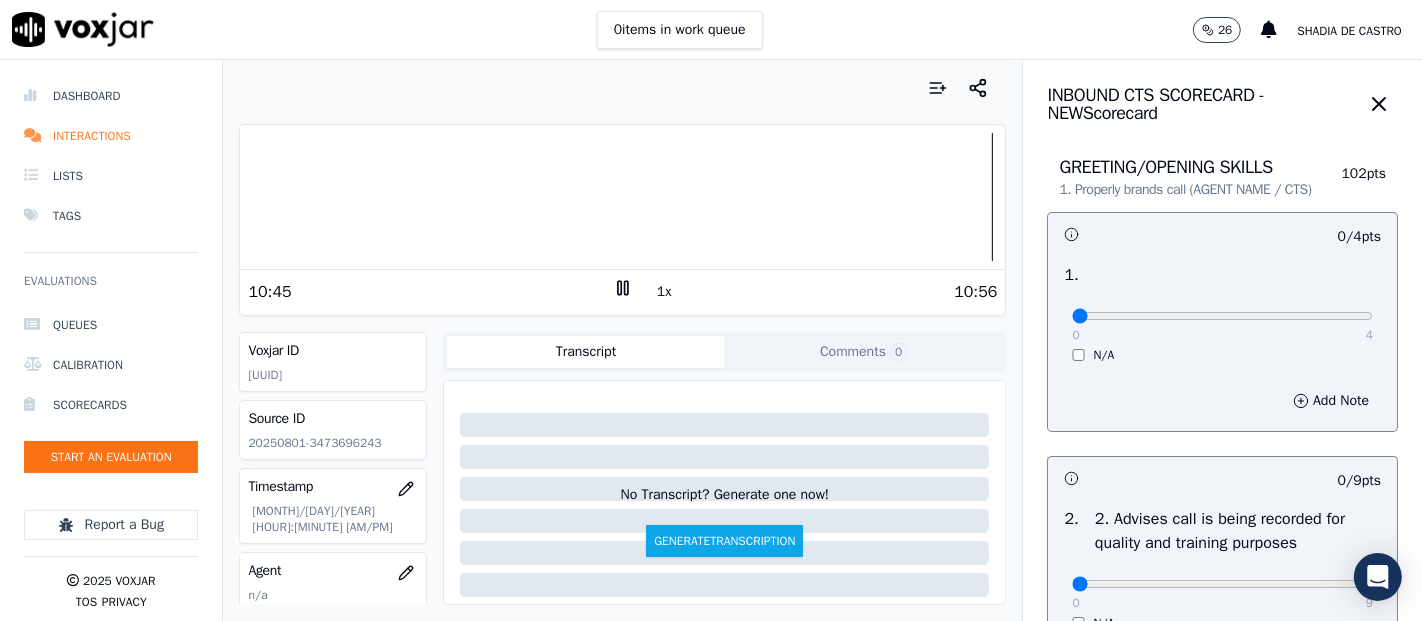 click 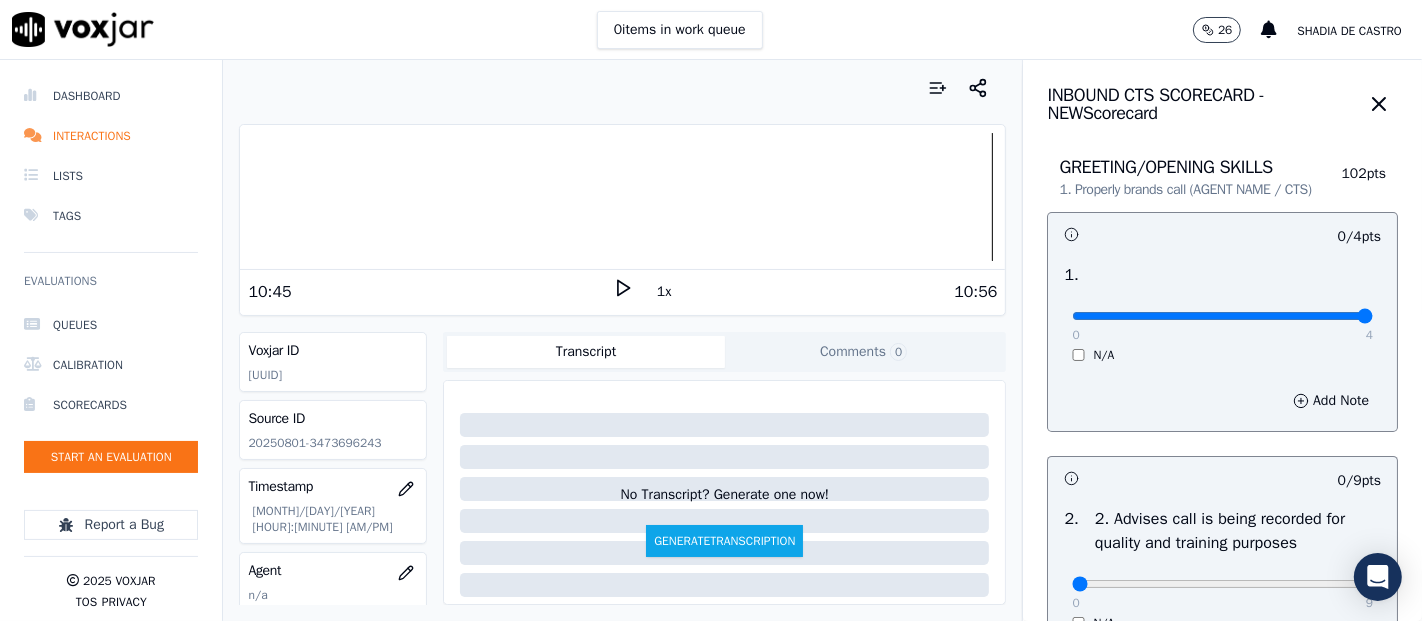 type on "4" 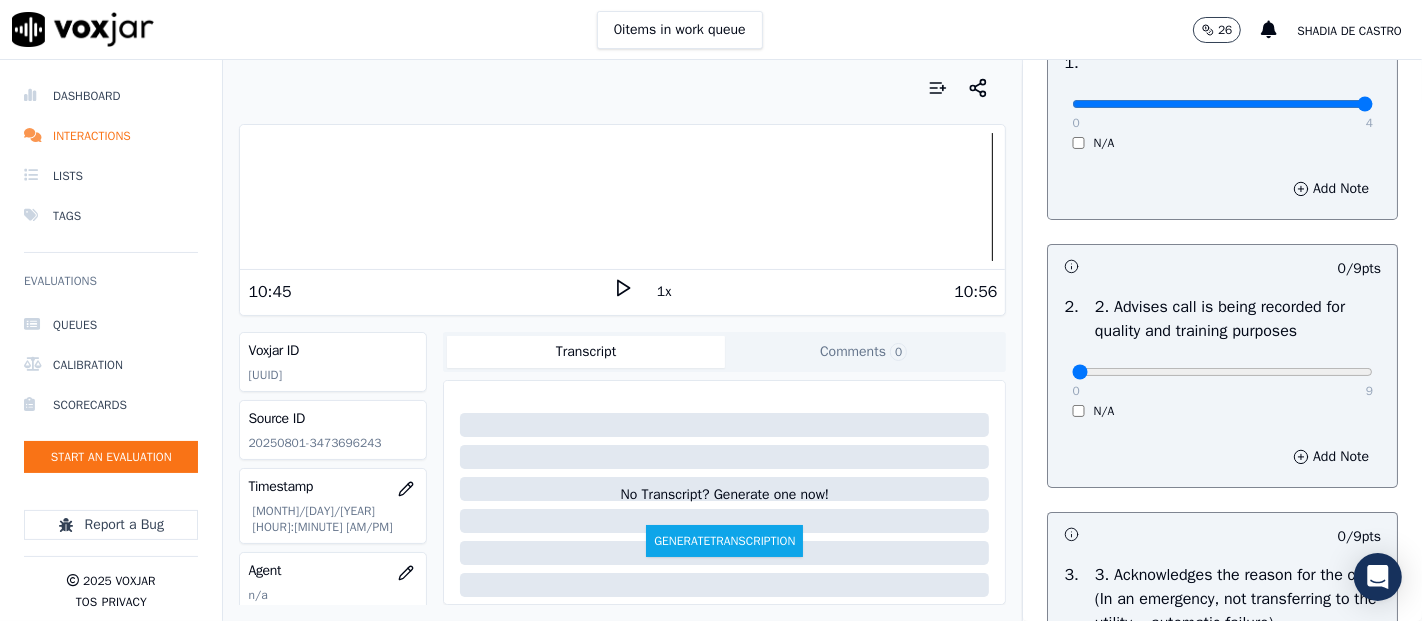 scroll, scrollTop: 333, scrollLeft: 0, axis: vertical 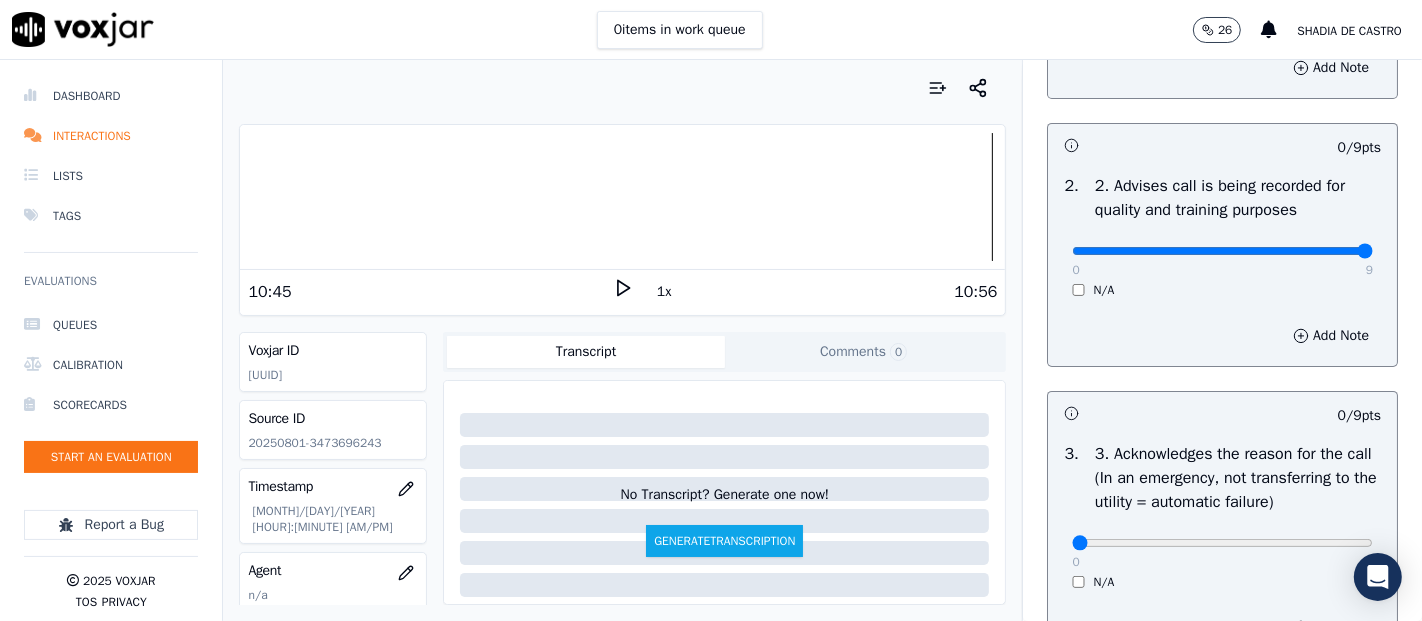 type on "9" 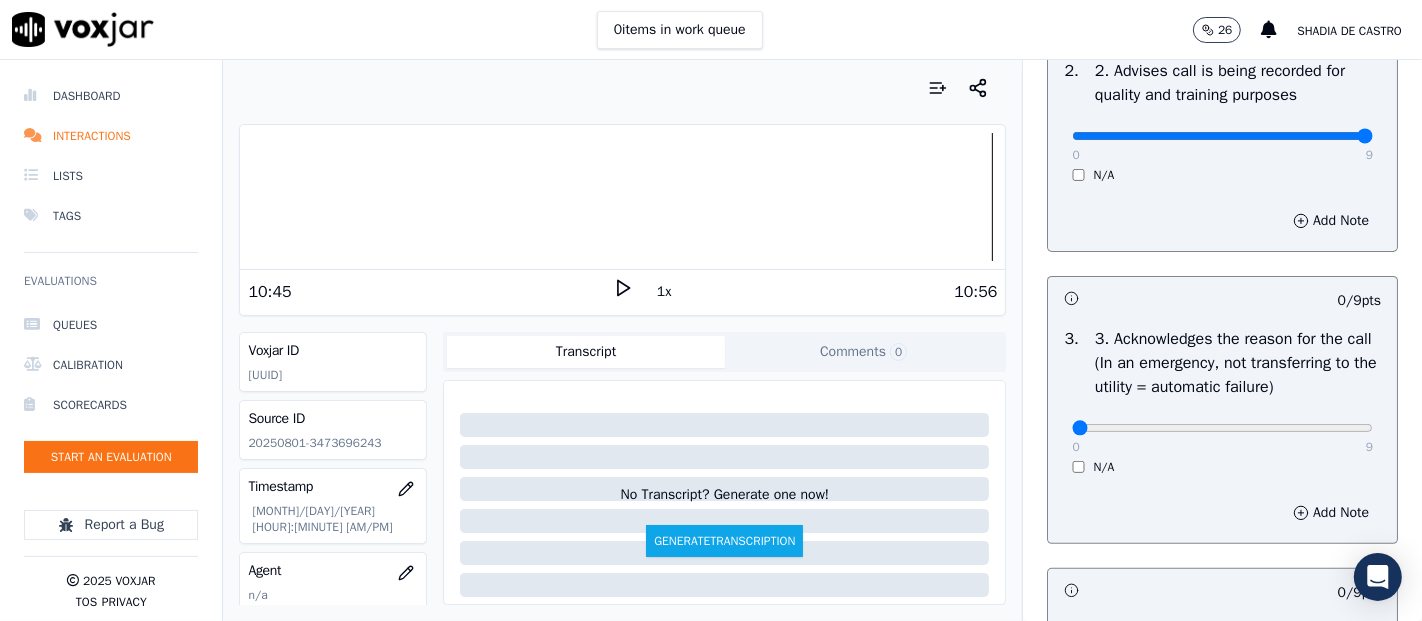 scroll, scrollTop: 555, scrollLeft: 0, axis: vertical 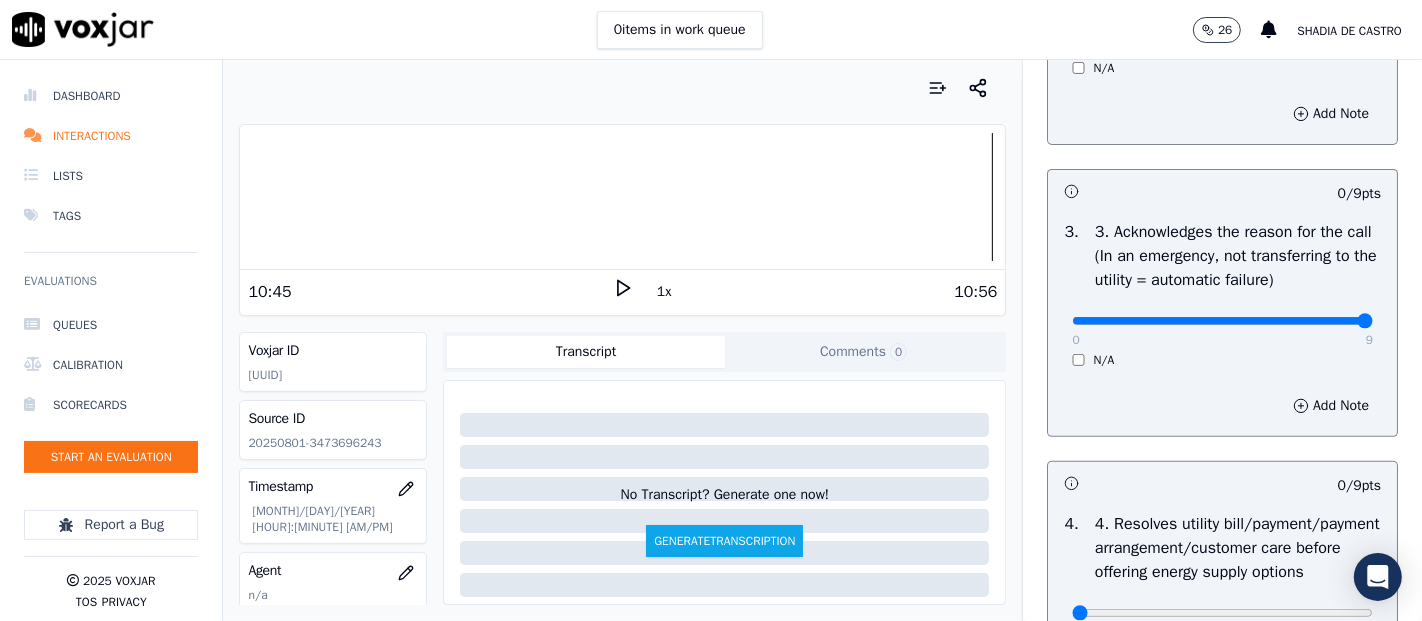 type on "9" 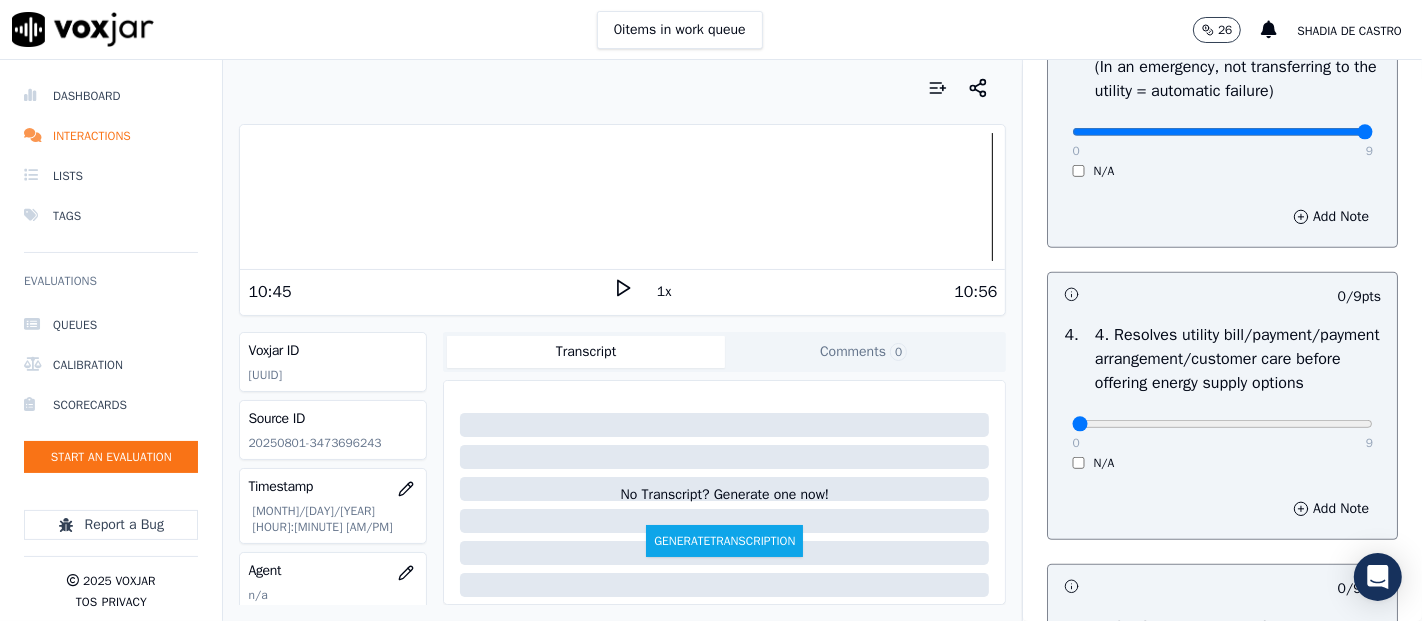 scroll, scrollTop: 888, scrollLeft: 0, axis: vertical 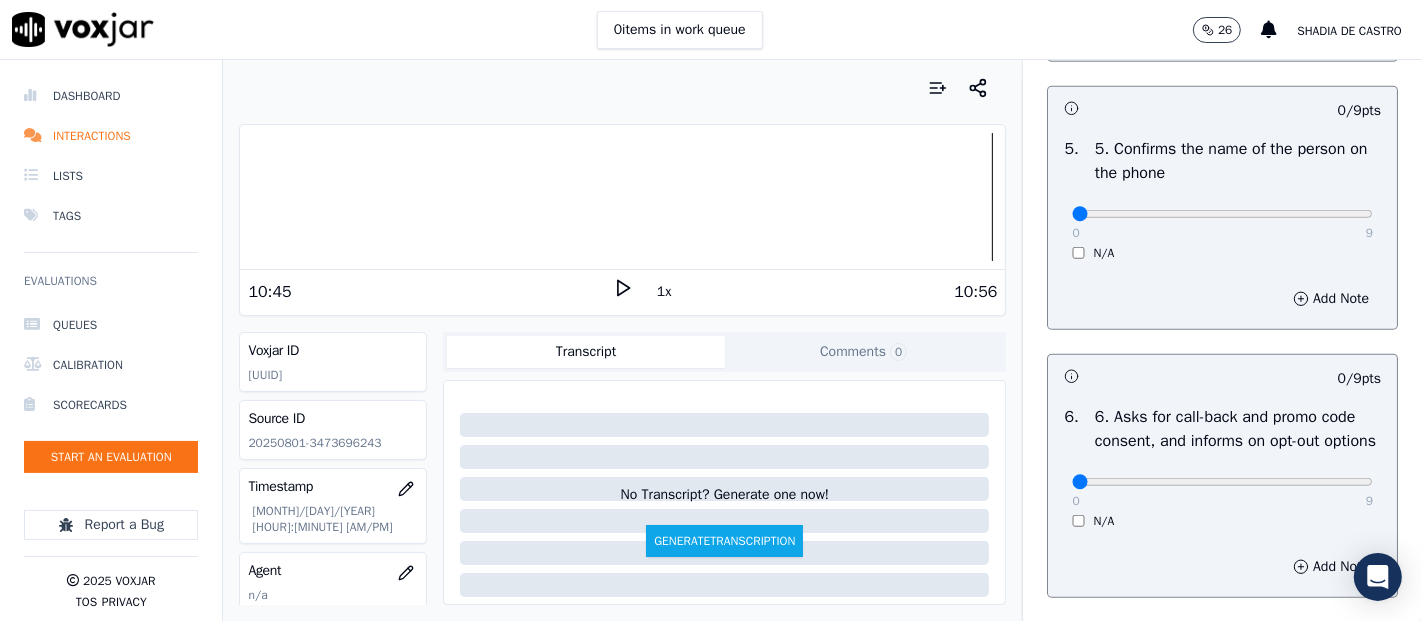 click on "0   9" at bounding box center (1222, 213) 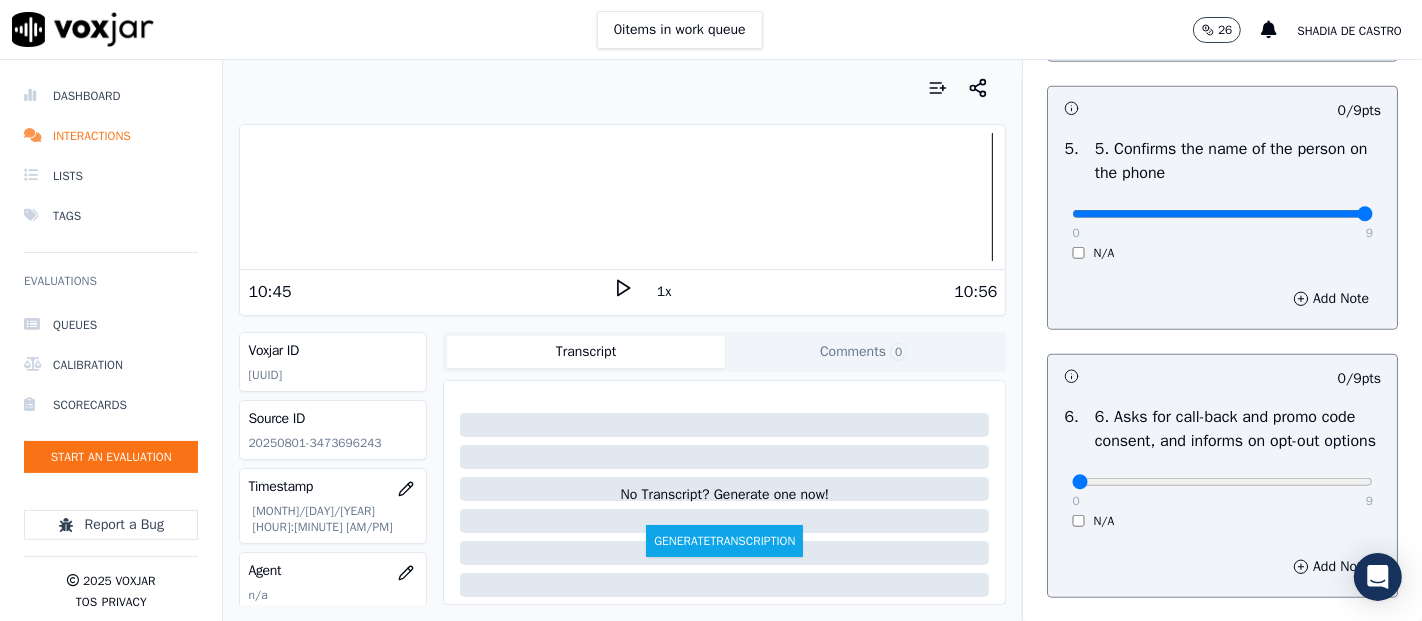 type on "9" 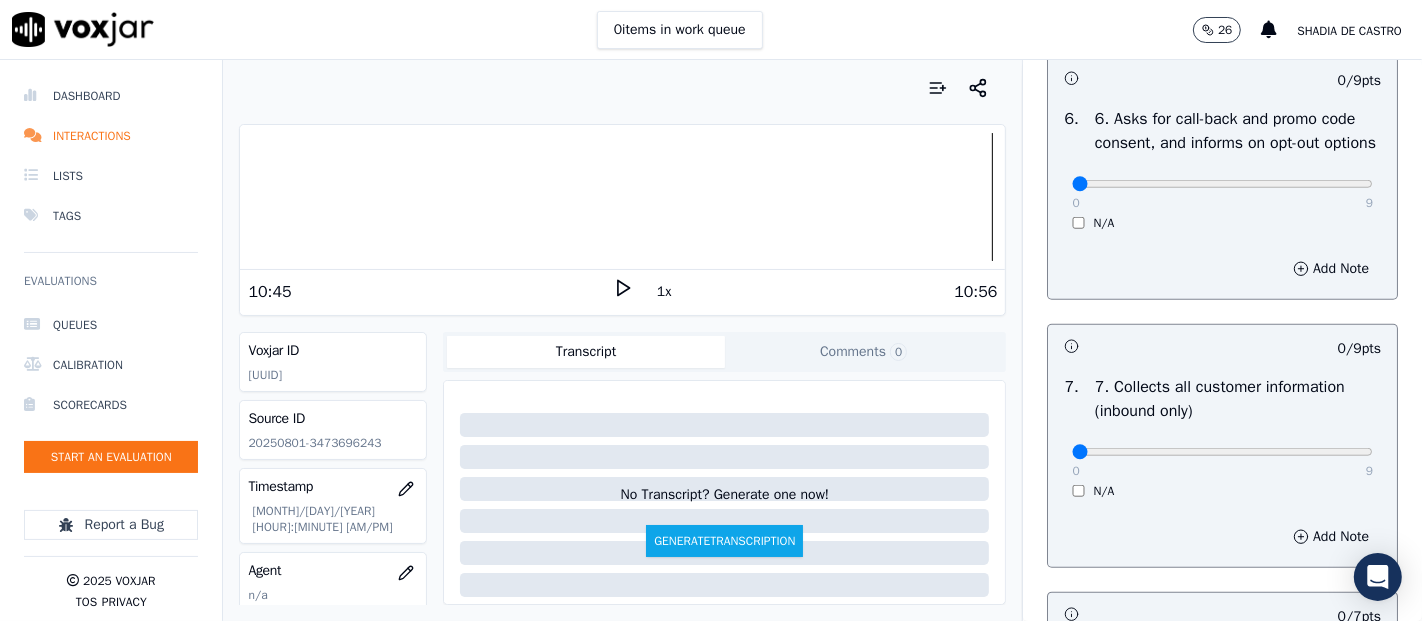 scroll, scrollTop: 1555, scrollLeft: 0, axis: vertical 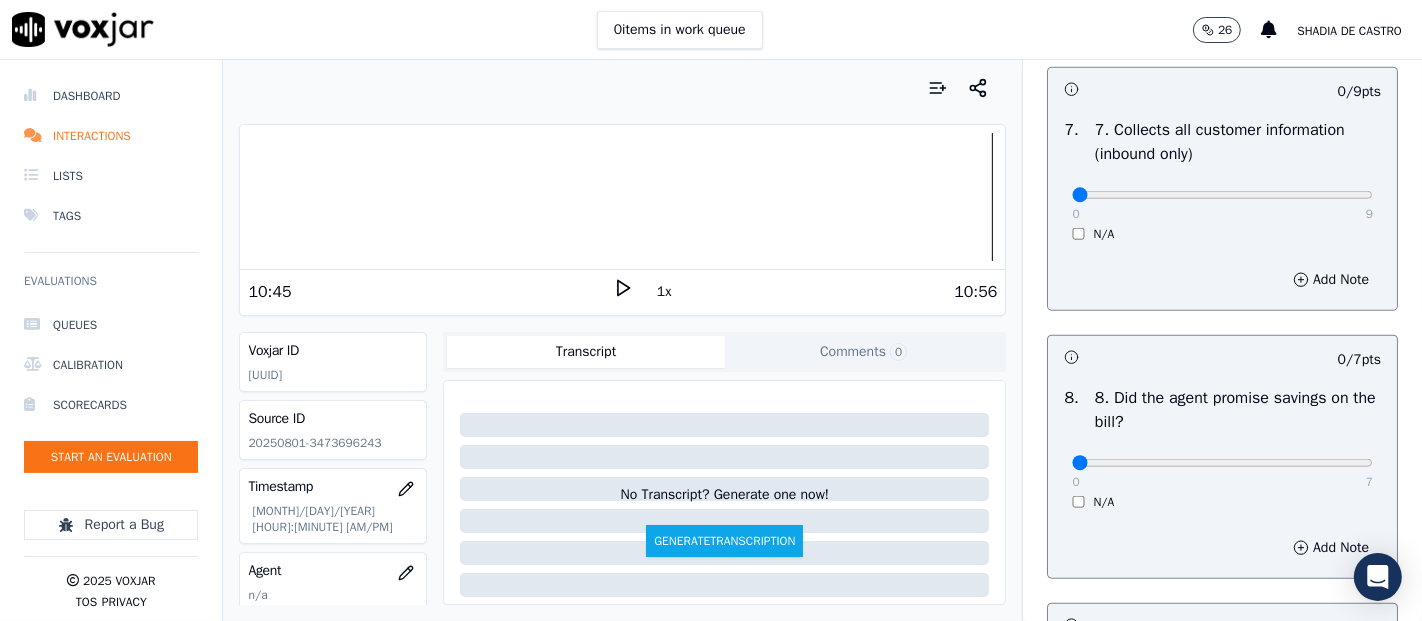 click on "0   9     N/A" at bounding box center [1222, 204] 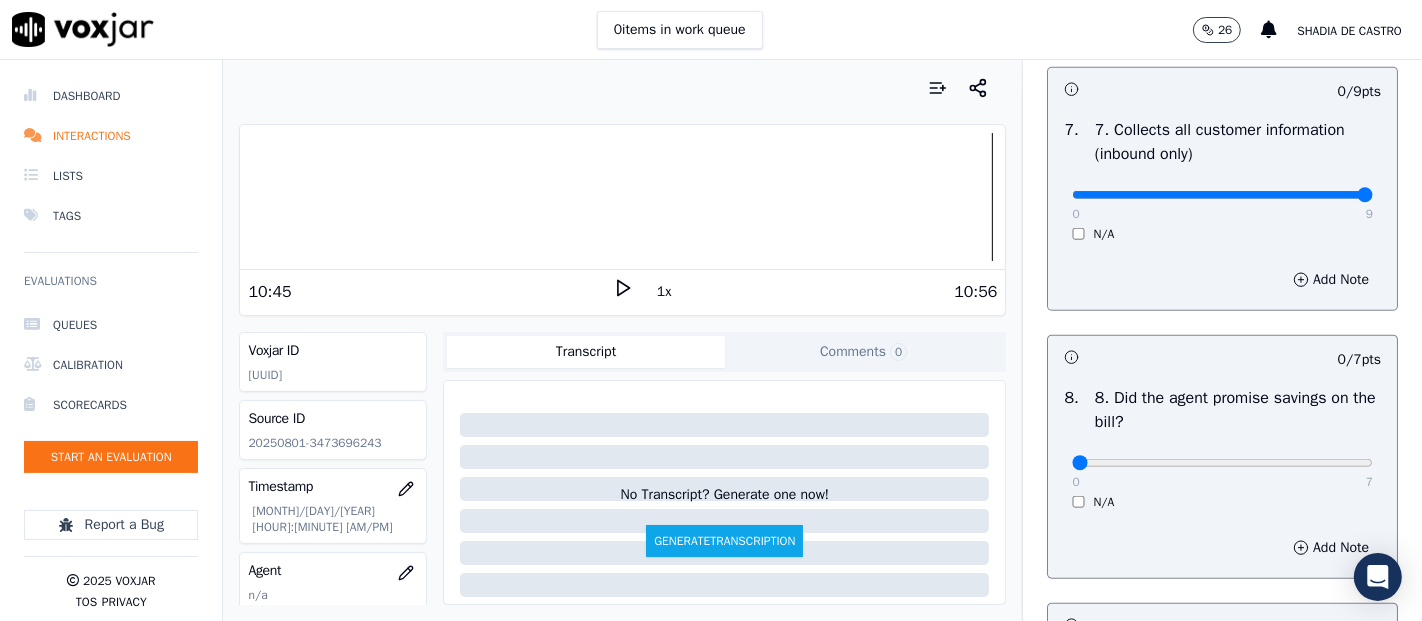 type on "9" 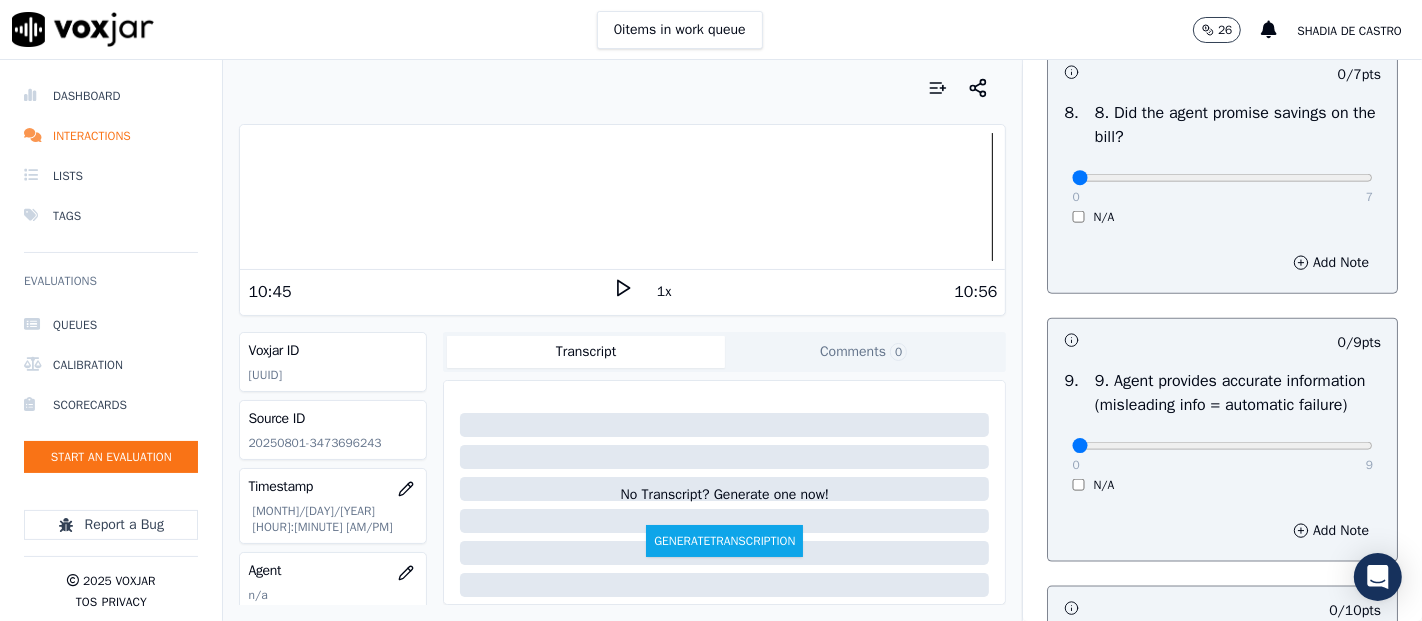 scroll, scrollTop: 2111, scrollLeft: 0, axis: vertical 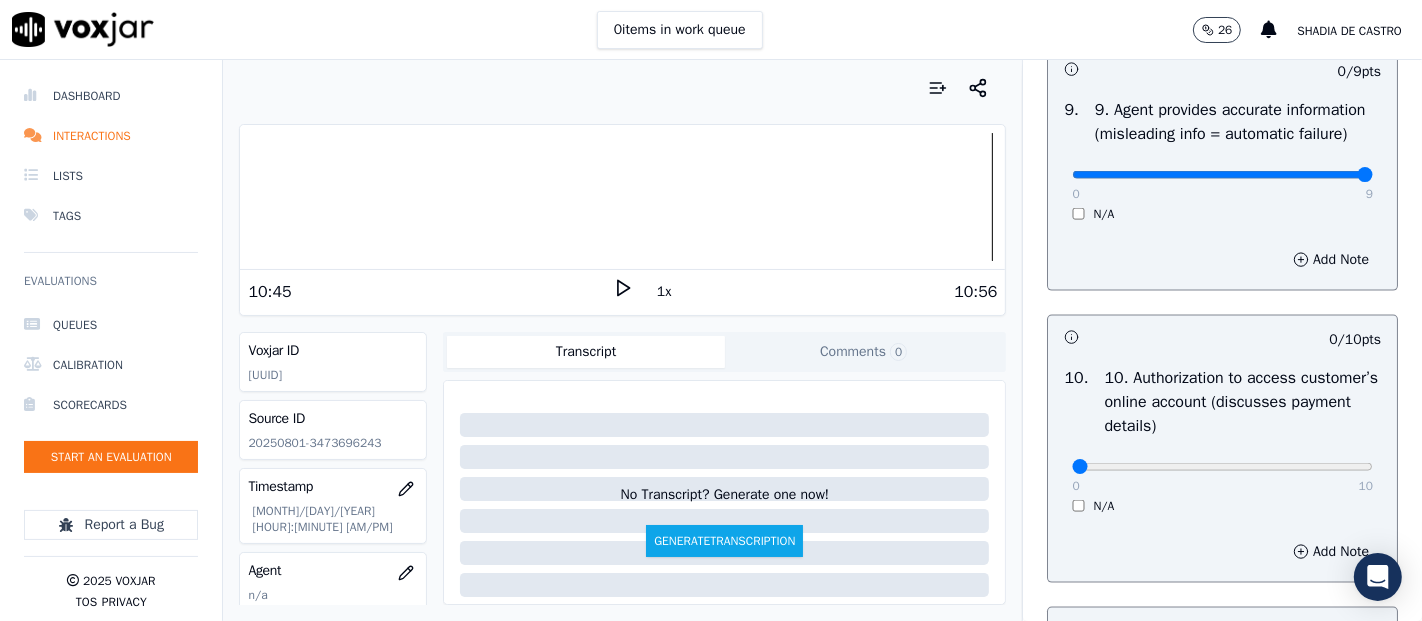 type on "9" 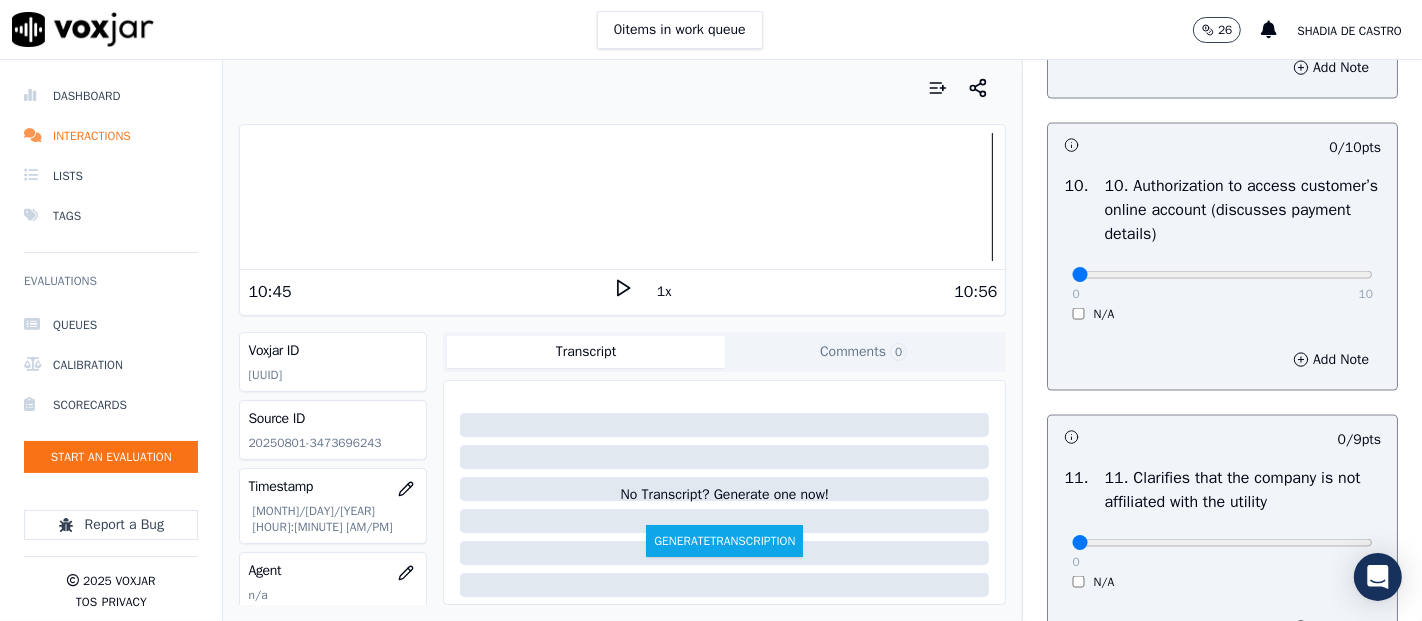 scroll, scrollTop: 2666, scrollLeft: 0, axis: vertical 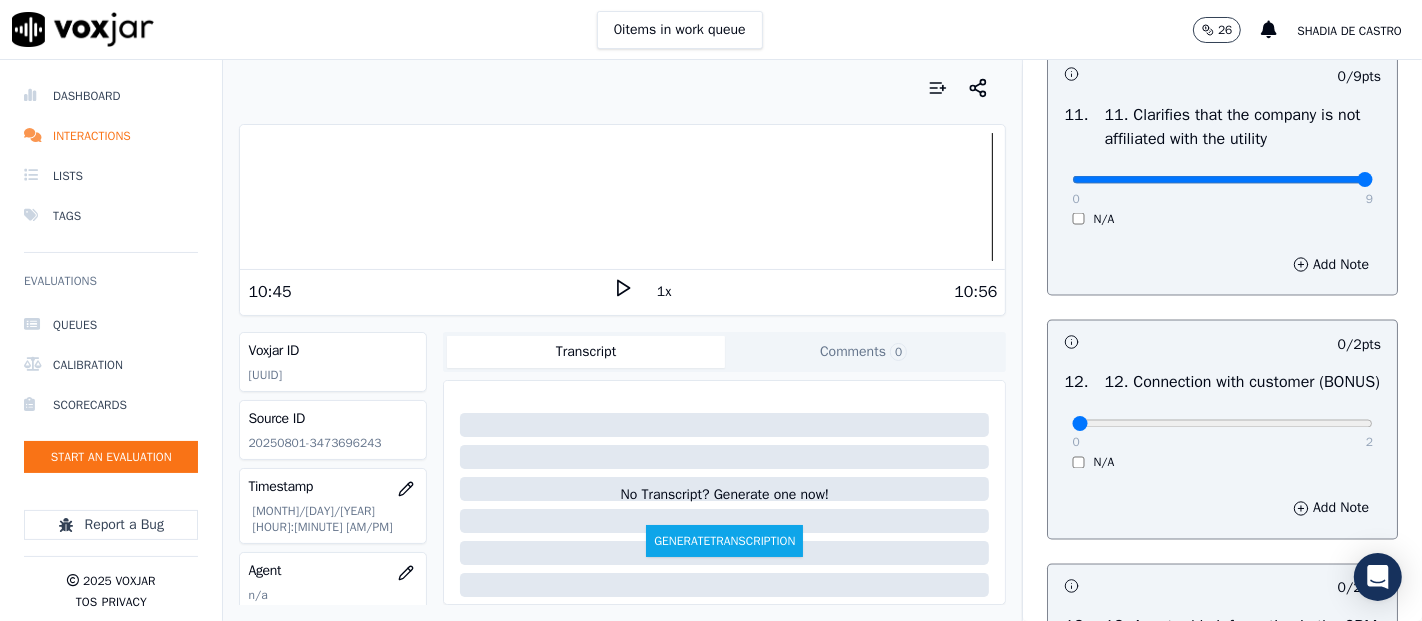type on "9" 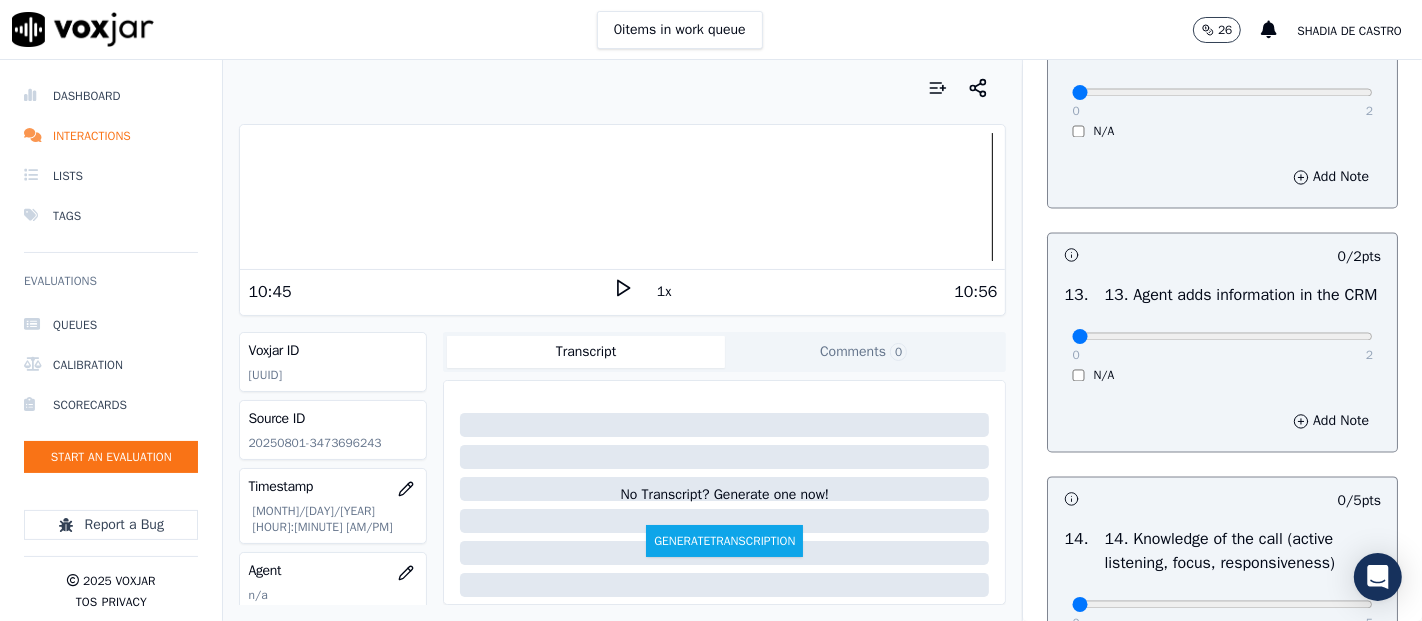 scroll, scrollTop: 3222, scrollLeft: 0, axis: vertical 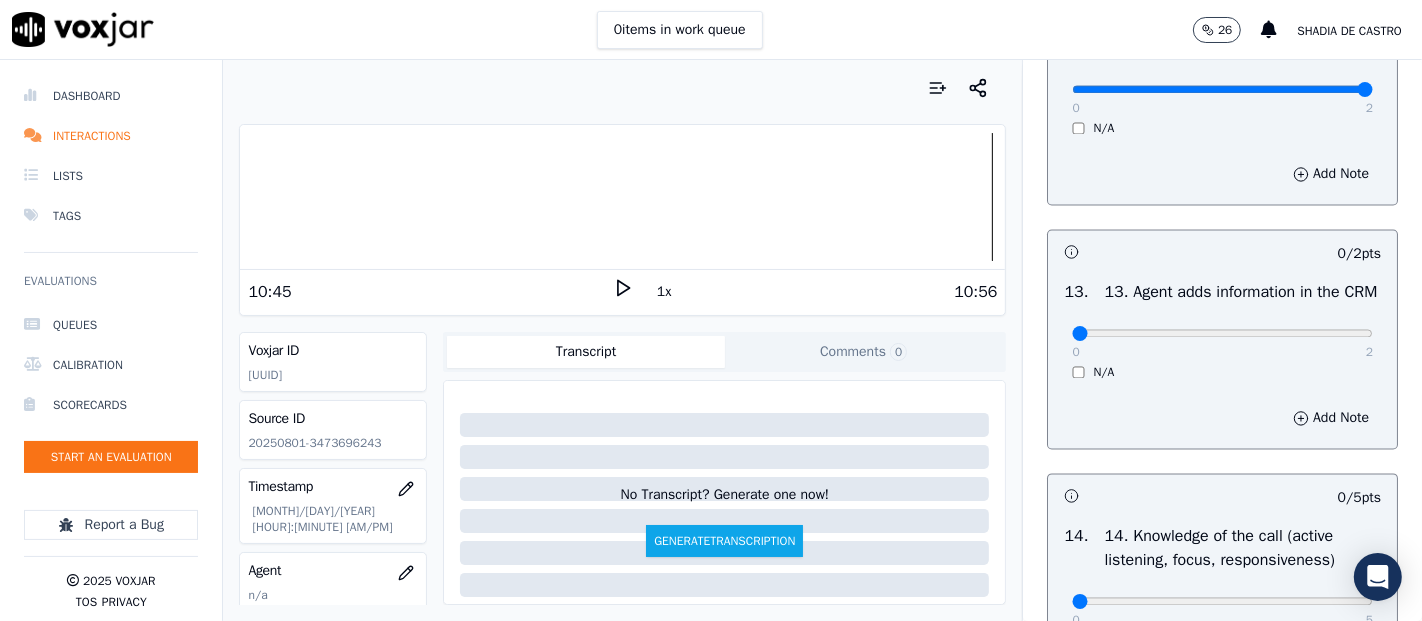 type on "2" 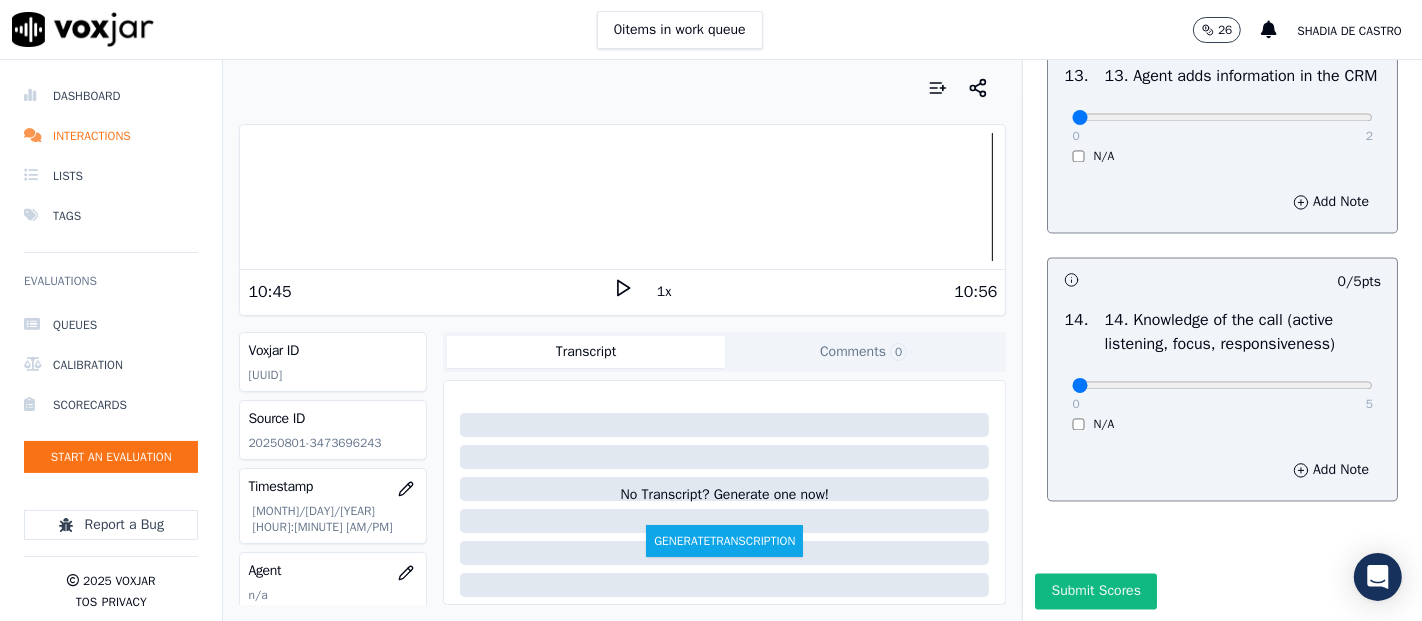 scroll, scrollTop: 3444, scrollLeft: 0, axis: vertical 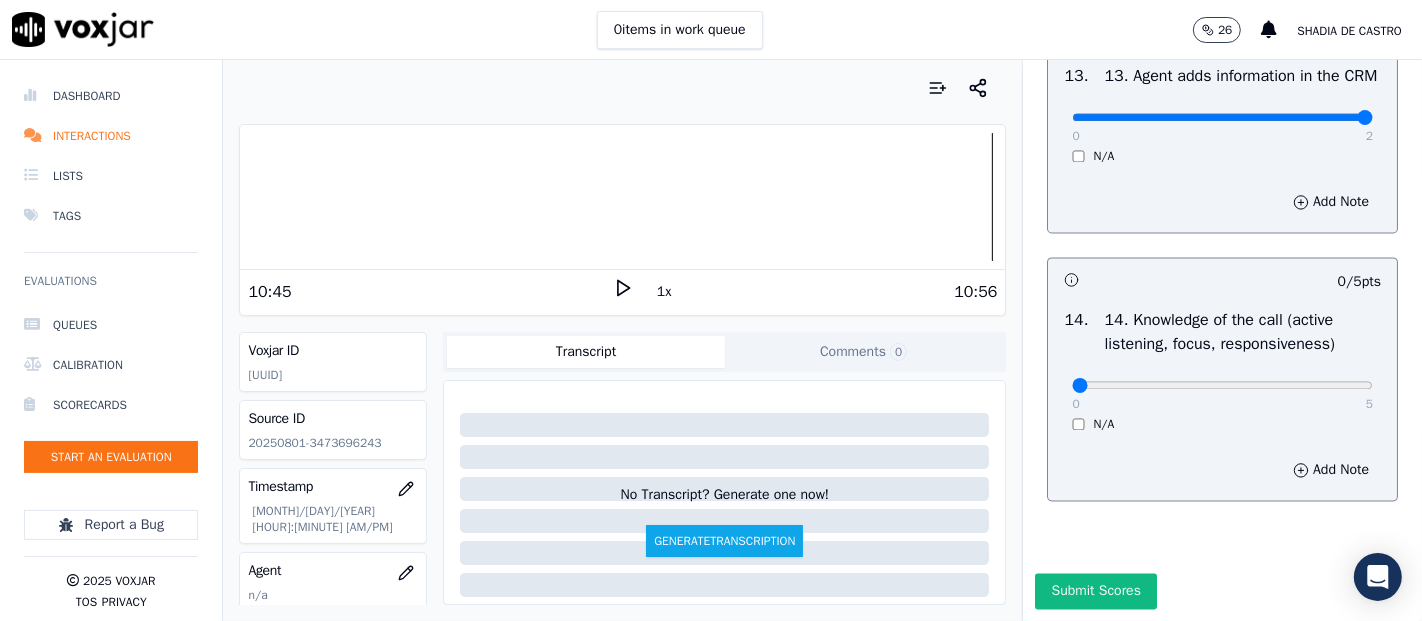 type on "2" 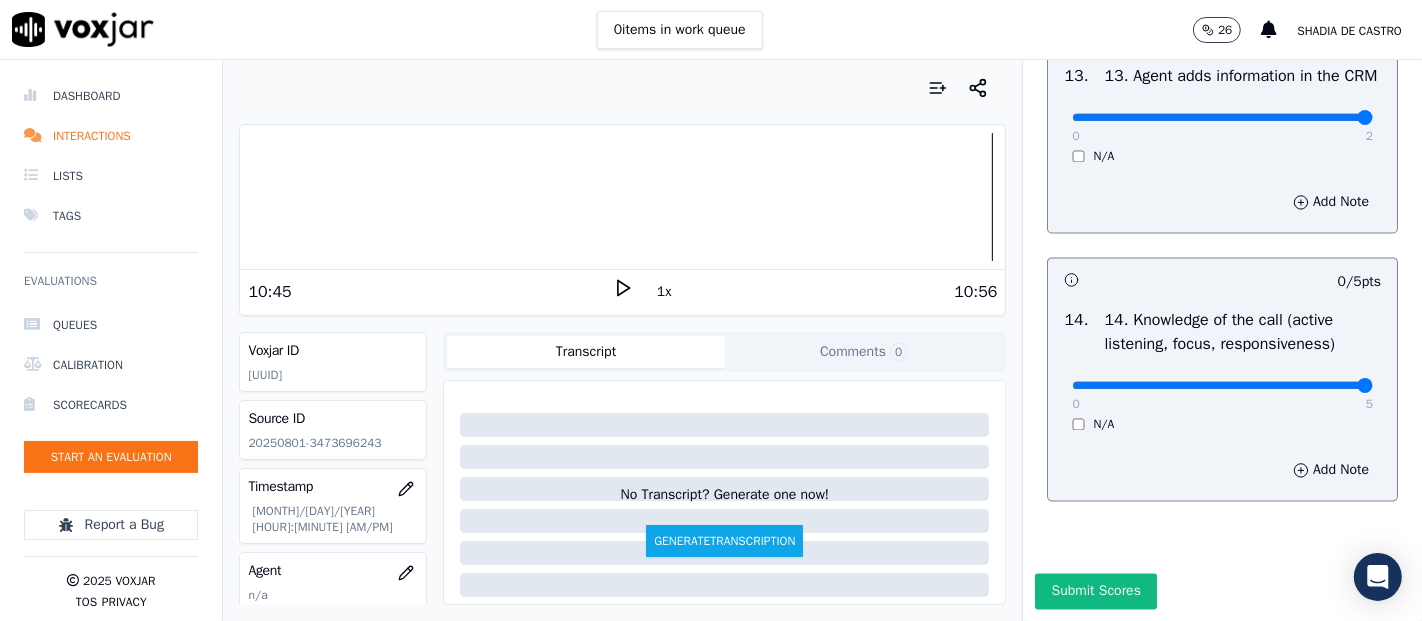 type on "5" 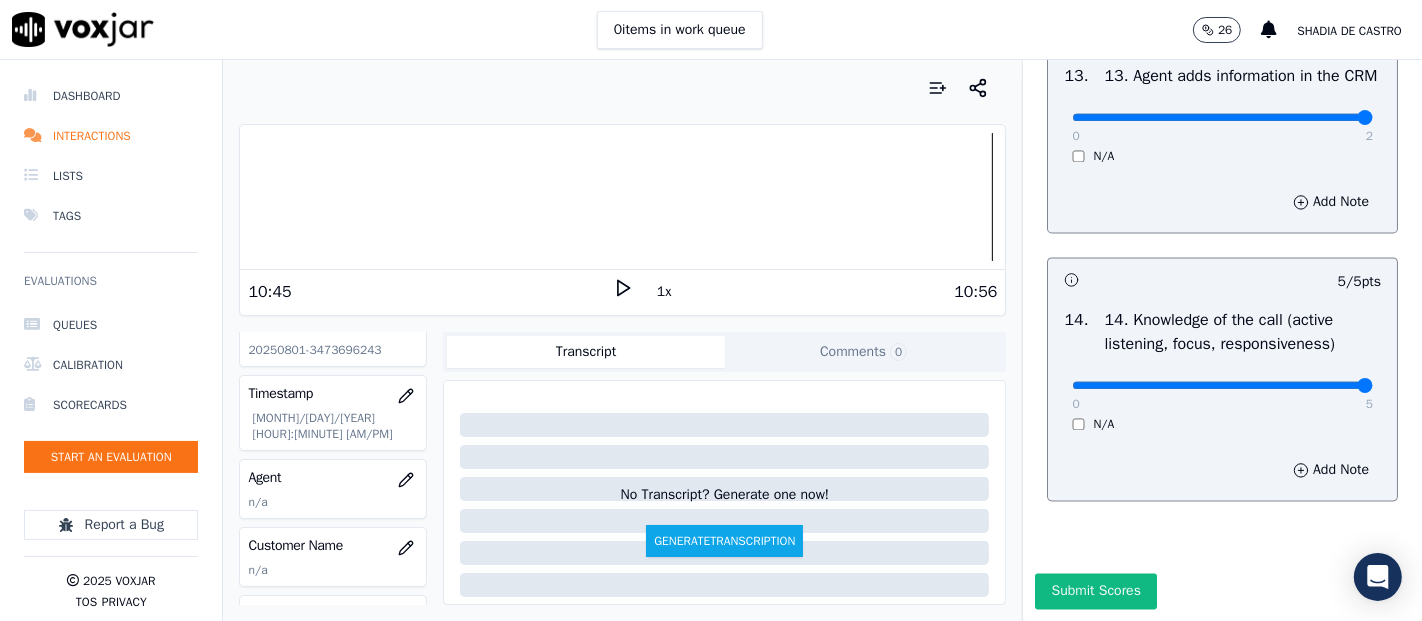 scroll, scrollTop: 222, scrollLeft: 0, axis: vertical 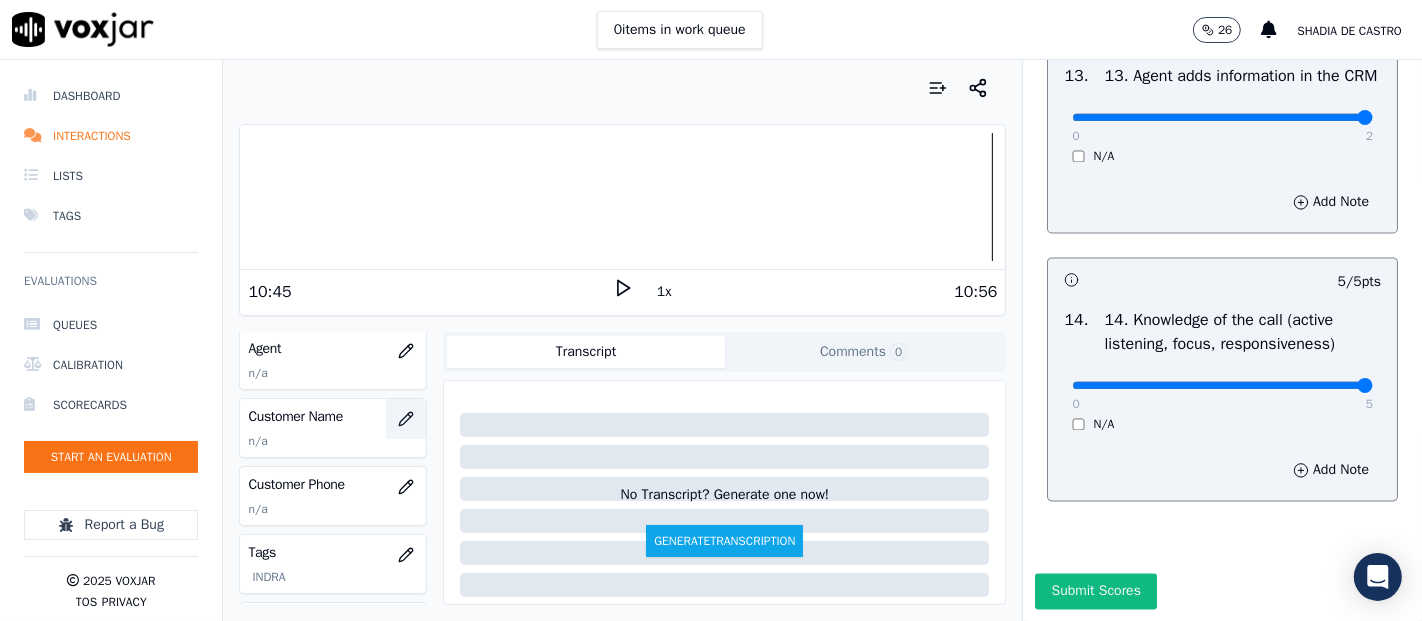 click 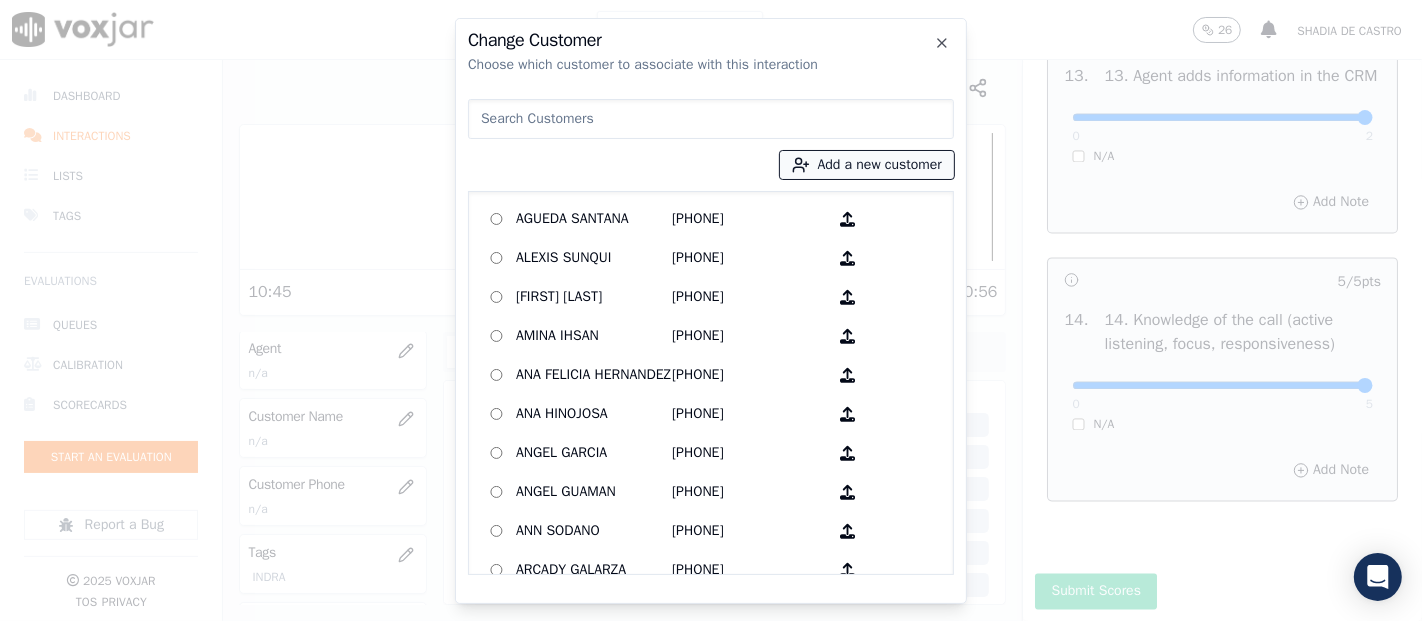 click on "Add a new customer" at bounding box center [867, 165] 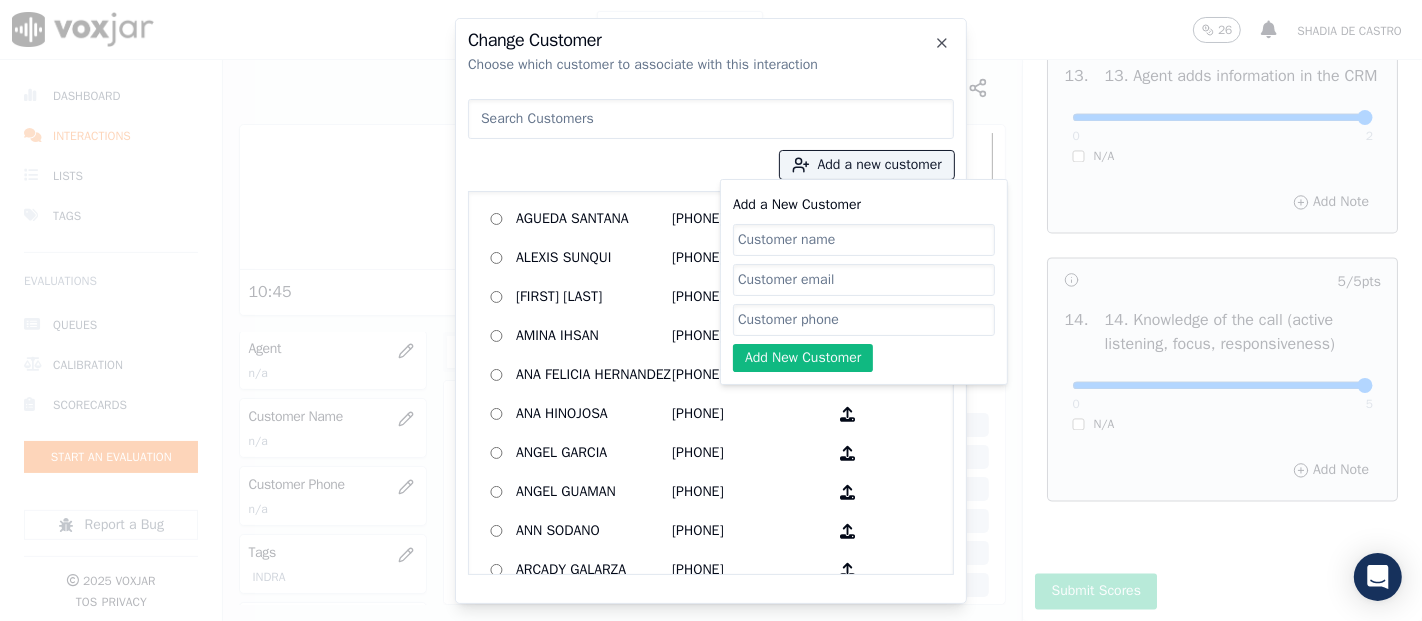 paste on "MARRITT VALOR / JAIME ROA" 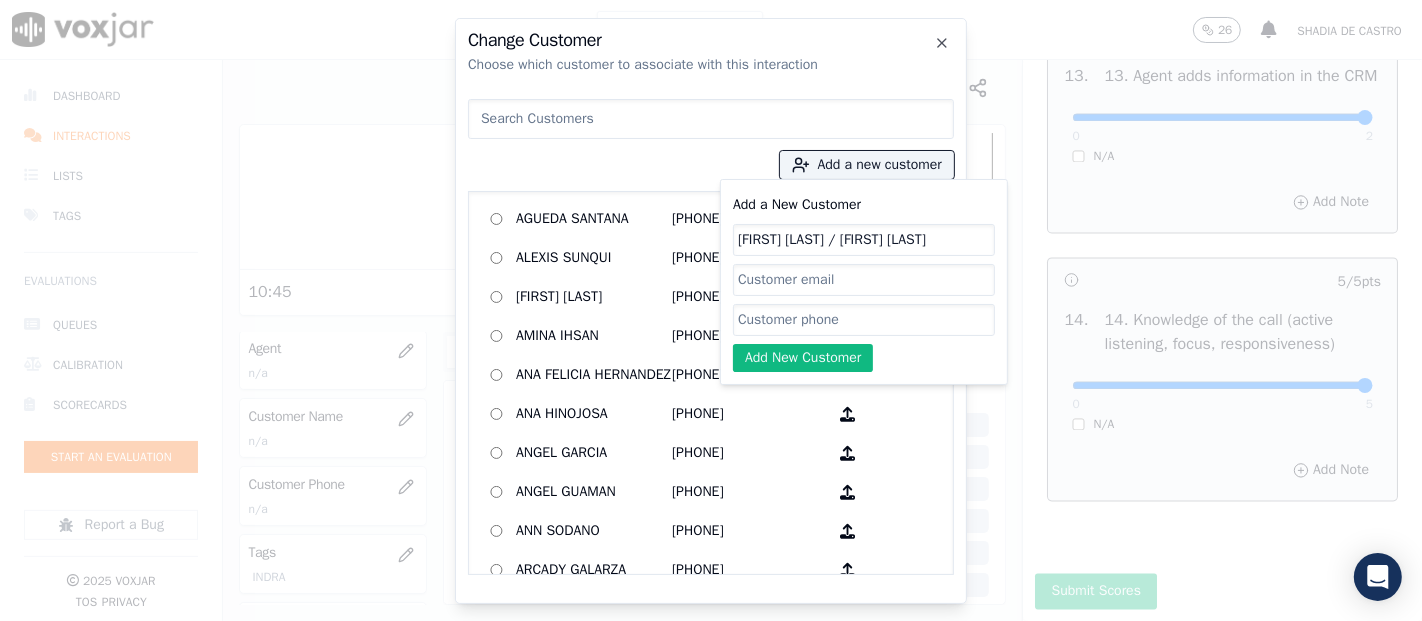 type on "MARRITT VALOR / JAIME ROA" 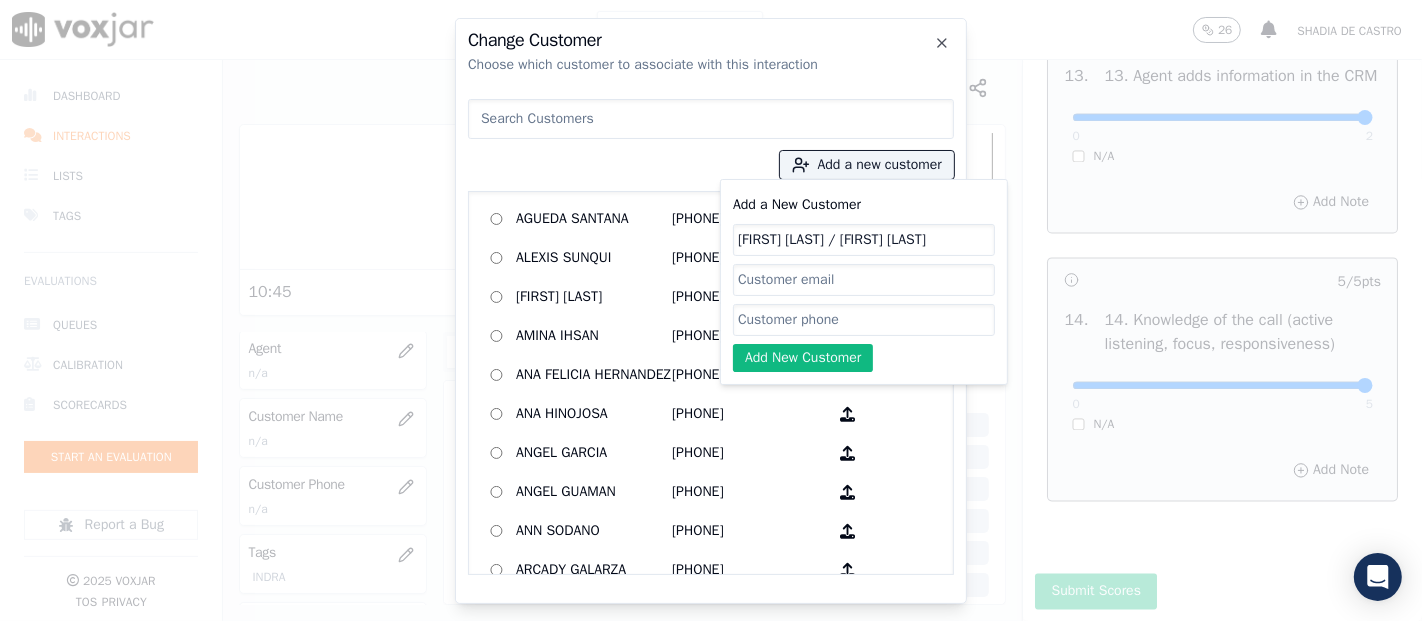 click on "Add a New Customer" 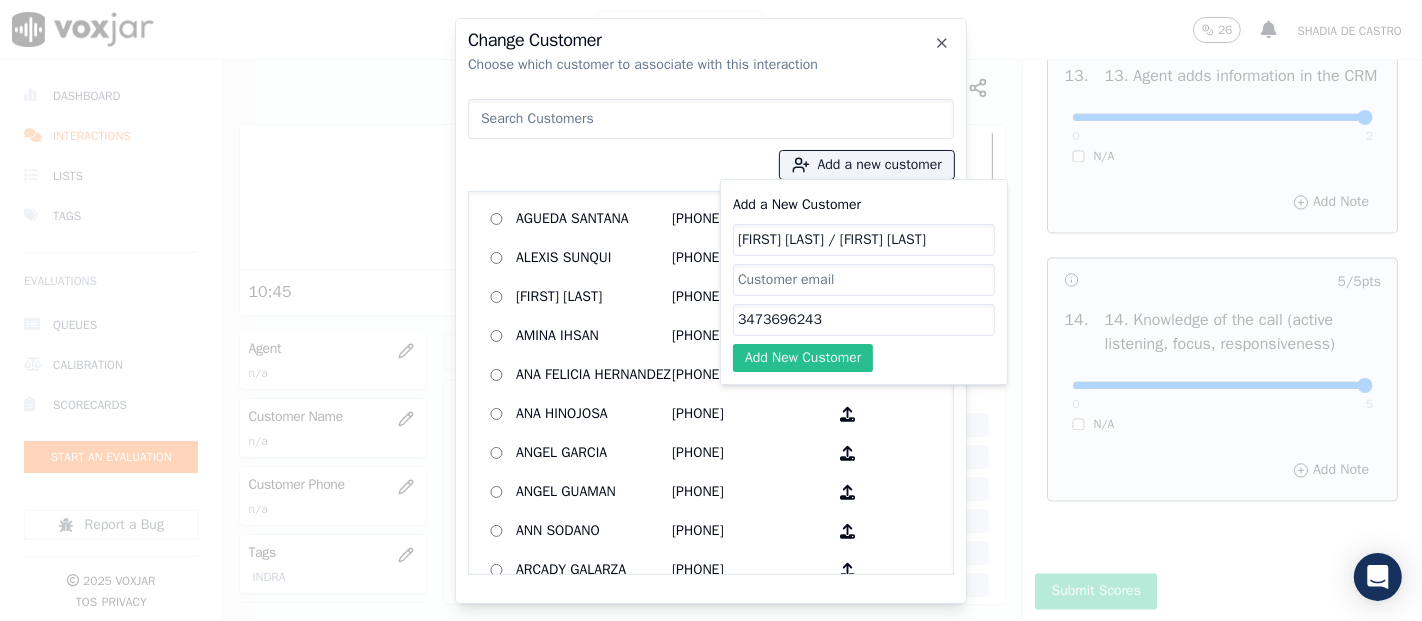 type on "3473696243" 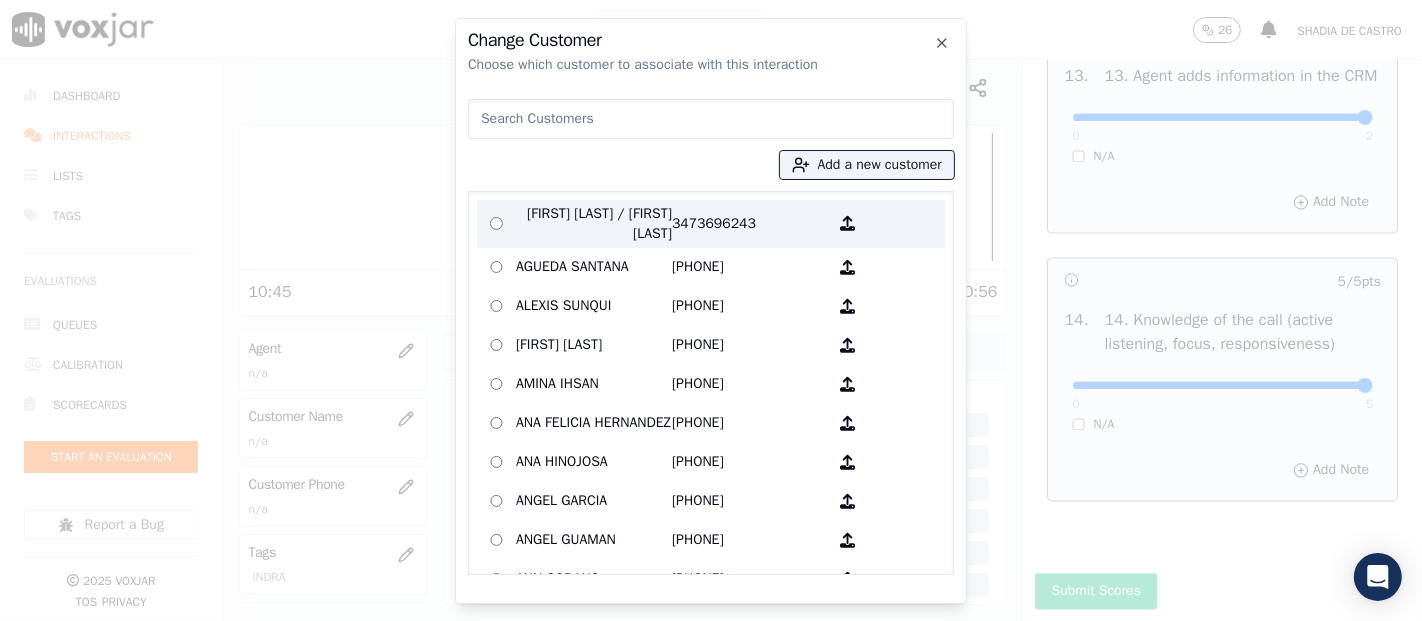 click on "MARRITT VALOR / JAIME ROA" at bounding box center (594, 224) 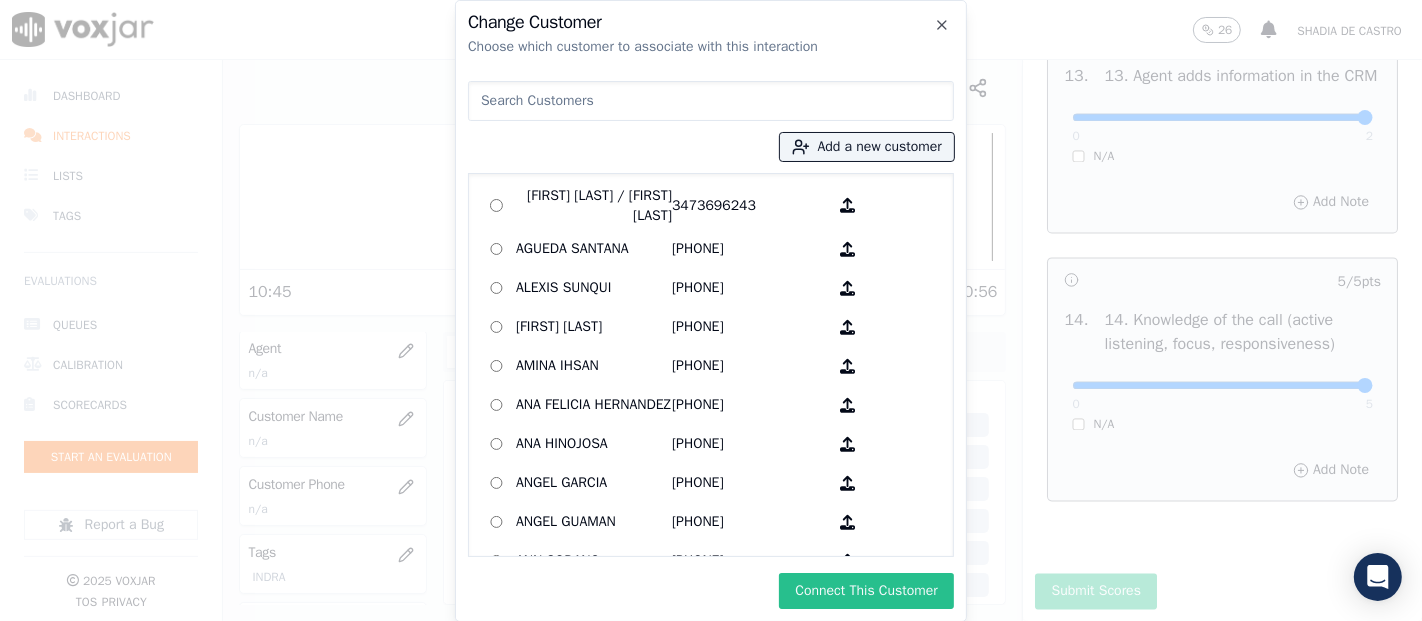 click on "Connect This Customer" at bounding box center [866, 591] 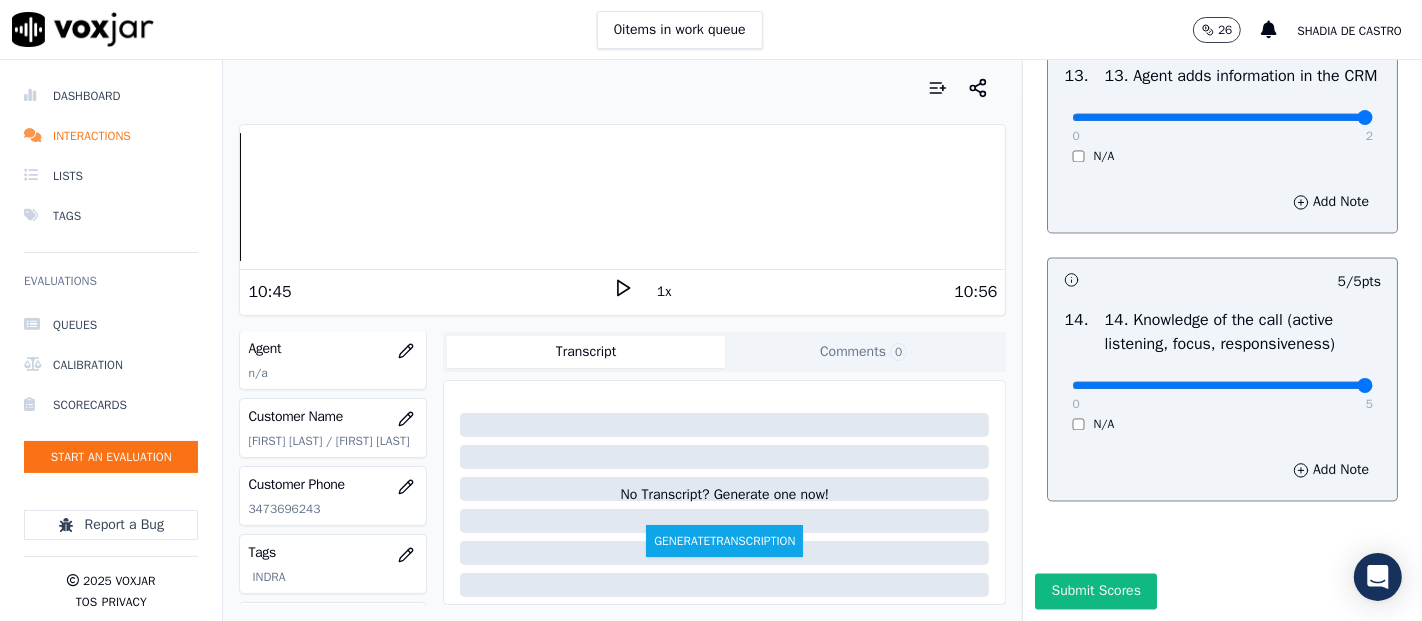 click on "Dashboard   Interactions   Lists   Tags       Evaluations     Queues   Calibration   Scorecards   Start an Evaluation
Report a Bug       2025   Voxjar   TOS   Privacy             Your browser does not support the audio element.   10:45     1x   10:56   Voxjar ID   99ed10cd-797e-4d0d-9ff6-154c7c8efdd8   Source ID   20250801-3473696243   Timestamp
08/04/2025 04:20 pm     Agent
n/a     Customer Name     MARRITT VALOR / JAIME ROA     Customer Phone     3473696243     Tags
INDRA     Source     manualUpload   Type     AUDIO       Transcript   Comments  0   No Transcript? Generate one now!   Generate  Transcription         Add Comment   Scores   Transcript   Metadata   Comments         Human Score   --   0  evaluation s   AI Score   --   0  evaluation s     AI Evaluations
Queue an AI Evaluation   No AI evaluations yet   Human Evaluations   Start a Manual Evaluation   No human evaluations yet       INBOUND CTS SCORECARD - NEW   Scorecard           102  pts" at bounding box center (711, 340) 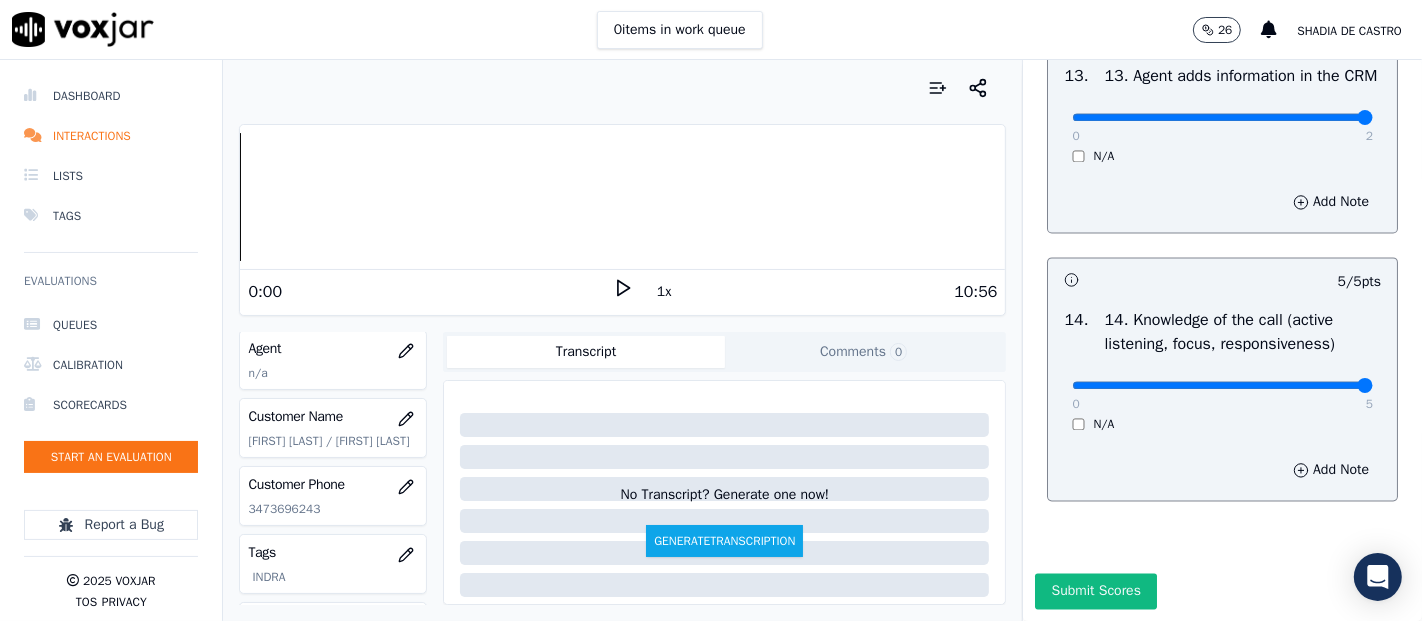 click 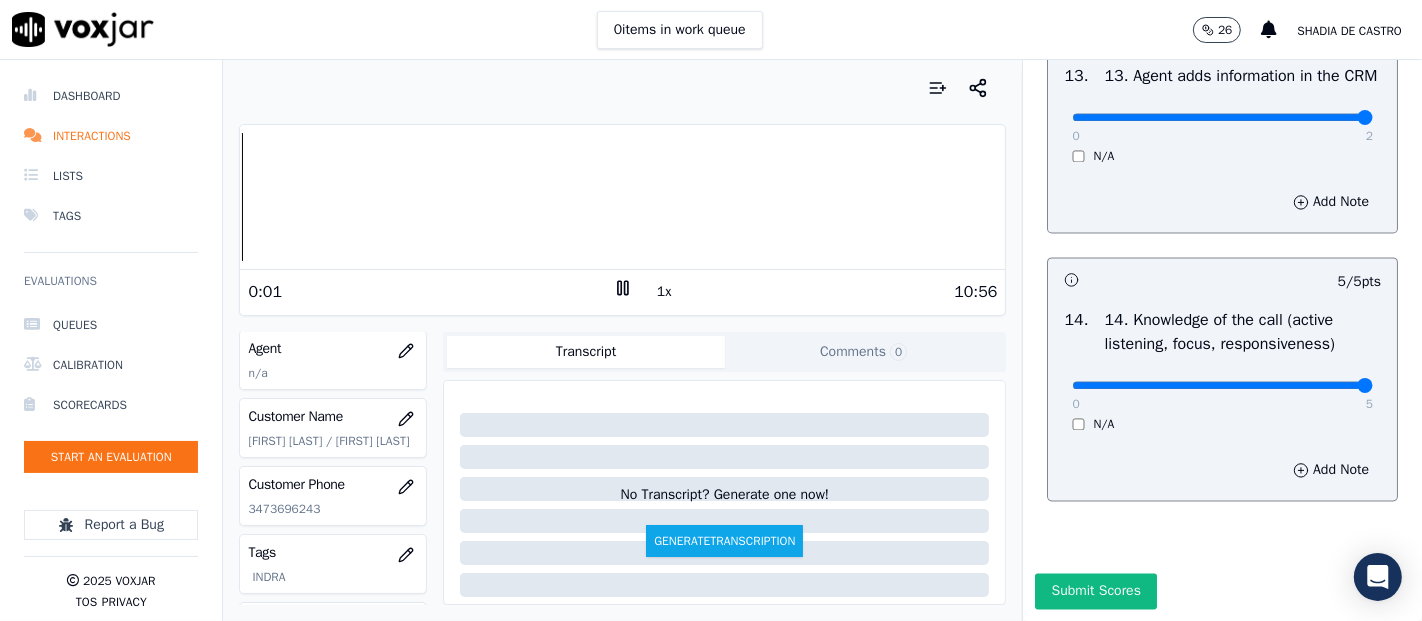 click 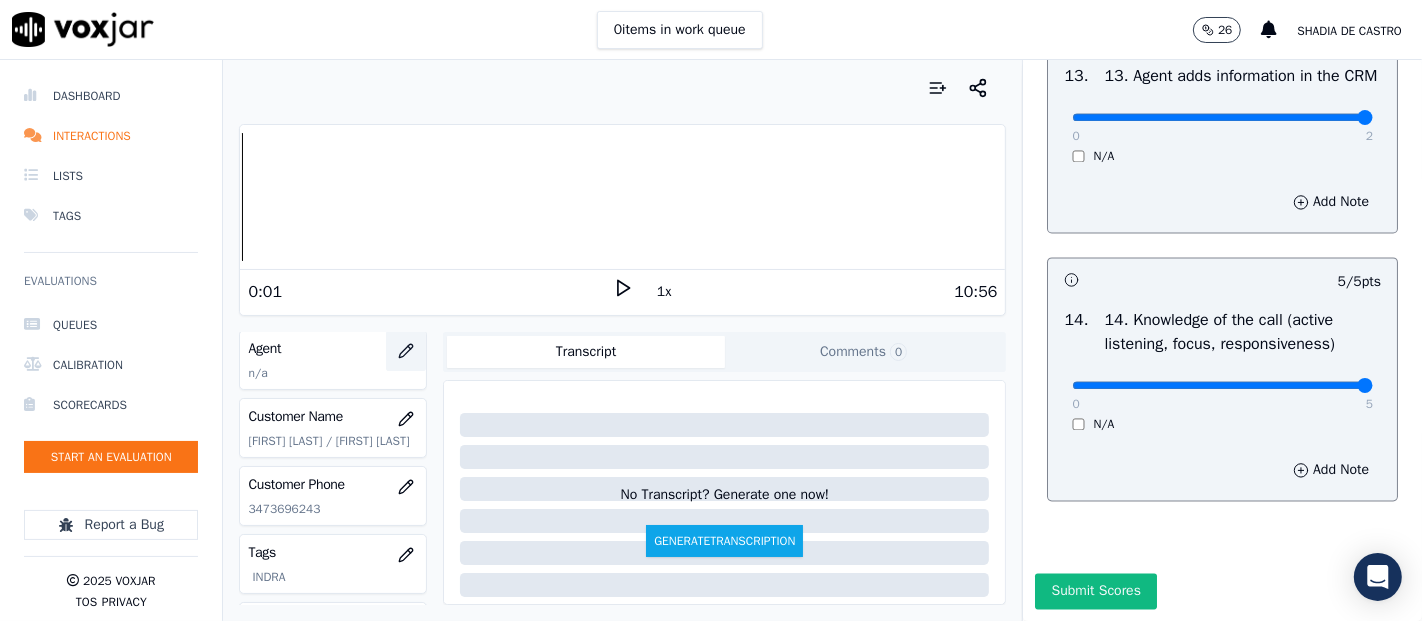 click at bounding box center [406, 351] 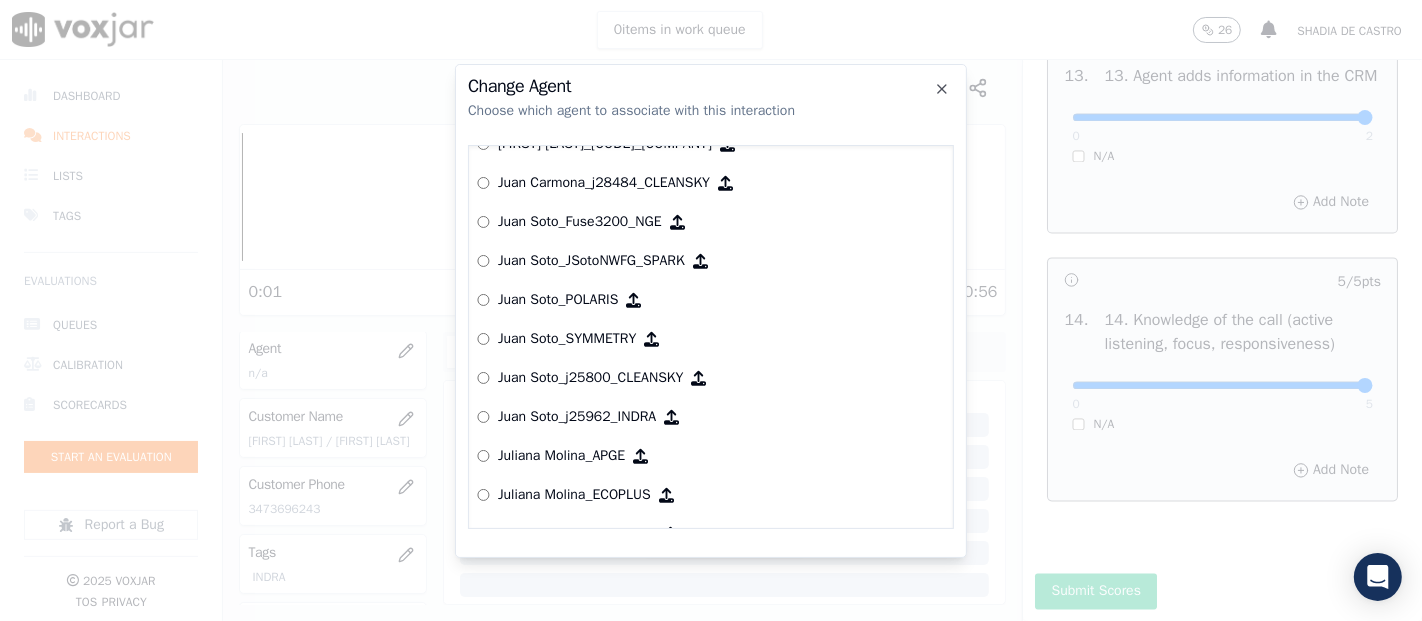scroll, scrollTop: 5460, scrollLeft: 0, axis: vertical 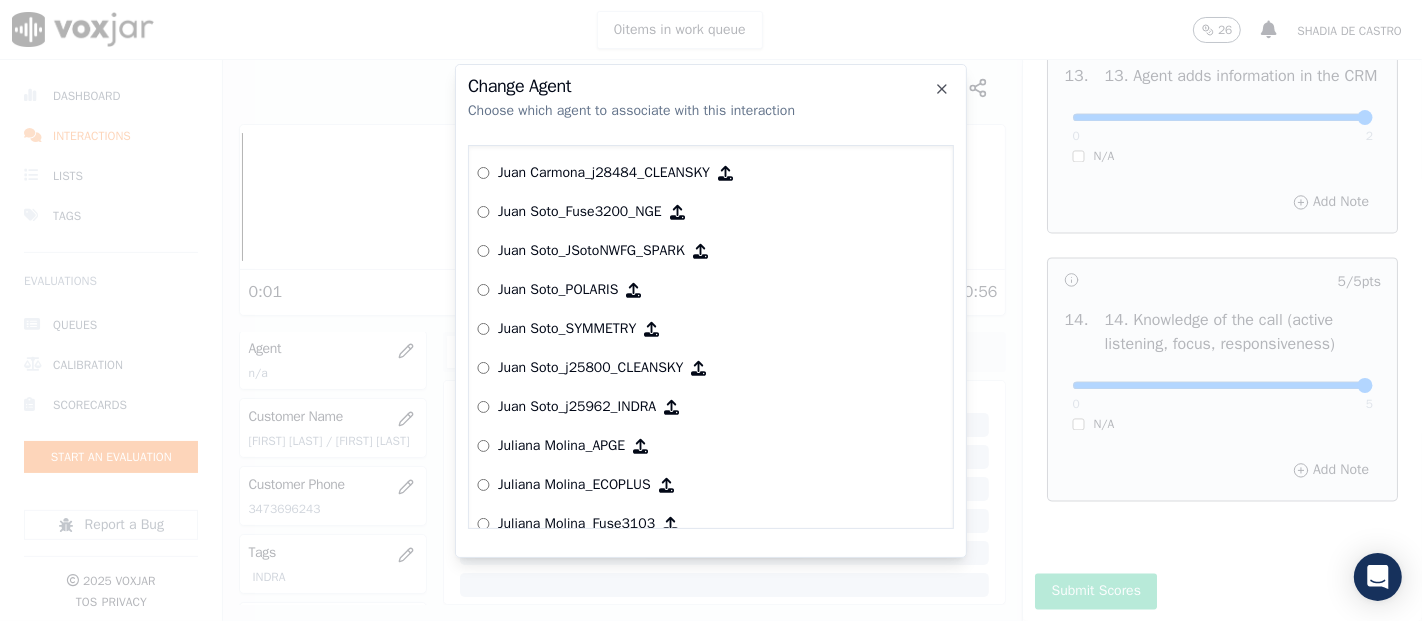 click on "Juan Soto_j25962_INDRA" at bounding box center [577, 407] 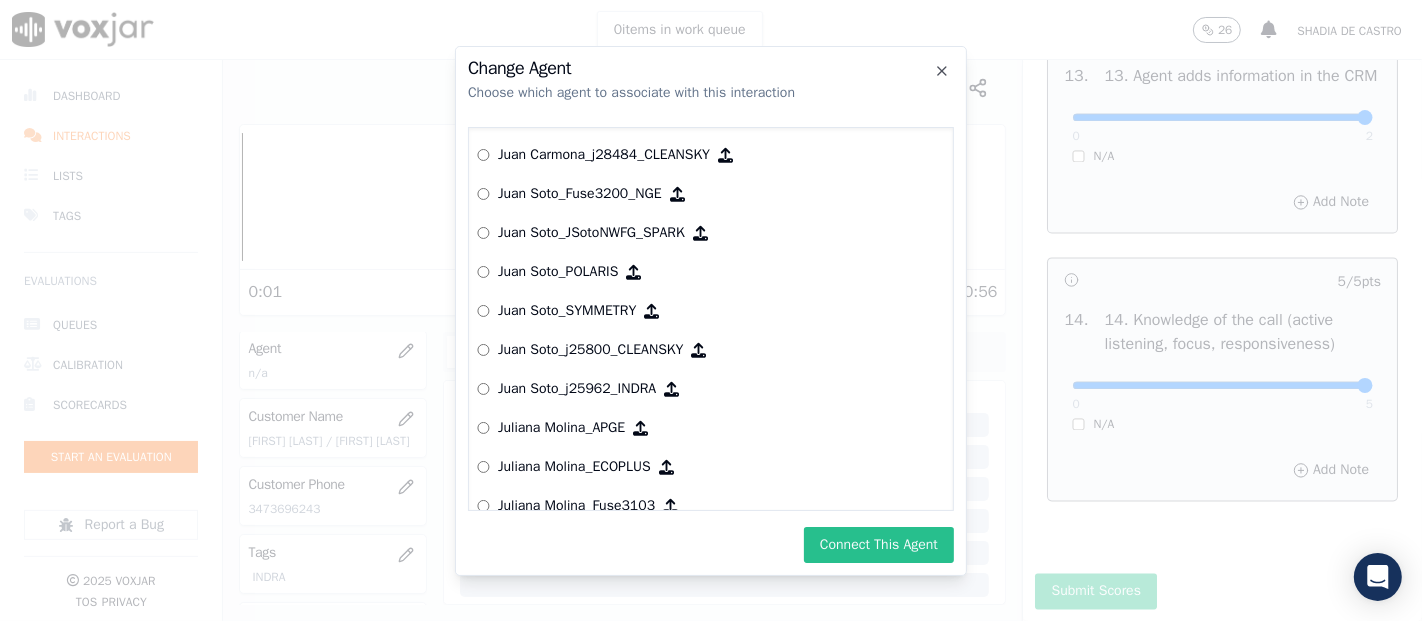 click on "Connect This Agent" at bounding box center (879, 545) 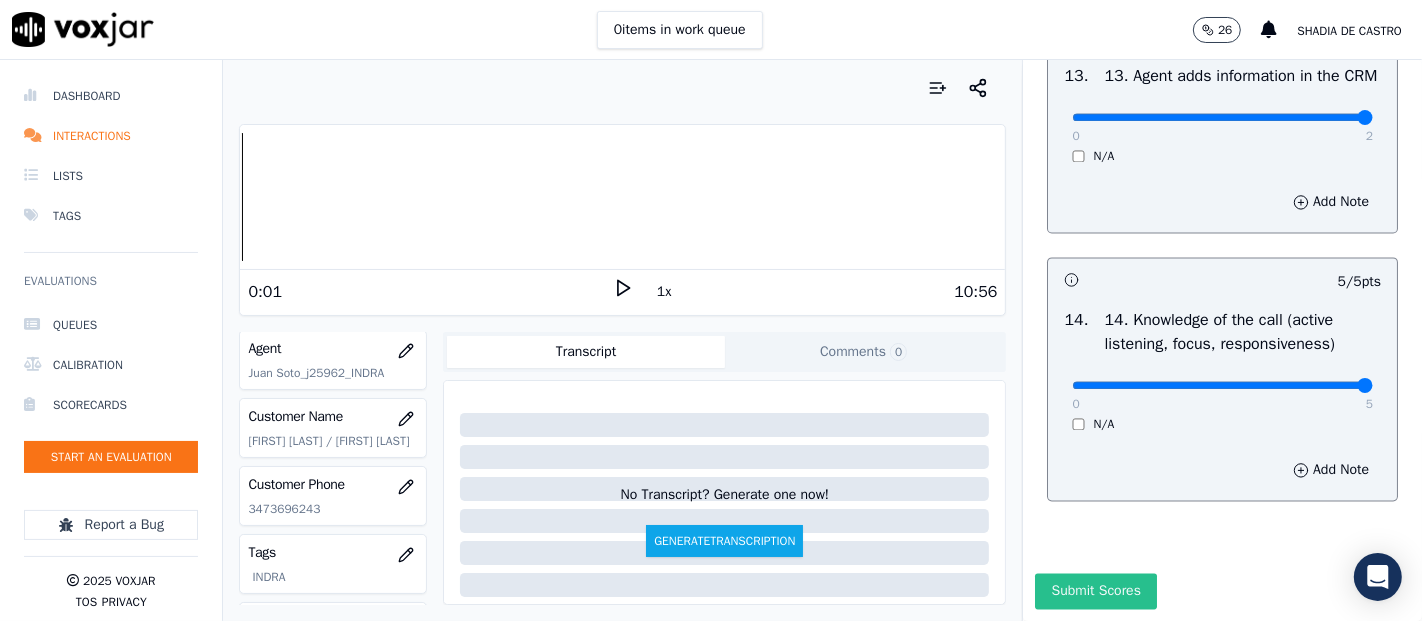 click on "Submit Scores" at bounding box center [1095, 591] 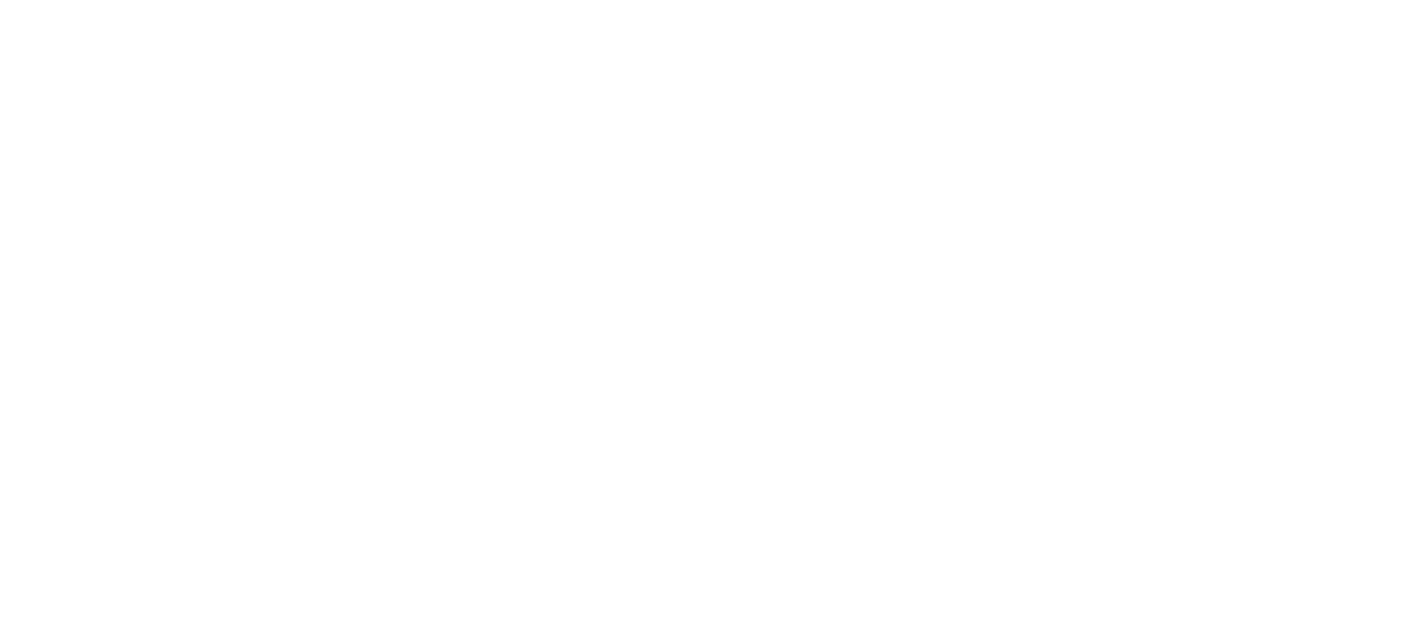 scroll, scrollTop: 0, scrollLeft: 0, axis: both 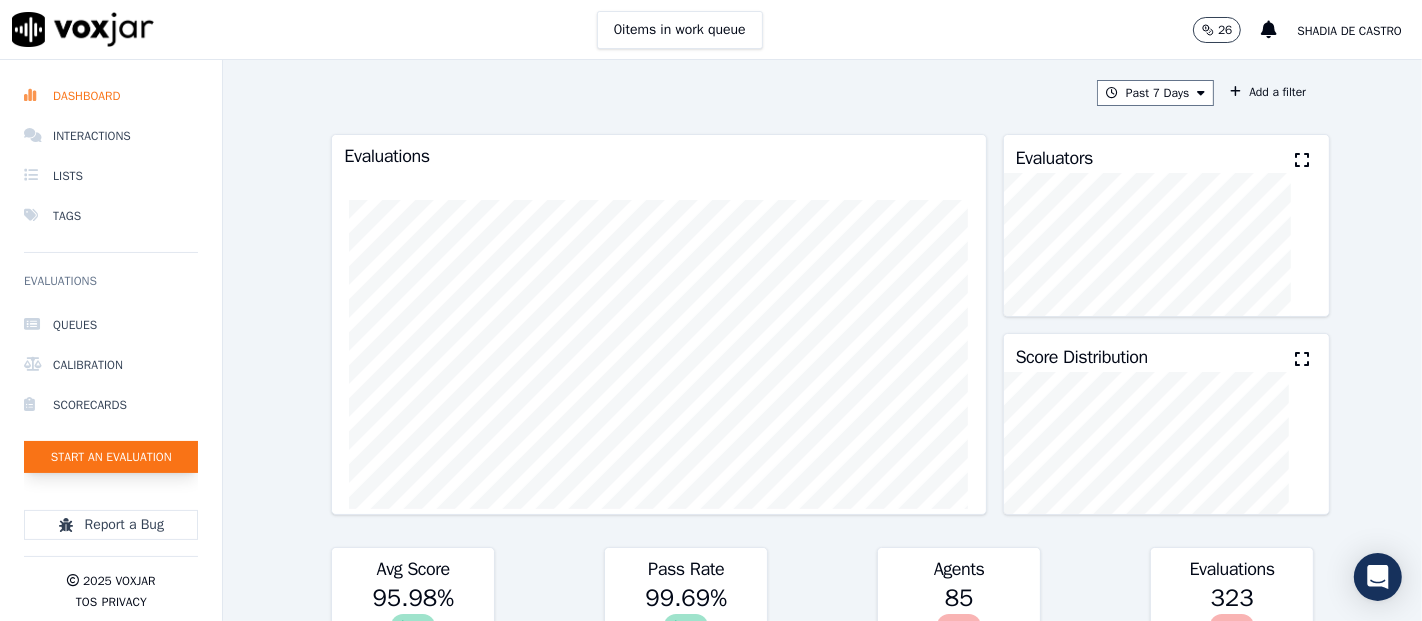 click on "Start an Evaluation" 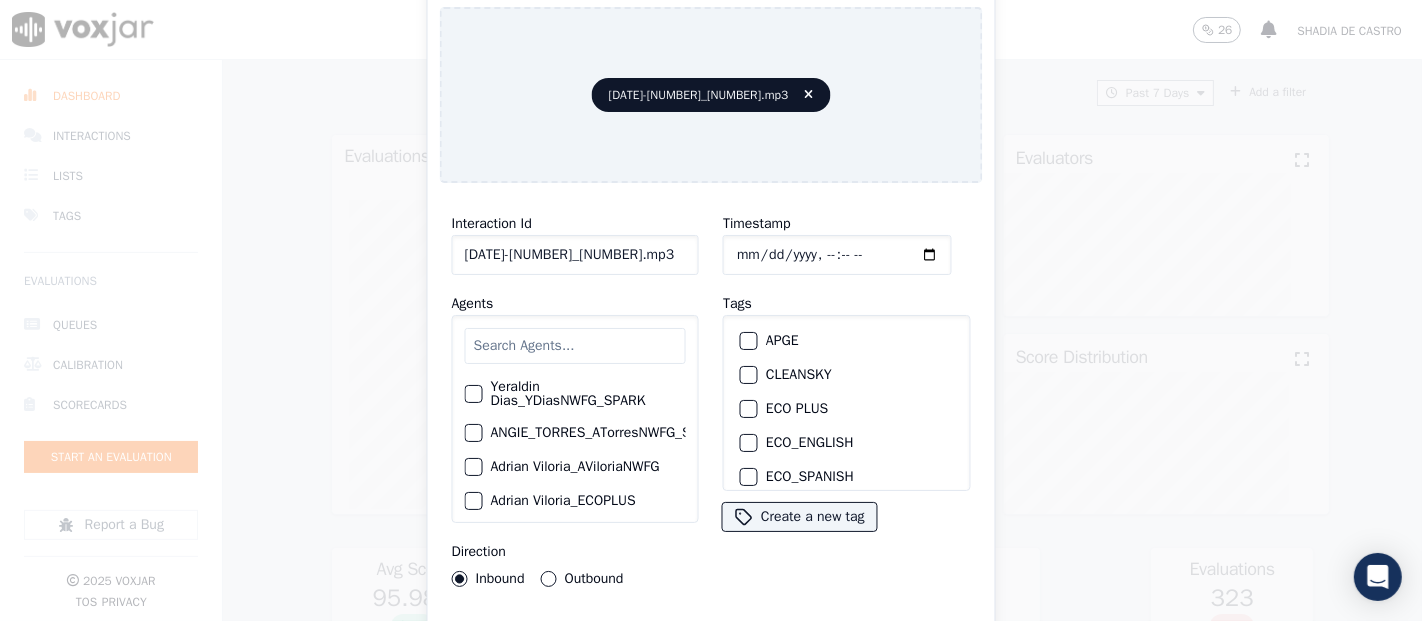 drag, startPoint x: 642, startPoint y: 244, endPoint x: 625, endPoint y: 253, distance: 19.235384 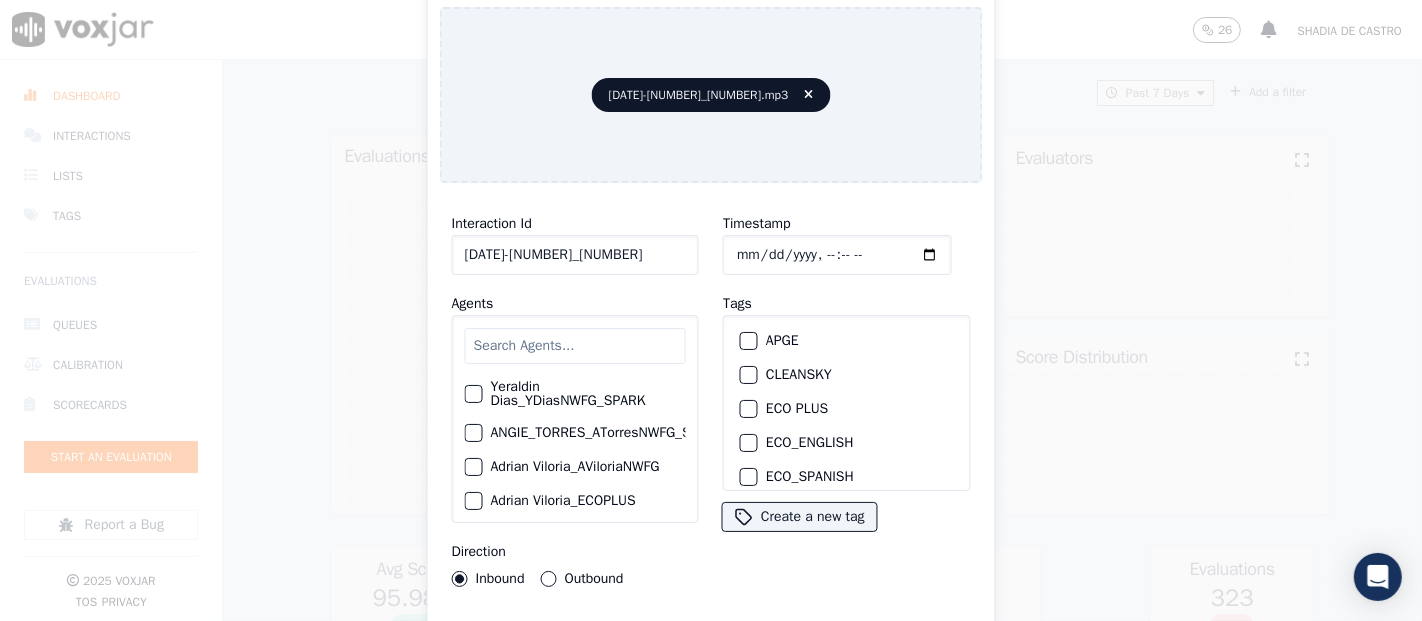 scroll, scrollTop: 0, scrollLeft: 8, axis: horizontal 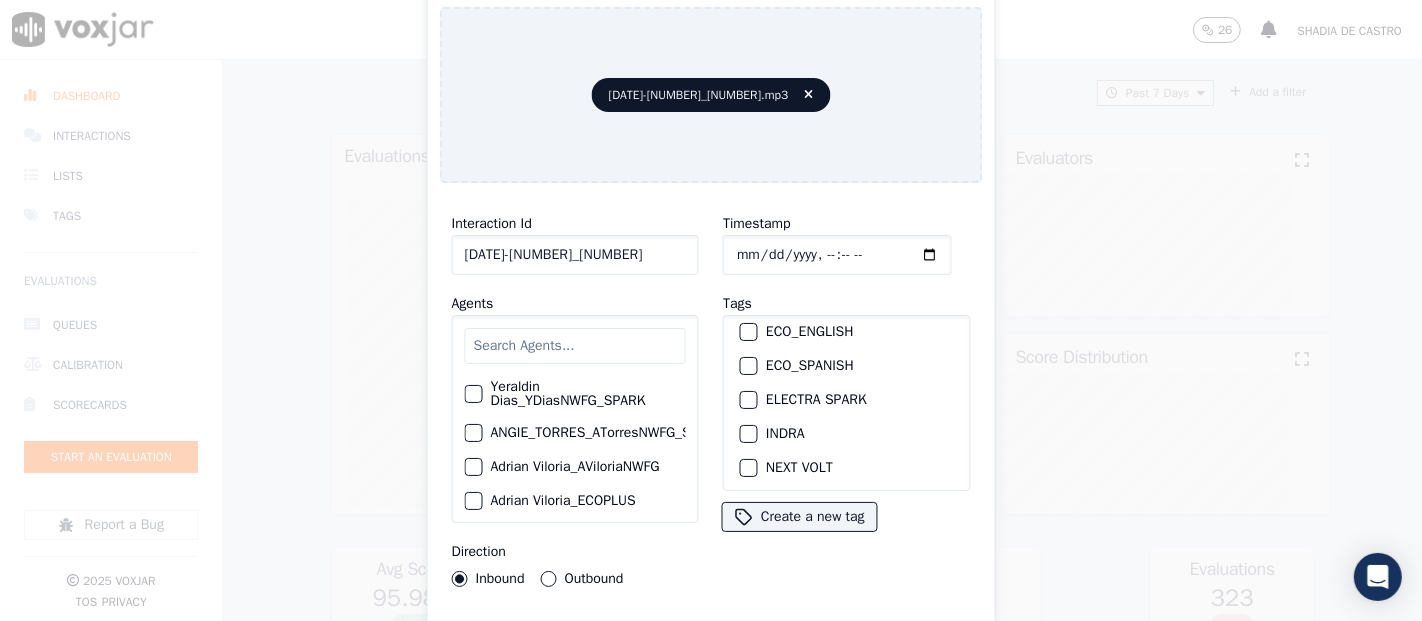 type on "20250801-8146509281_8145805582" 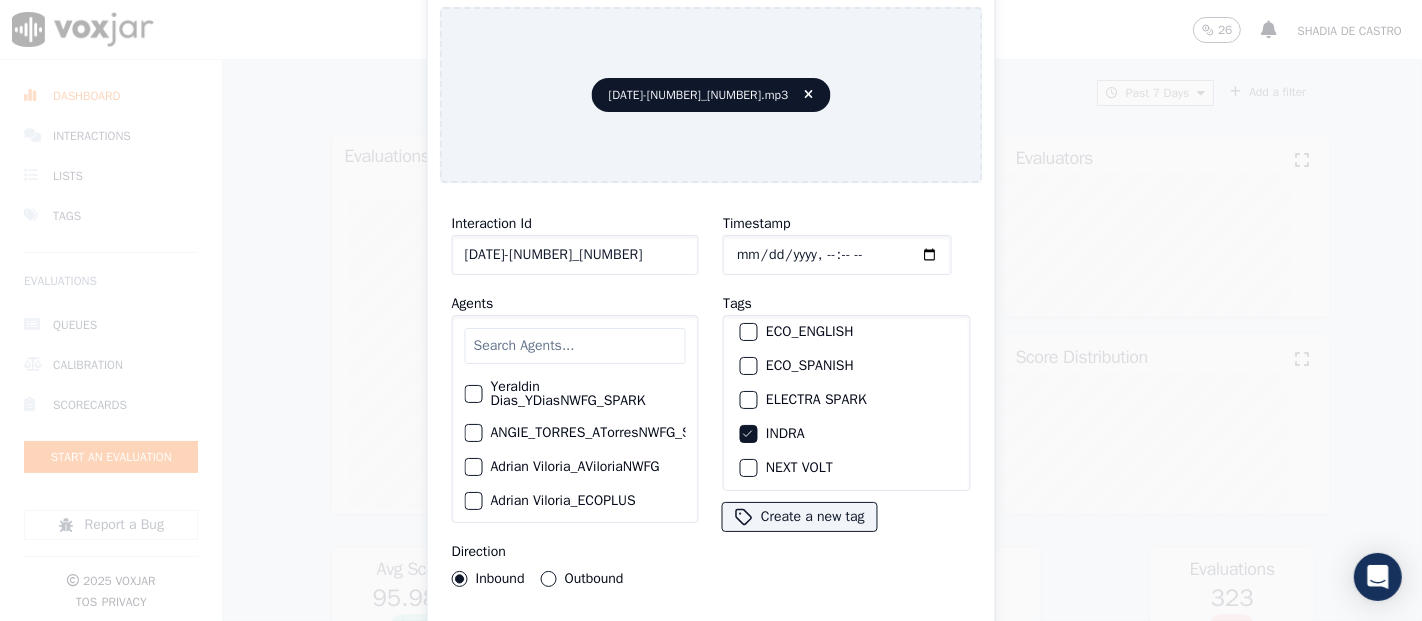 click on "Upload interaction to start evaluation" at bounding box center [711, 641] 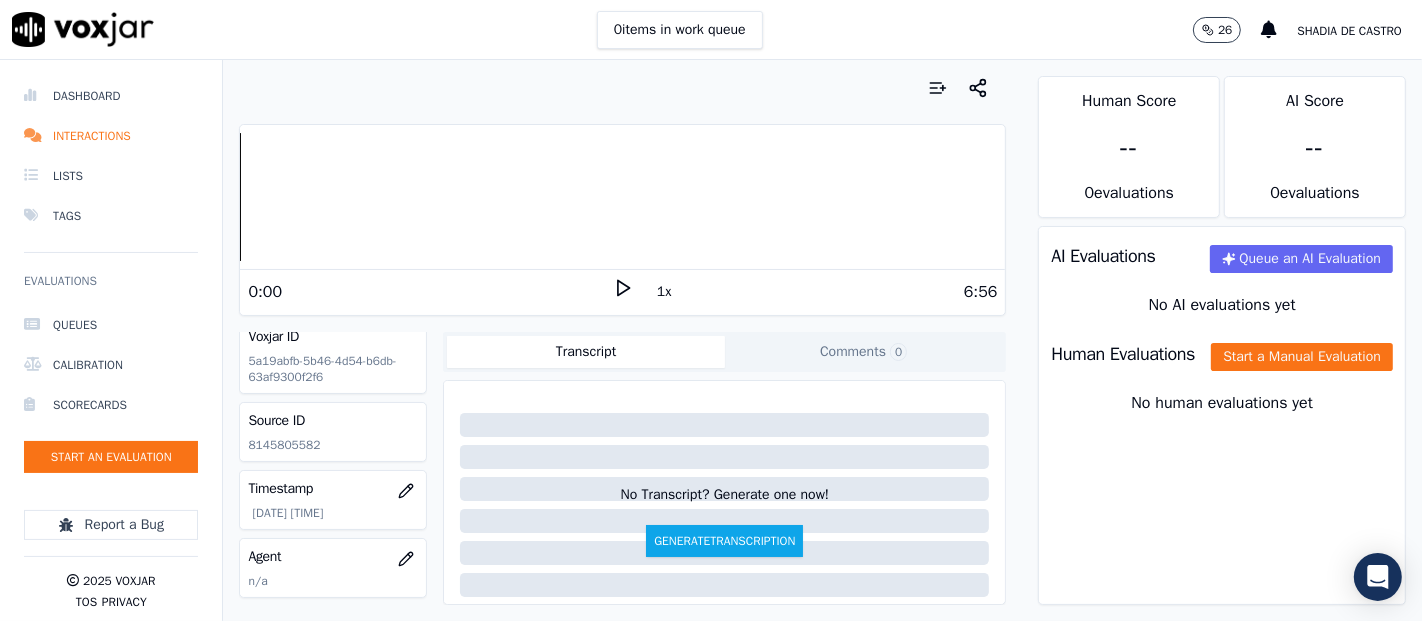 scroll, scrollTop: 0, scrollLeft: 0, axis: both 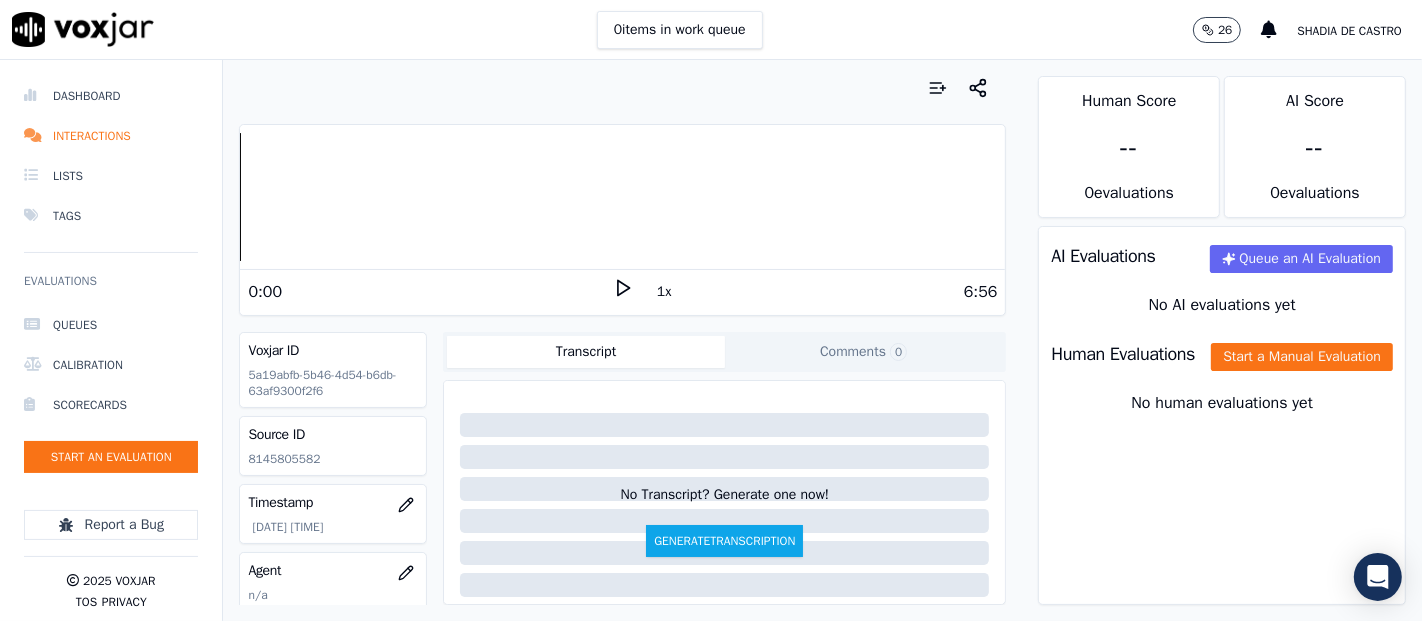 click on "8145805582" 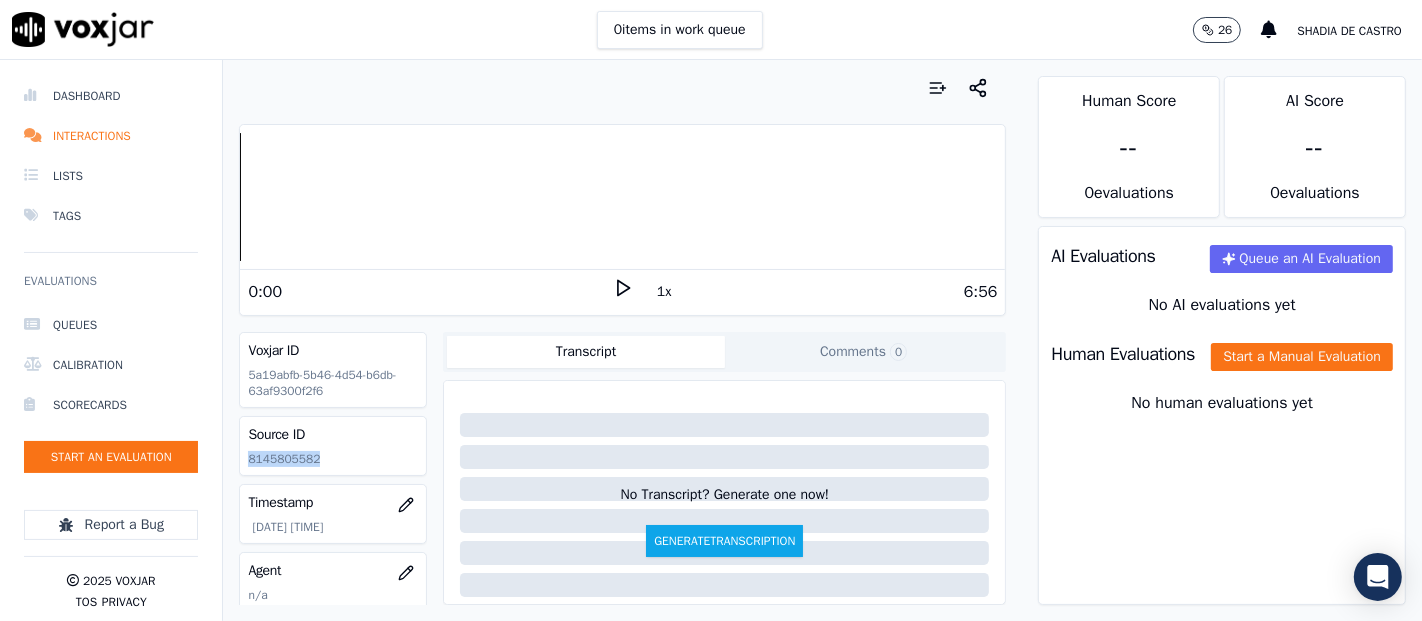 click on "8145805582" 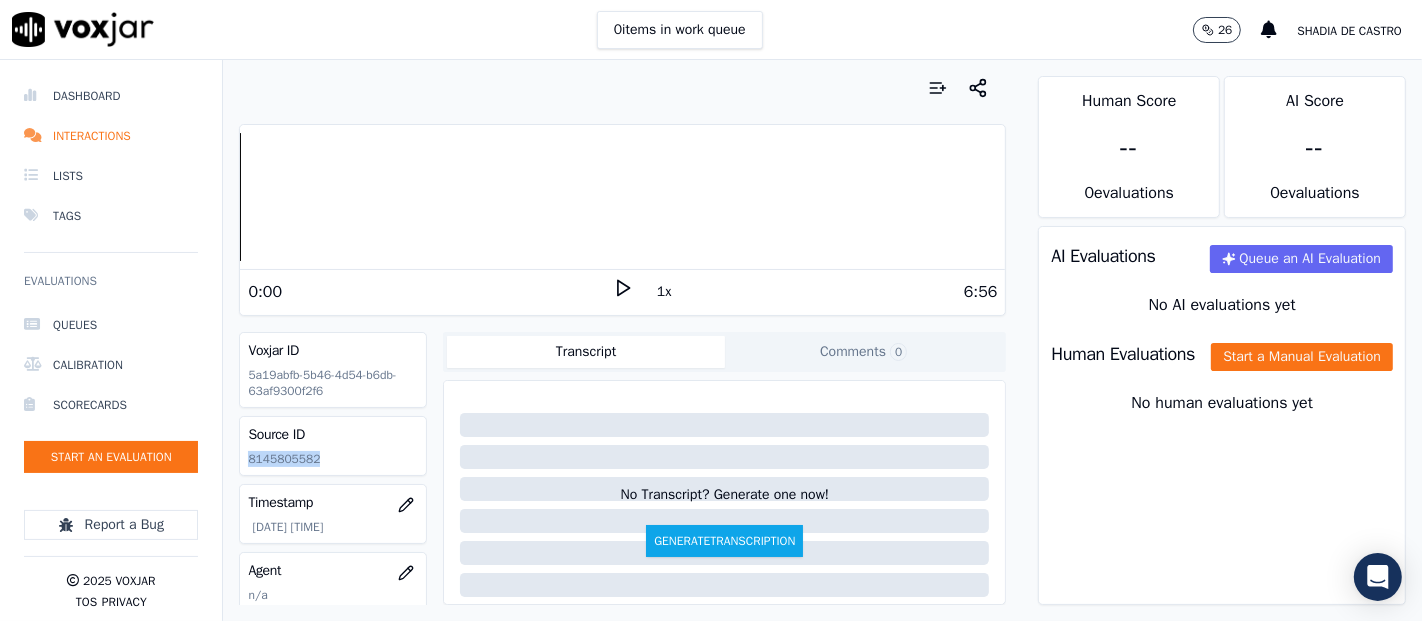 click 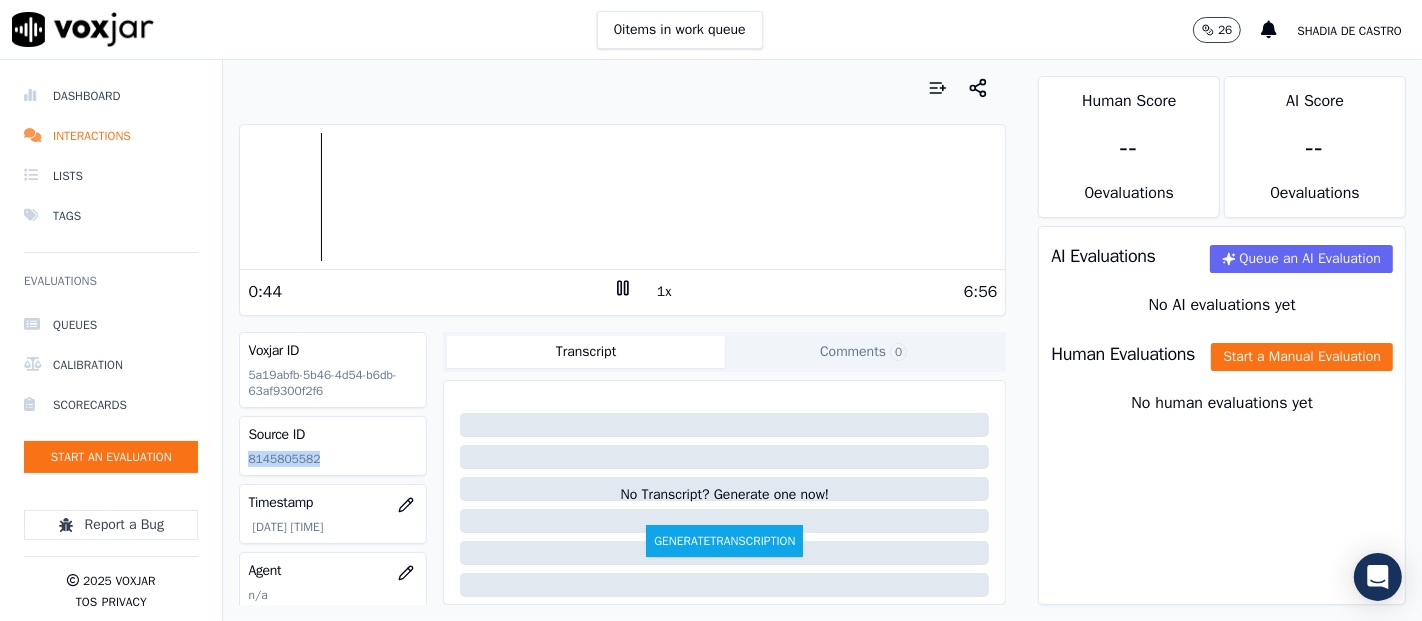 click at bounding box center (622, 197) 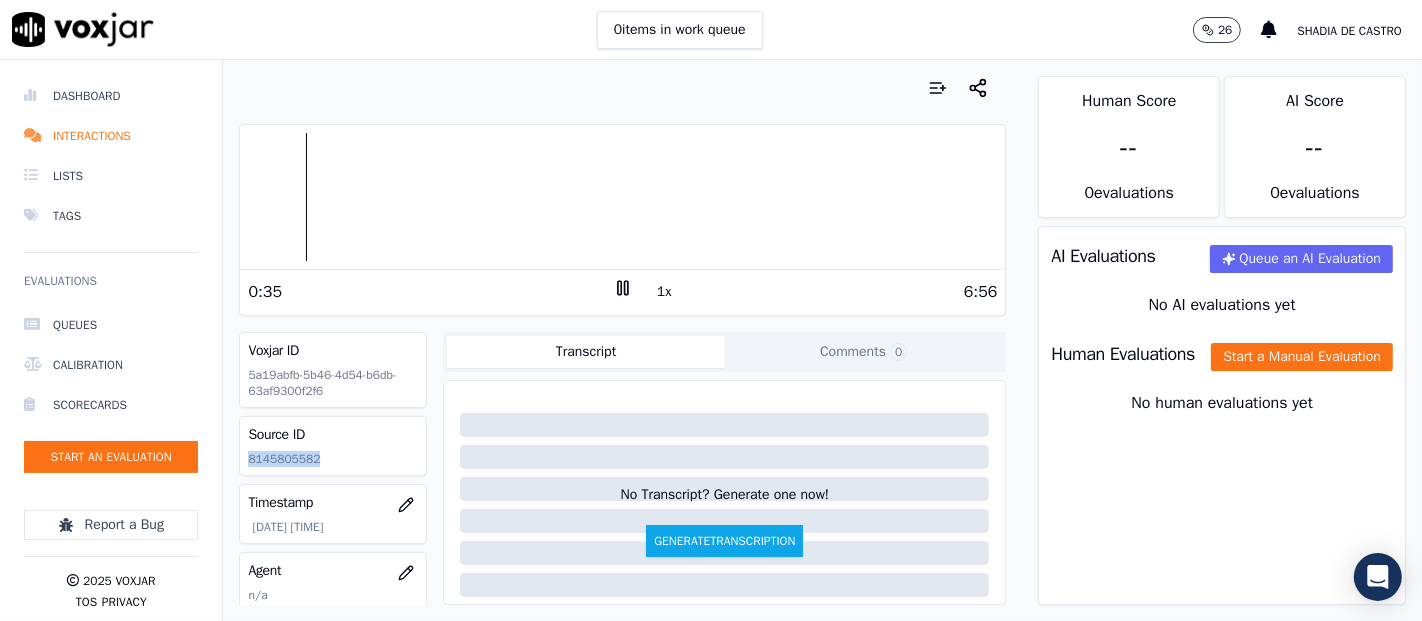 click 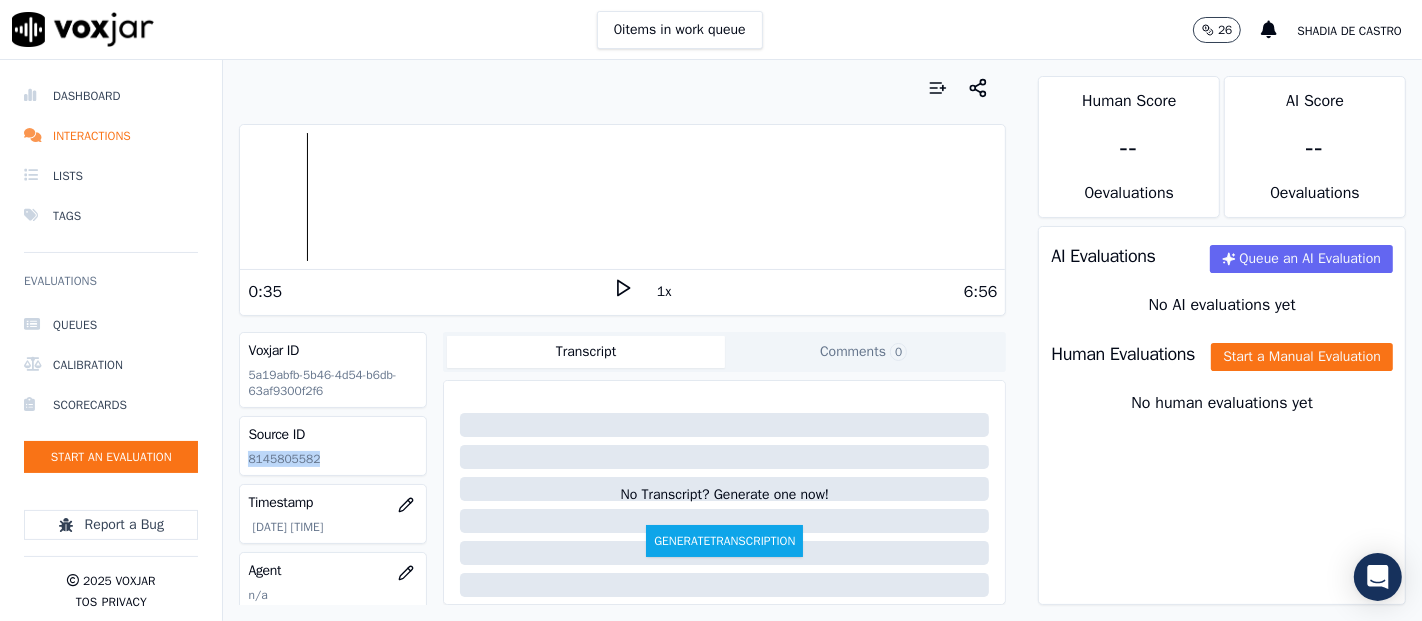 click 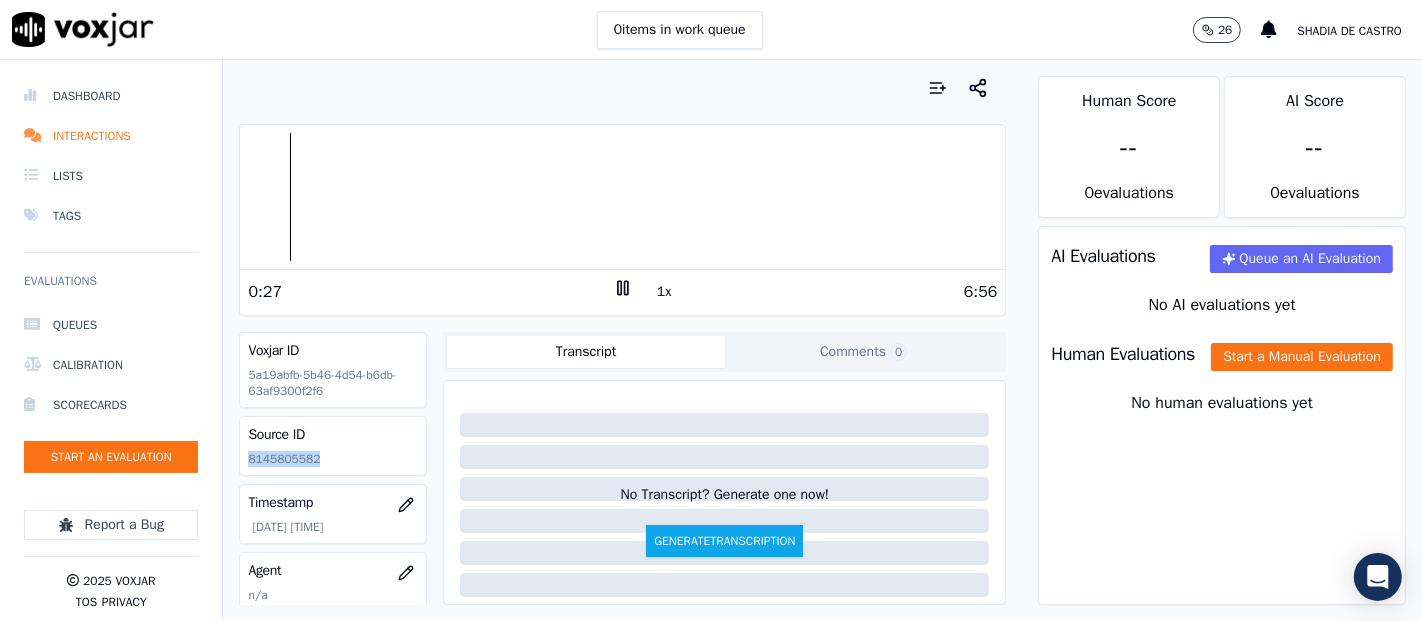 click on "Dashboard   Interactions   Lists   Tags       Evaluations     Queues   Calibration   Scorecards   Start an Evaluation
Report a Bug       2025   Voxjar   TOS   Privacy             Your browser does not support the audio element.   0:27     1x   6:56   Voxjar ID   5a19abfb-5b46-4d54-b6db-63af9300f2f6   Source ID   8145805582   Timestamp
08/04/2025 05:01 pm     Agent
n/a     Customer Name     n/a     Customer Phone     n/a     Tags
INDRA     Source     manualUpload   Type     AUDIO       Transcript   Comments  0   No Transcript? Generate one now!   Generate  Transcription         Add Comment   Scores   Transcript   Metadata   Comments         Human Score   --   0  evaluation s   AI Score   --   0  evaluation s     AI Evaluations
Queue an AI Evaluation   No AI evaluations yet   Human Evaluations   Start a Manual Evaluation   No human evaluations yet" at bounding box center (711, 340) 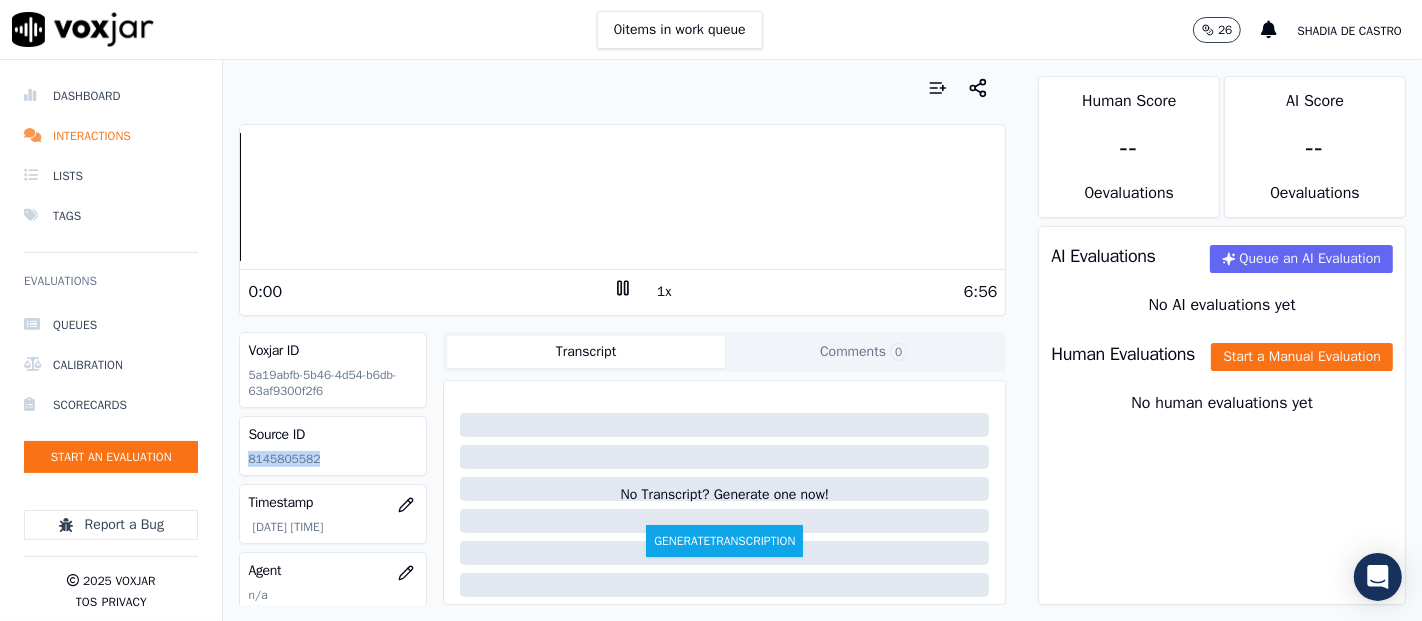 click on "Dashboard   Interactions   Lists   Tags       Evaluations     Queues   Calibration   Scorecards   Start an Evaluation
Report a Bug       2025   Voxjar   TOS   Privacy             Your browser does not support the audio element.   0:00     1x   6:56   Voxjar ID   5a19abfb-5b46-4d54-b6db-63af9300f2f6   Source ID   8145805582   Timestamp
08/04/2025 05:01 pm     Agent
n/a     Customer Name     n/a     Customer Phone     n/a     Tags
INDRA     Source     manualUpload   Type     AUDIO       Transcript   Comments  0   No Transcript? Generate one now!   Generate  Transcription         Add Comment   Scores   Transcript   Metadata   Comments         Human Score   --   0  evaluation s   AI Score   --   0  evaluation s     AI Evaluations
Queue an AI Evaluation   No AI evaluations yet   Human Evaluations   Start a Manual Evaluation   No human evaluations yet" at bounding box center (711, 340) 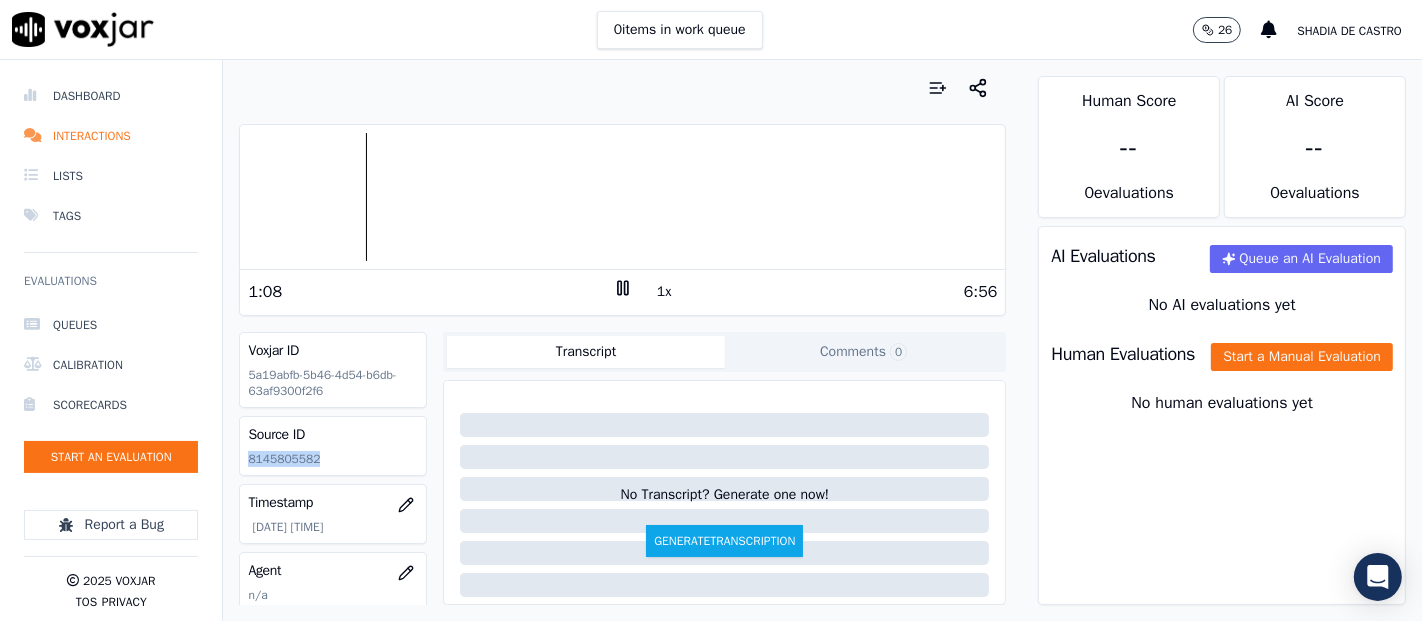 click at bounding box center (622, 197) 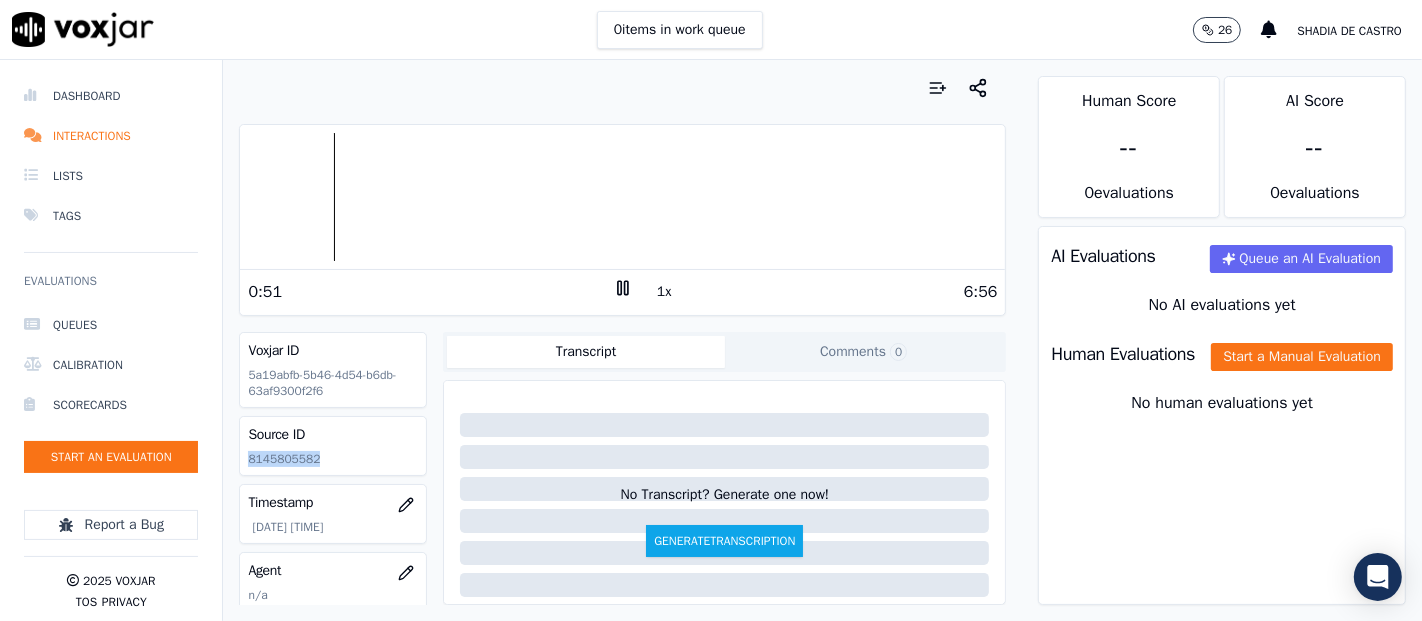 click at bounding box center (622, 197) 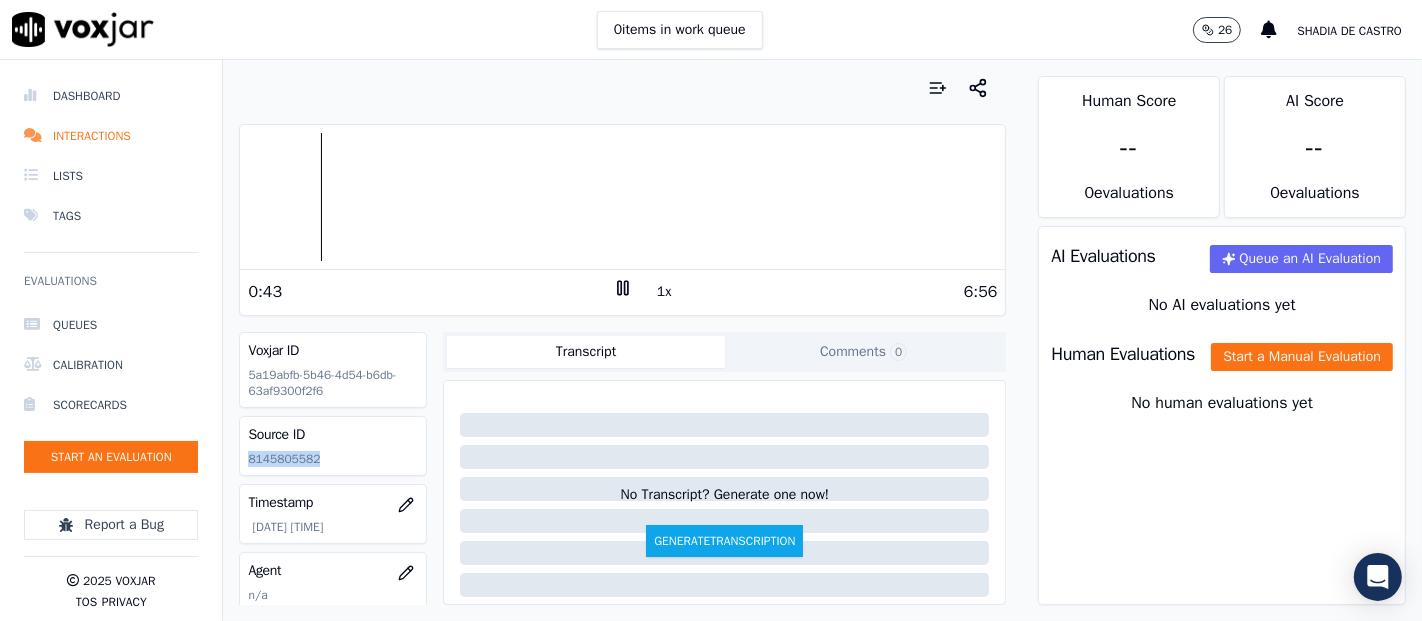 click at bounding box center [622, 197] 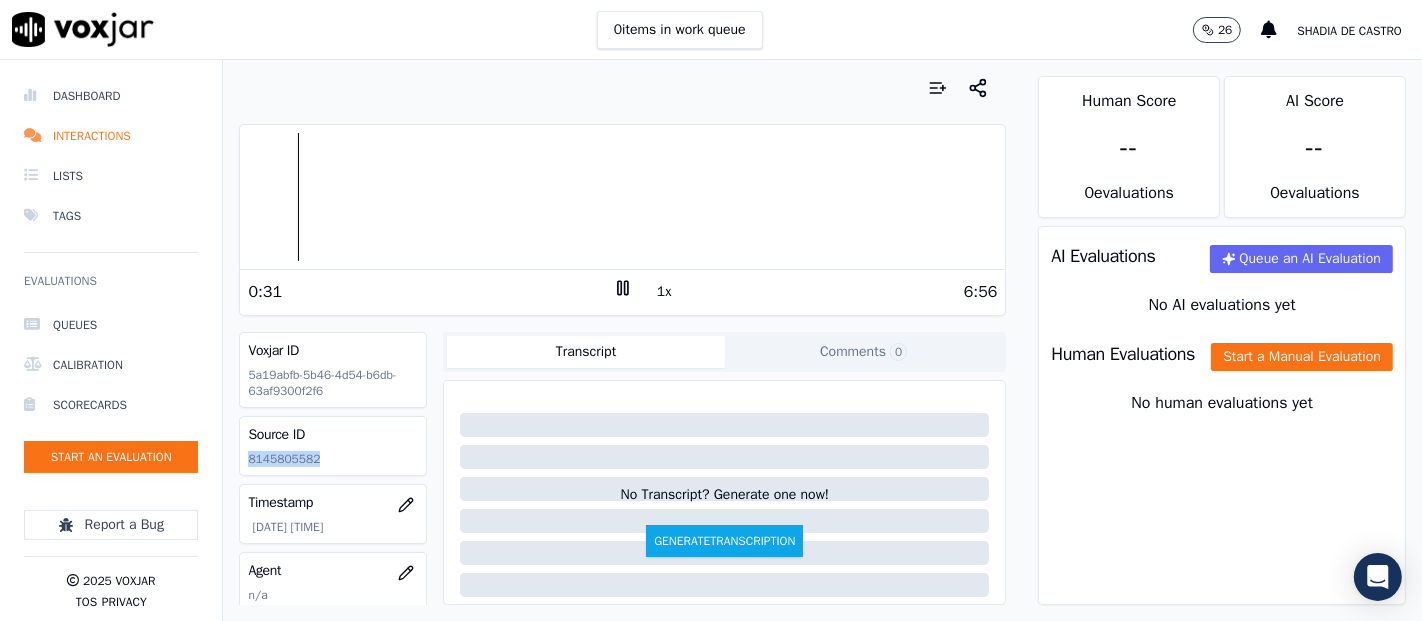 click at bounding box center [622, 197] 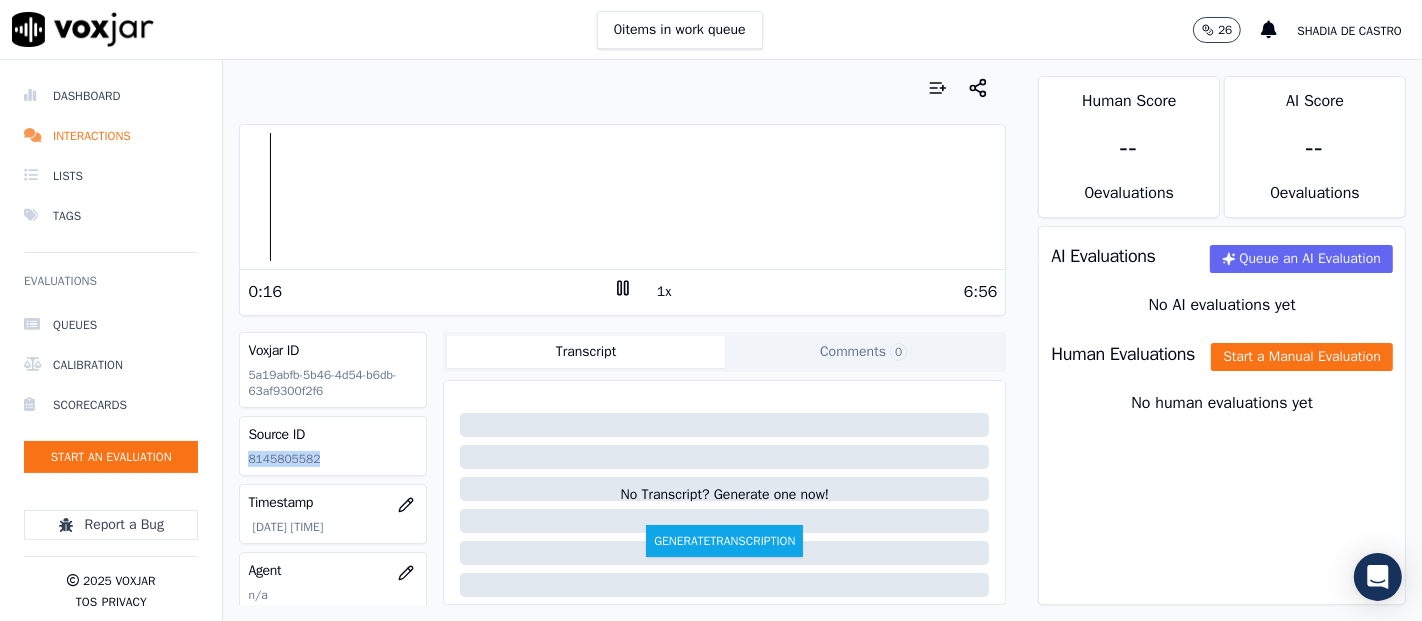 click at bounding box center [622, 197] 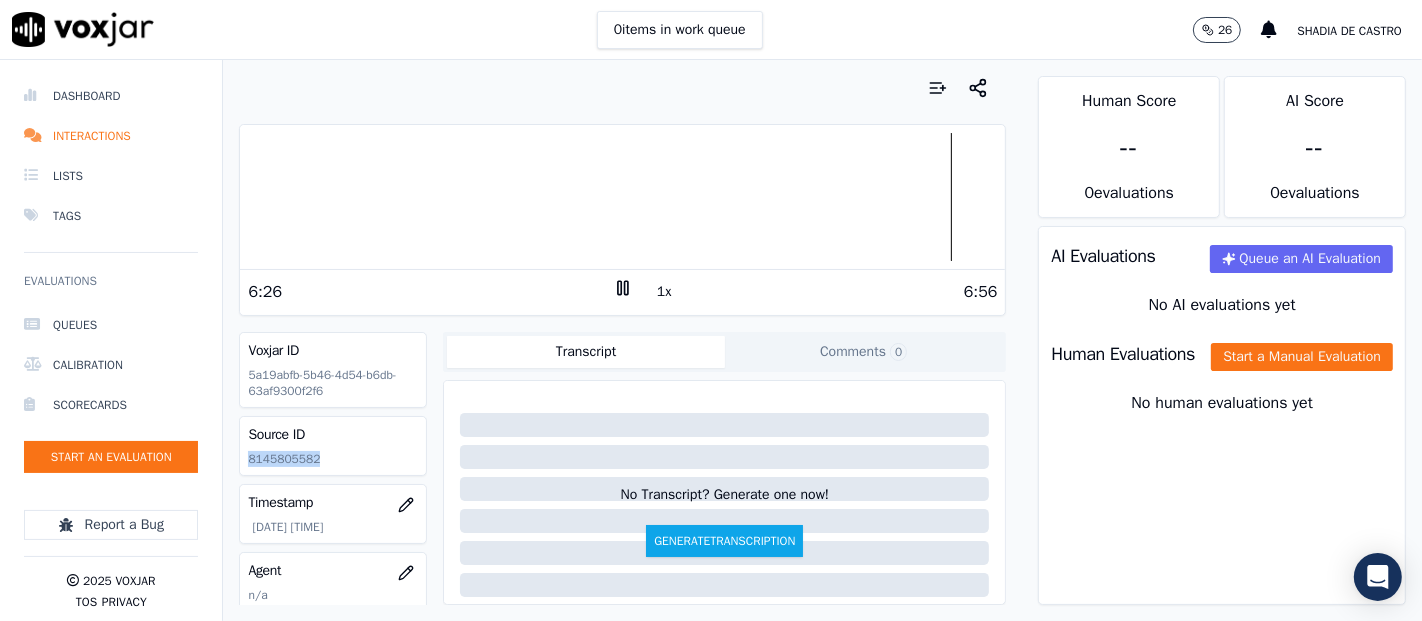 click 